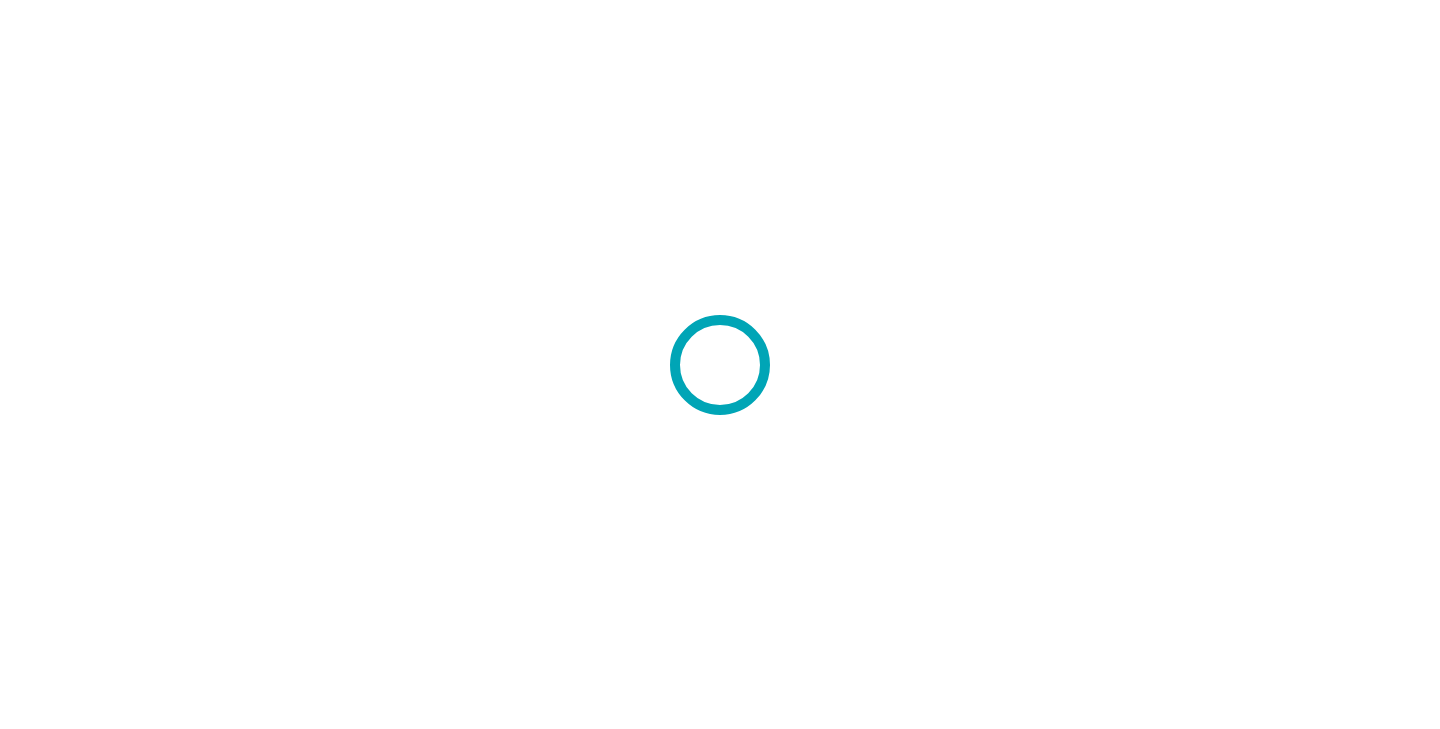 scroll, scrollTop: 0, scrollLeft: 0, axis: both 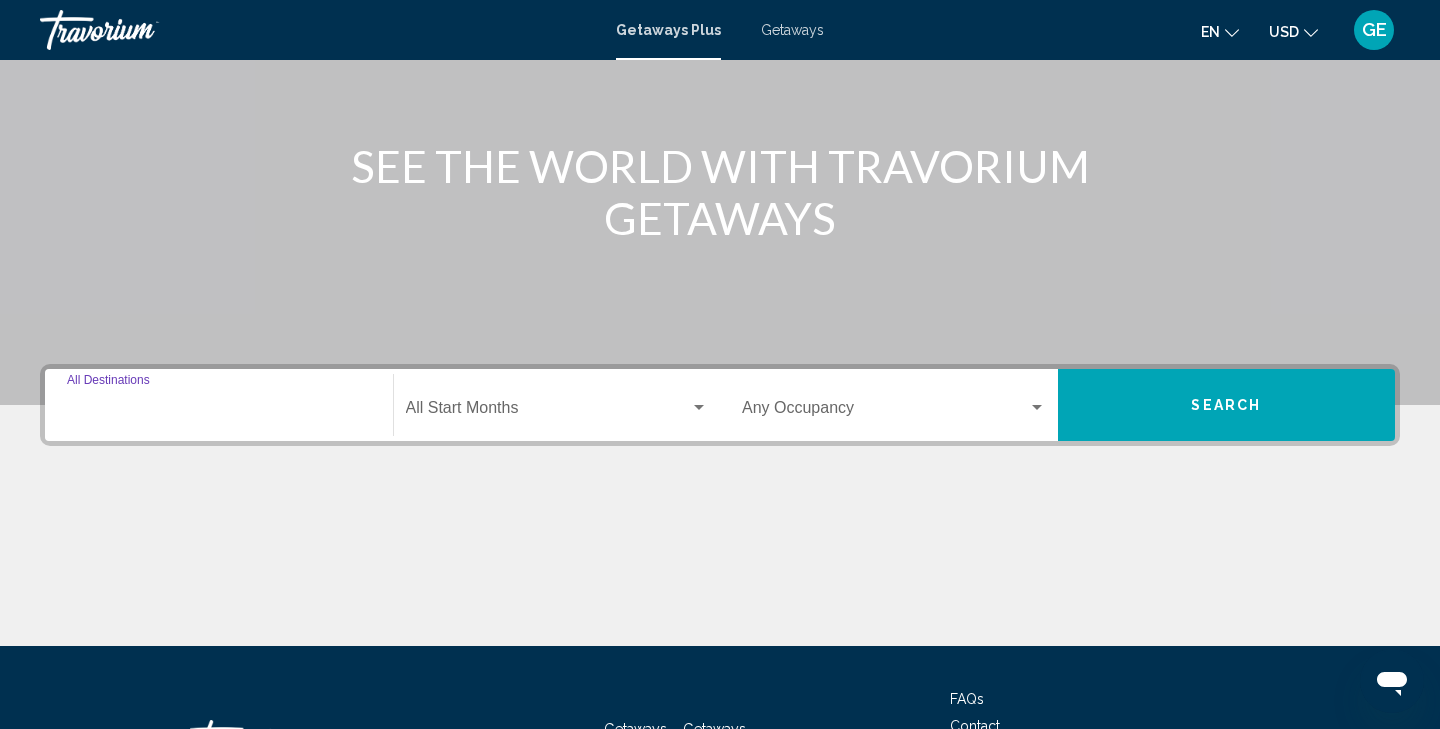 click on "Destination All Destinations" at bounding box center [219, 412] 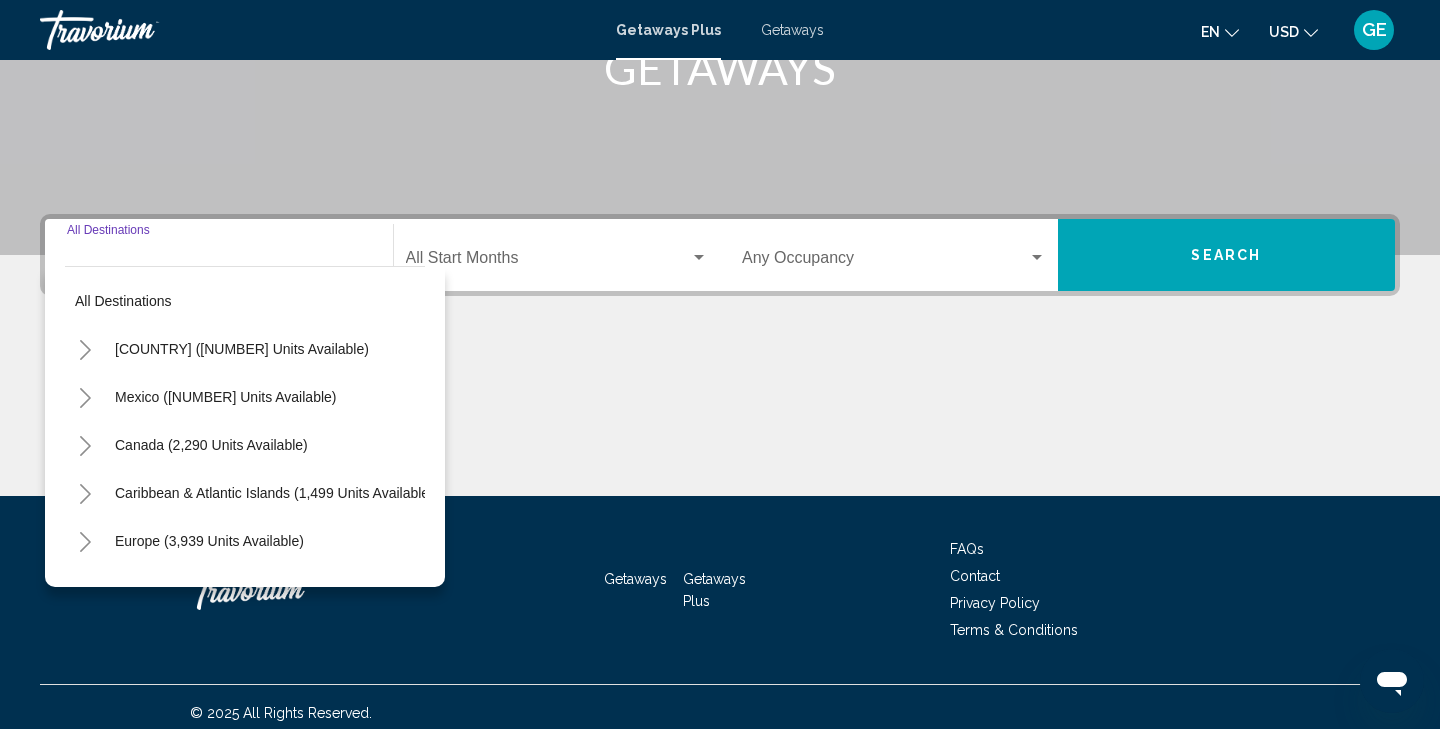 scroll, scrollTop: 357, scrollLeft: 0, axis: vertical 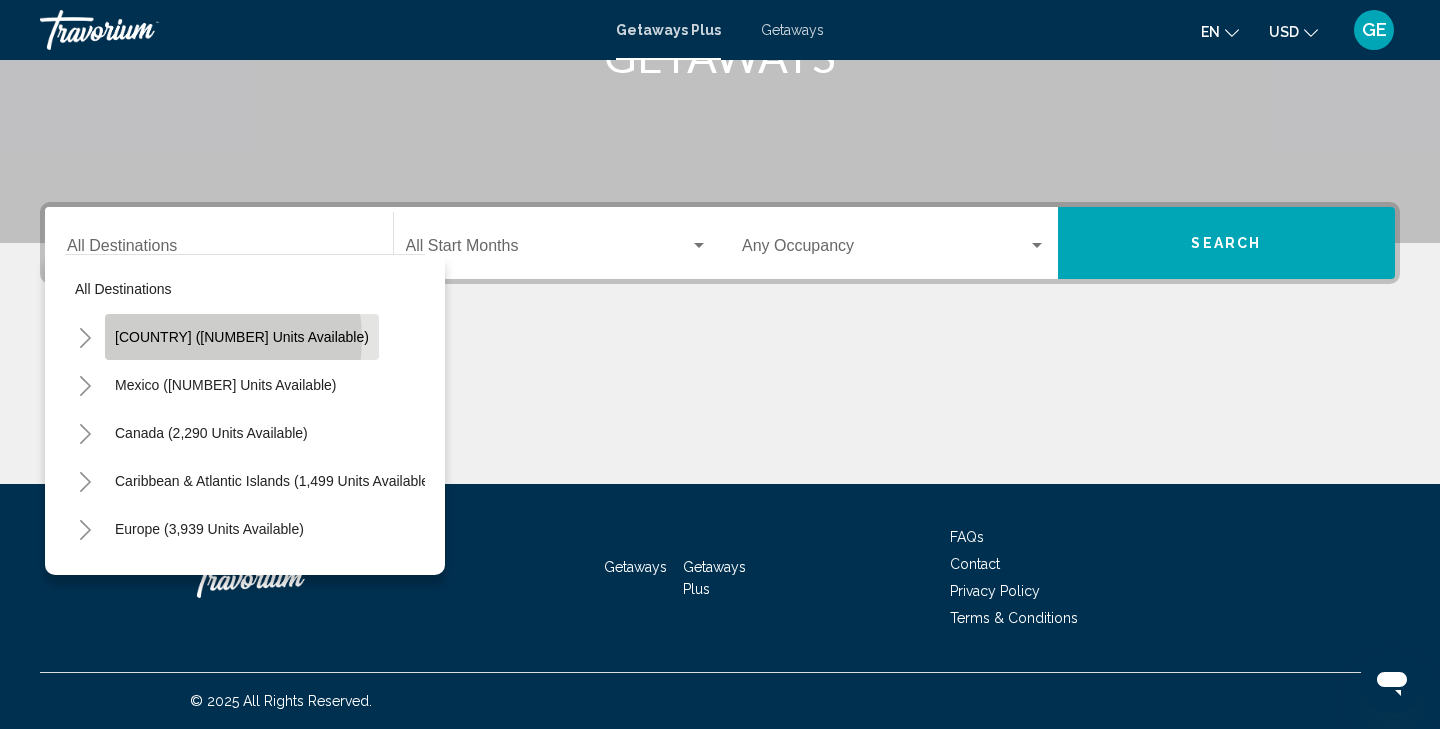 click on "[COUNTRY] ([NUMBER] units available)" at bounding box center [242, 337] 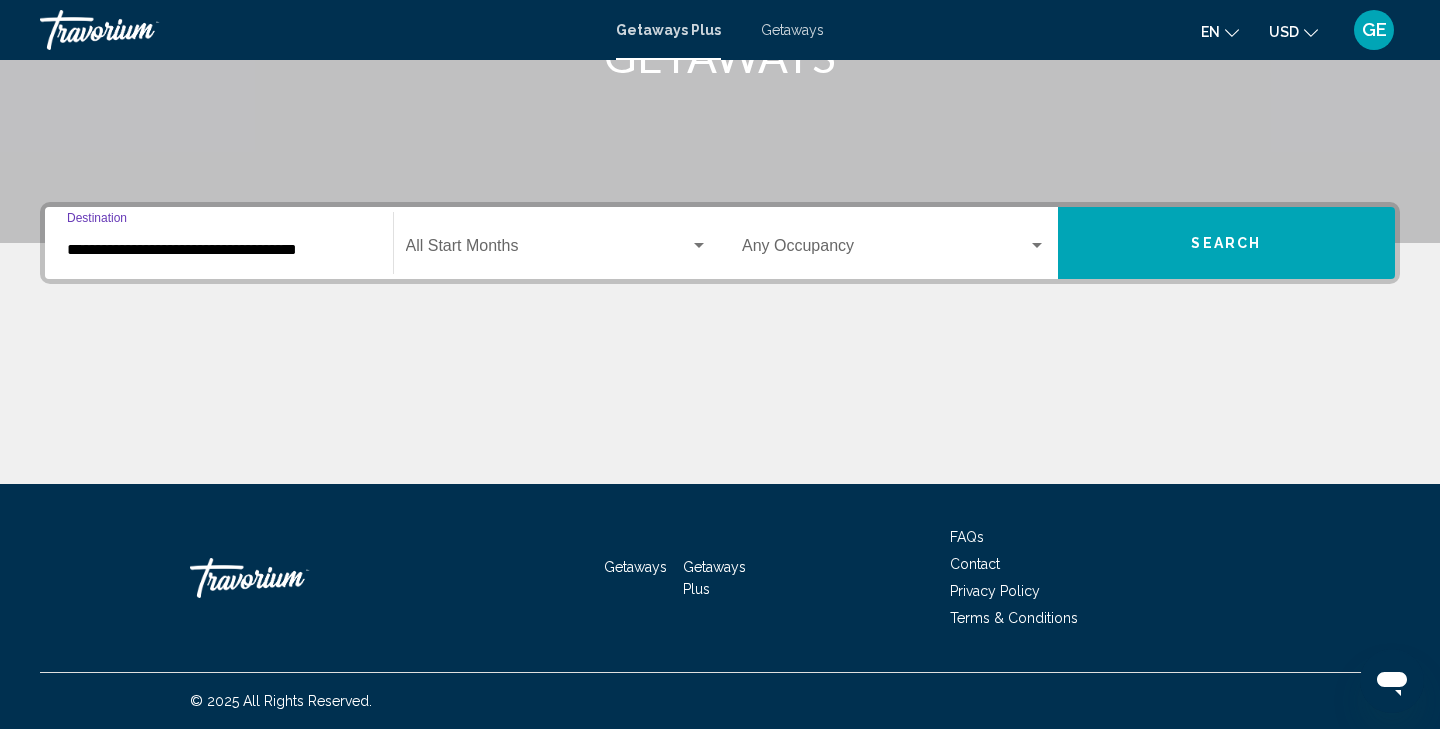 click at bounding box center (548, 250) 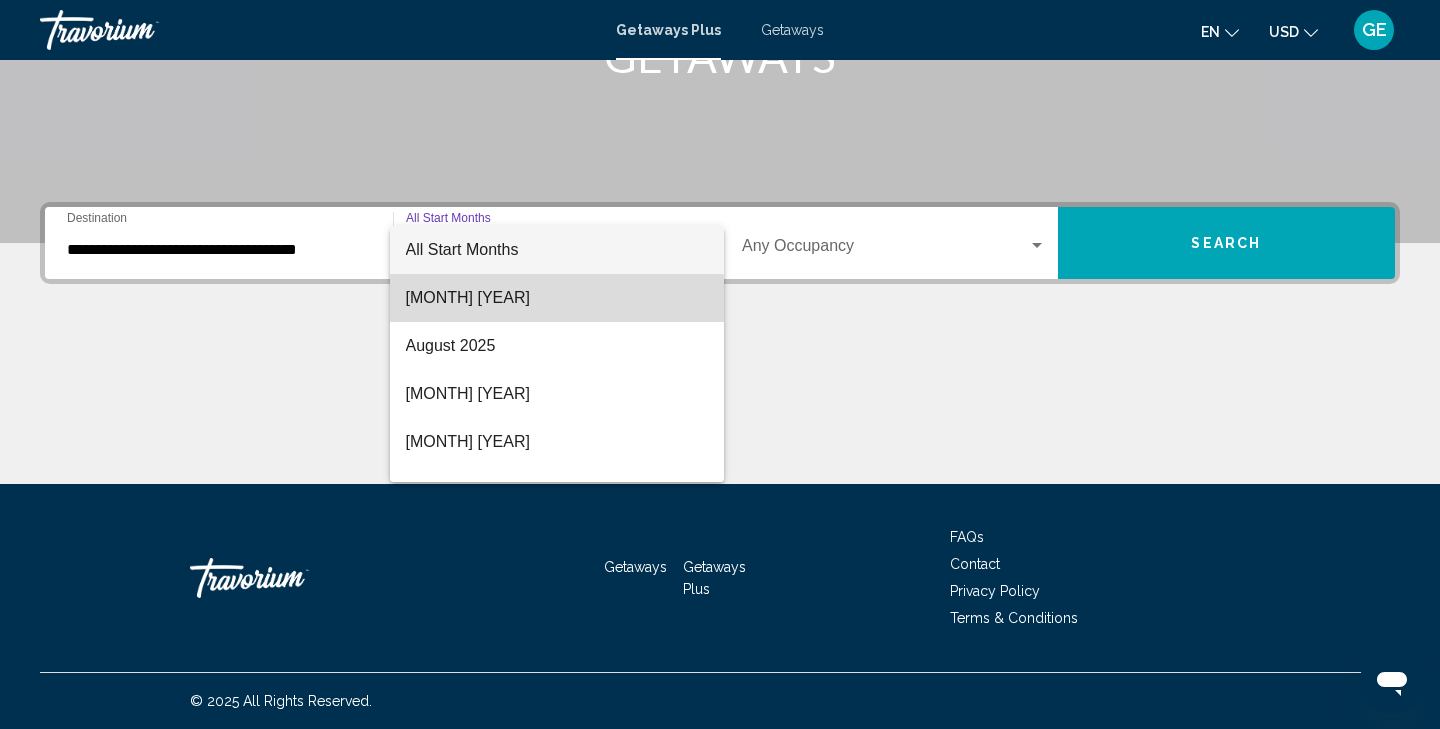 click on "[MONTH] [YEAR]" at bounding box center [557, 298] 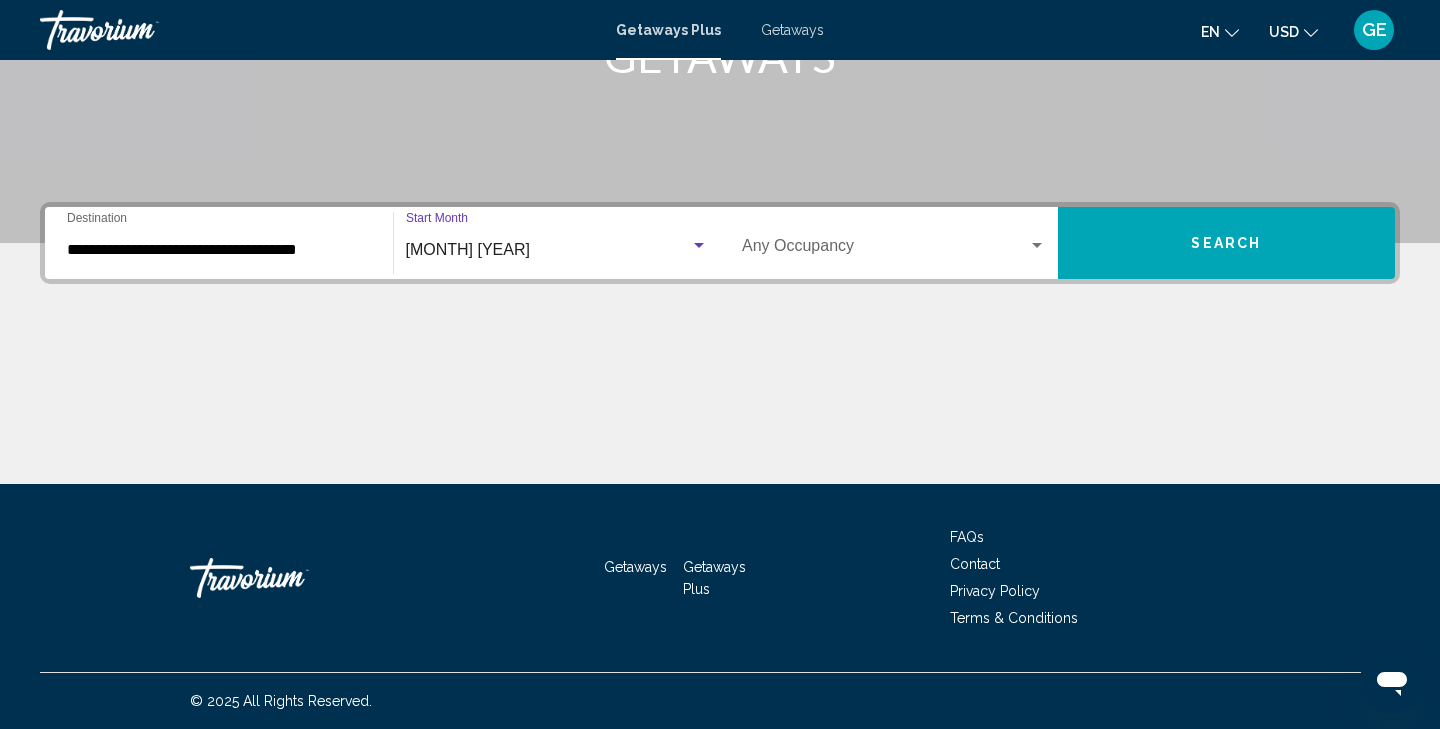click at bounding box center [885, 250] 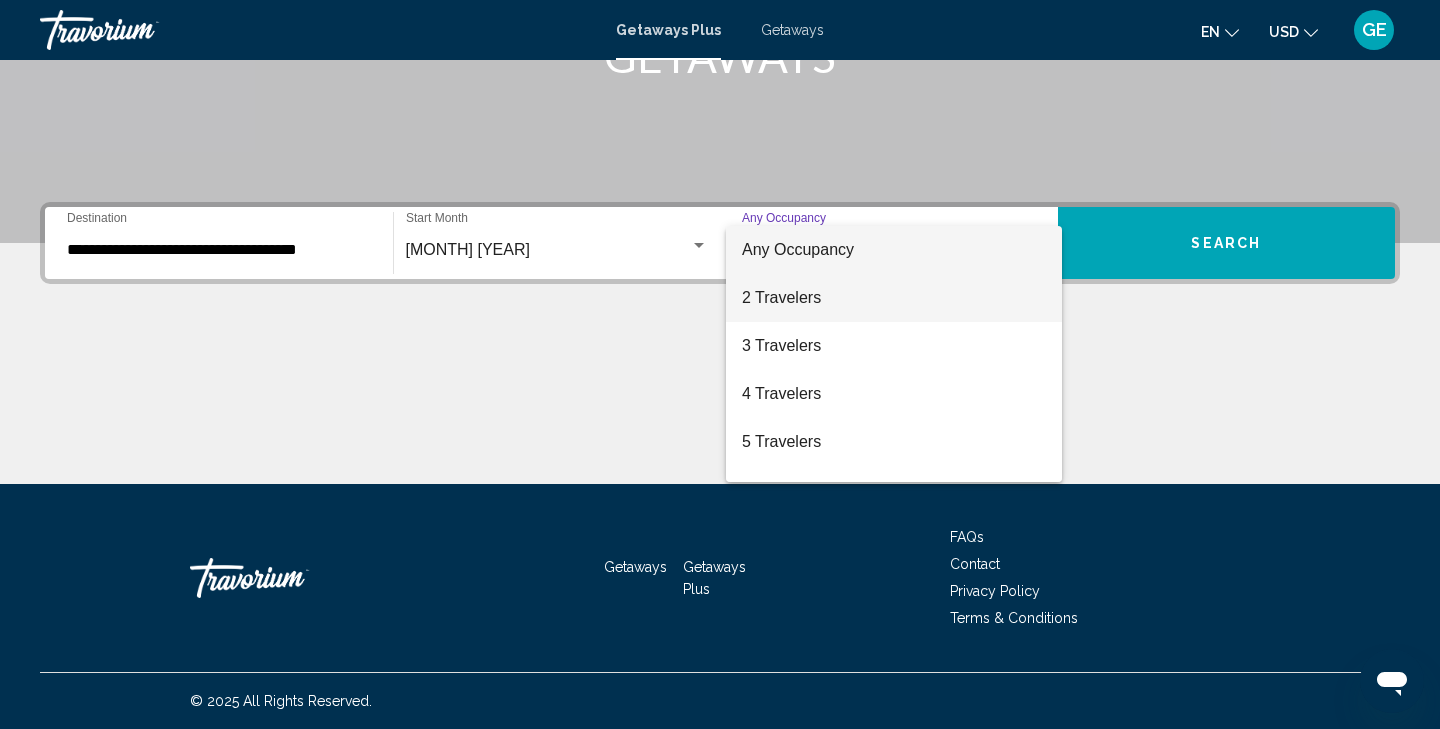 click on "2 Travelers" at bounding box center [894, 298] 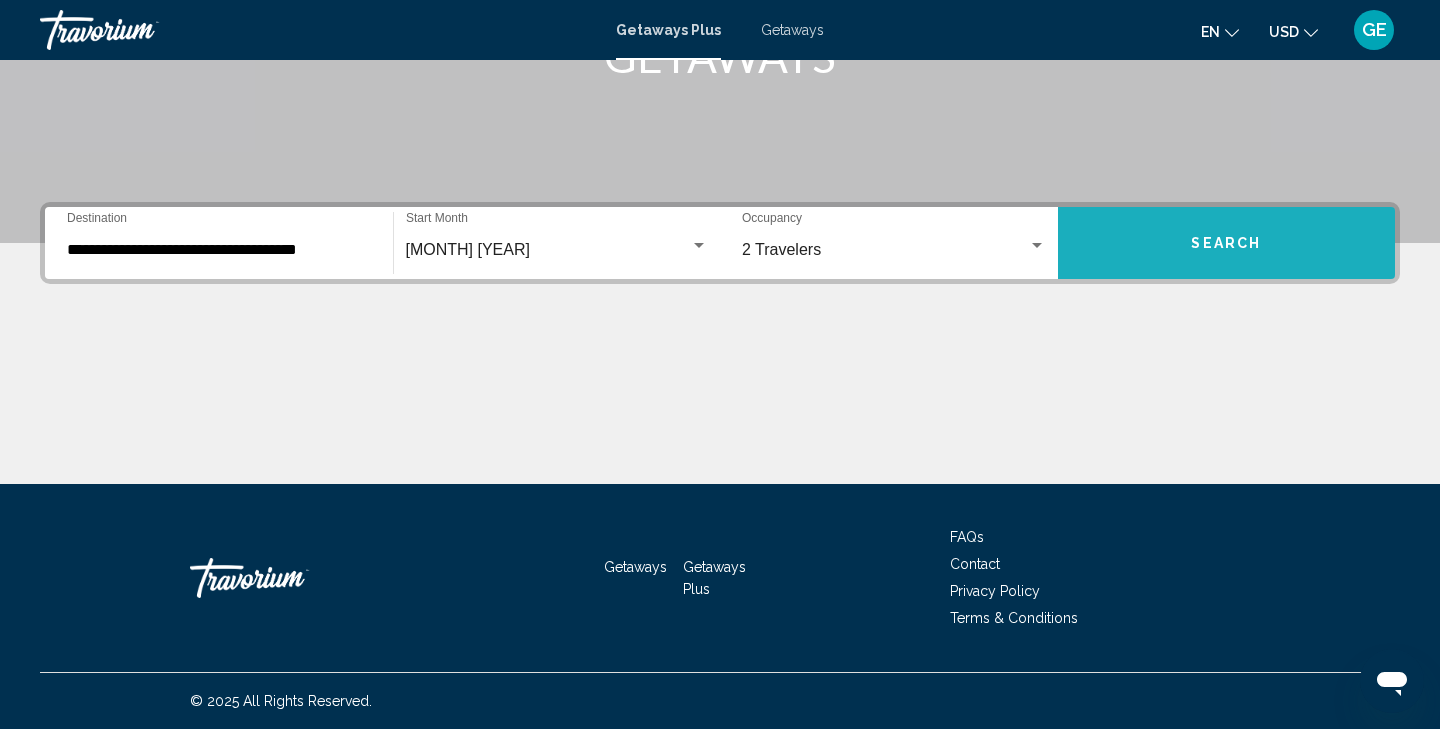 click on "Search" at bounding box center (1227, 243) 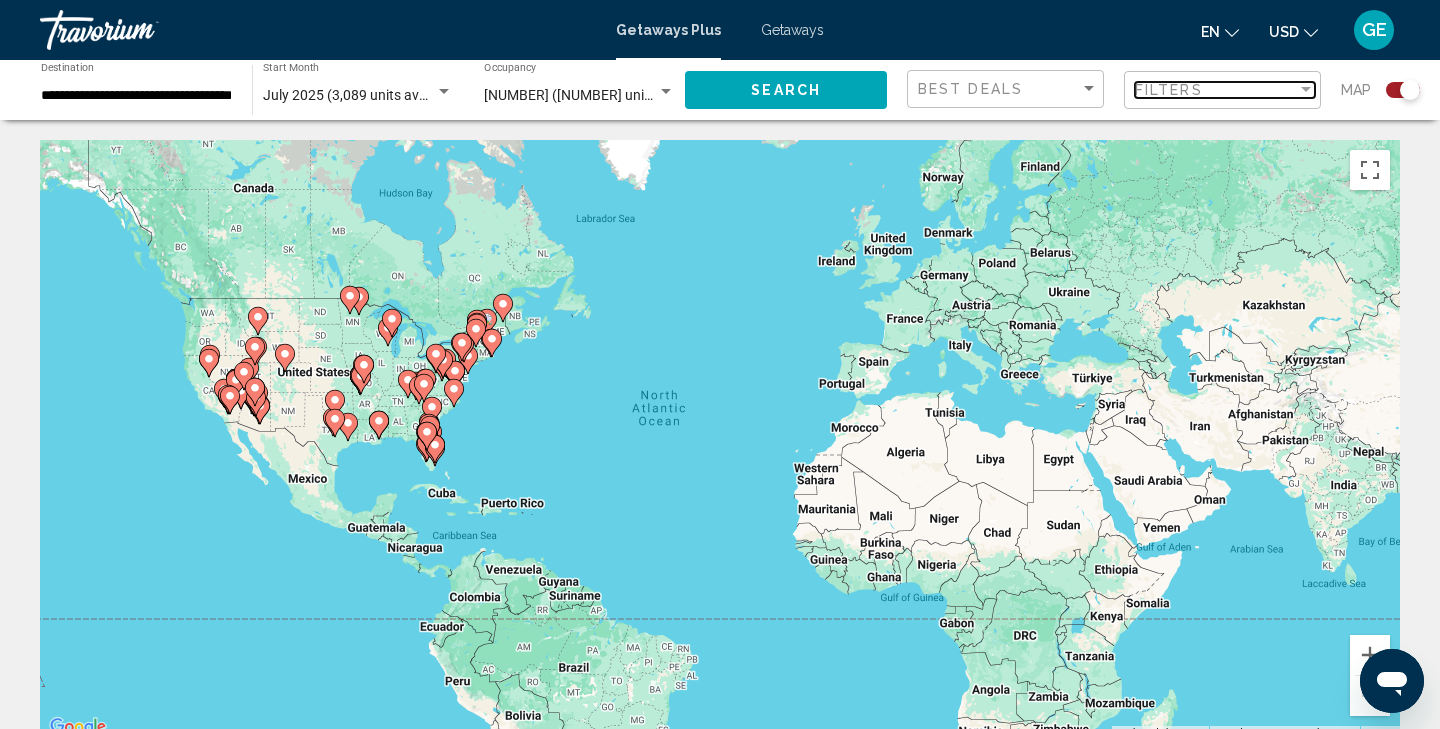 click at bounding box center [1306, 90] 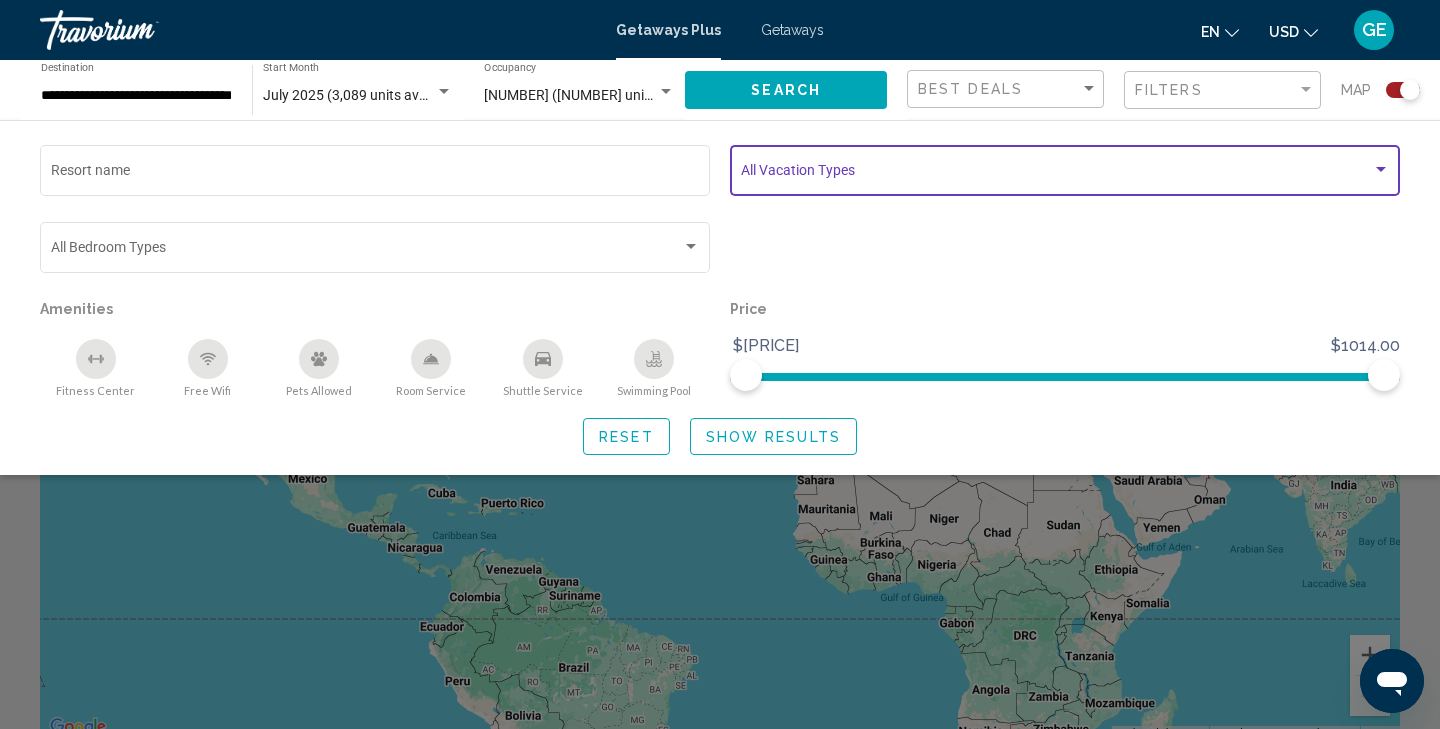 click at bounding box center [1056, 174] 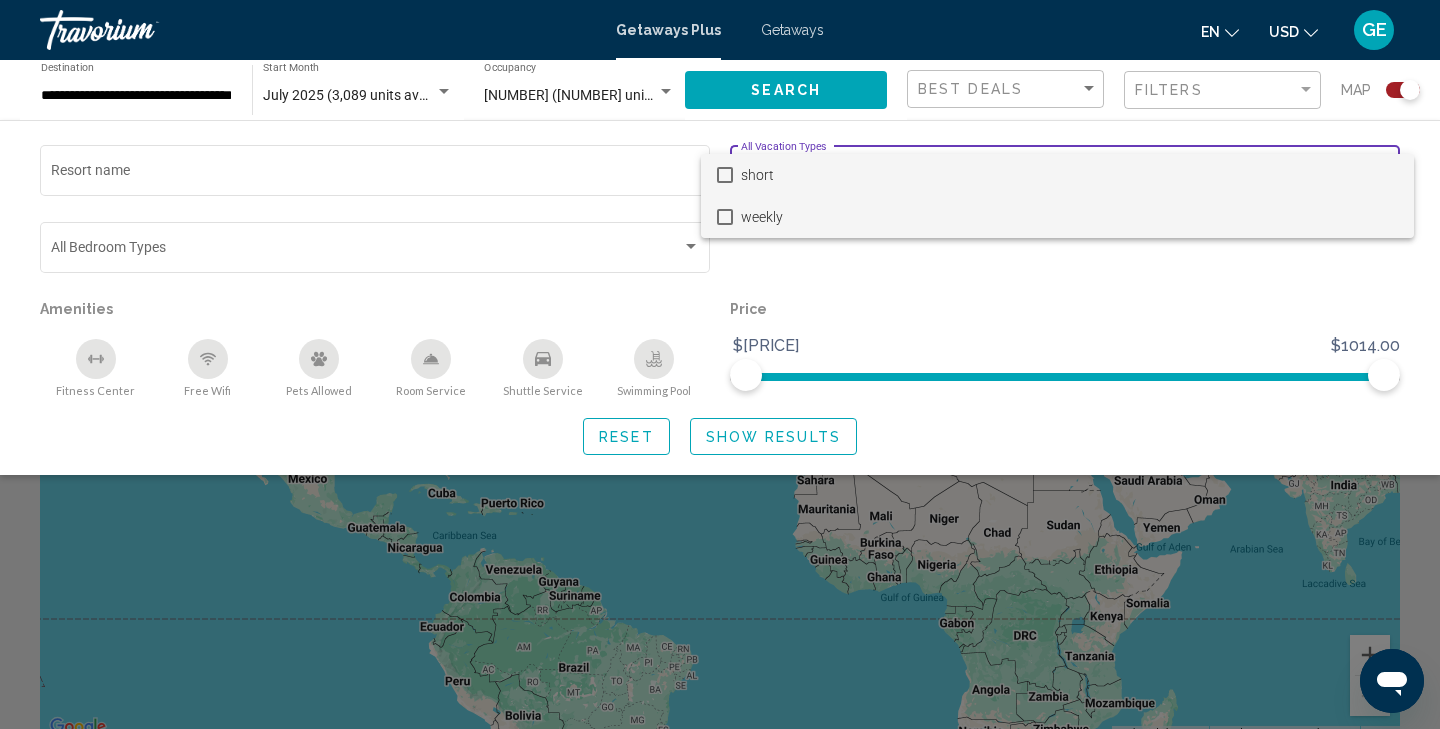 scroll, scrollTop: 0, scrollLeft: 0, axis: both 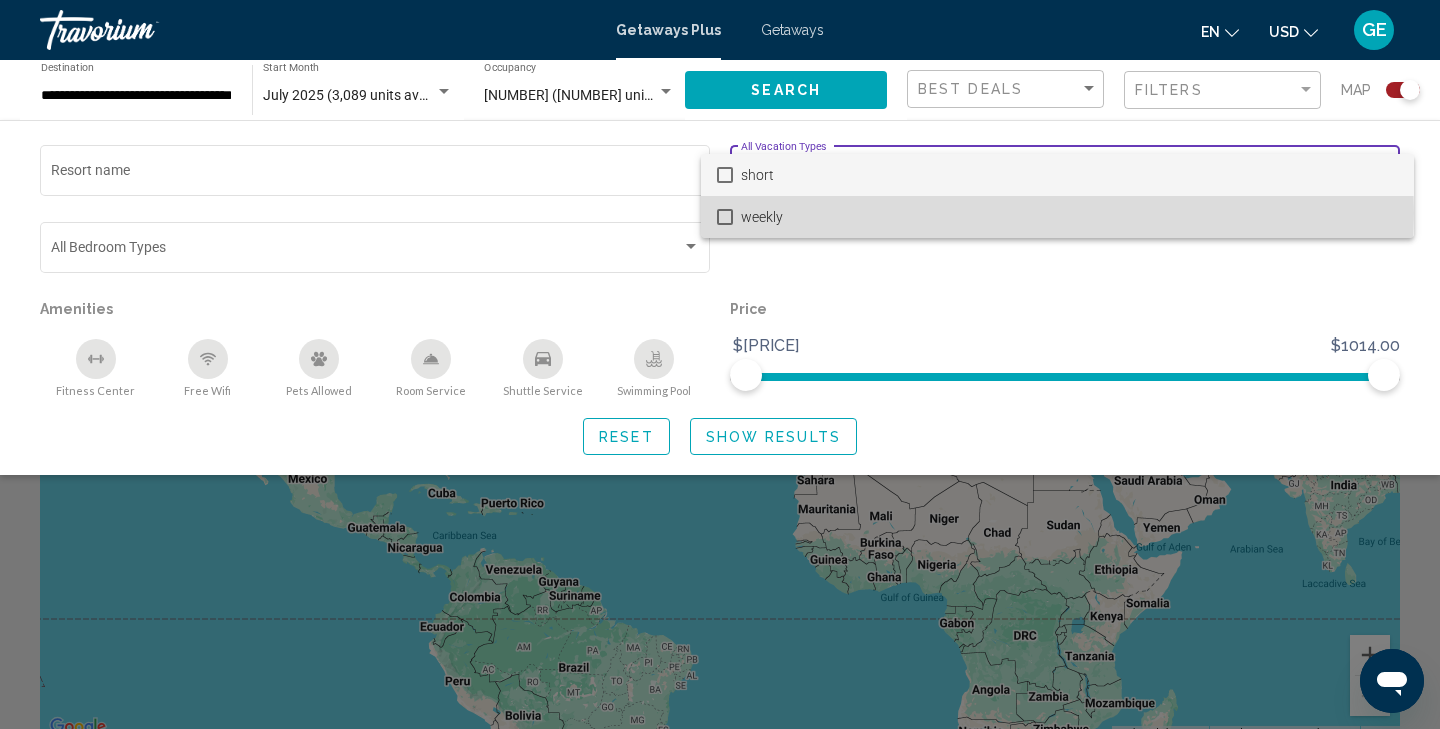 click at bounding box center [725, 217] 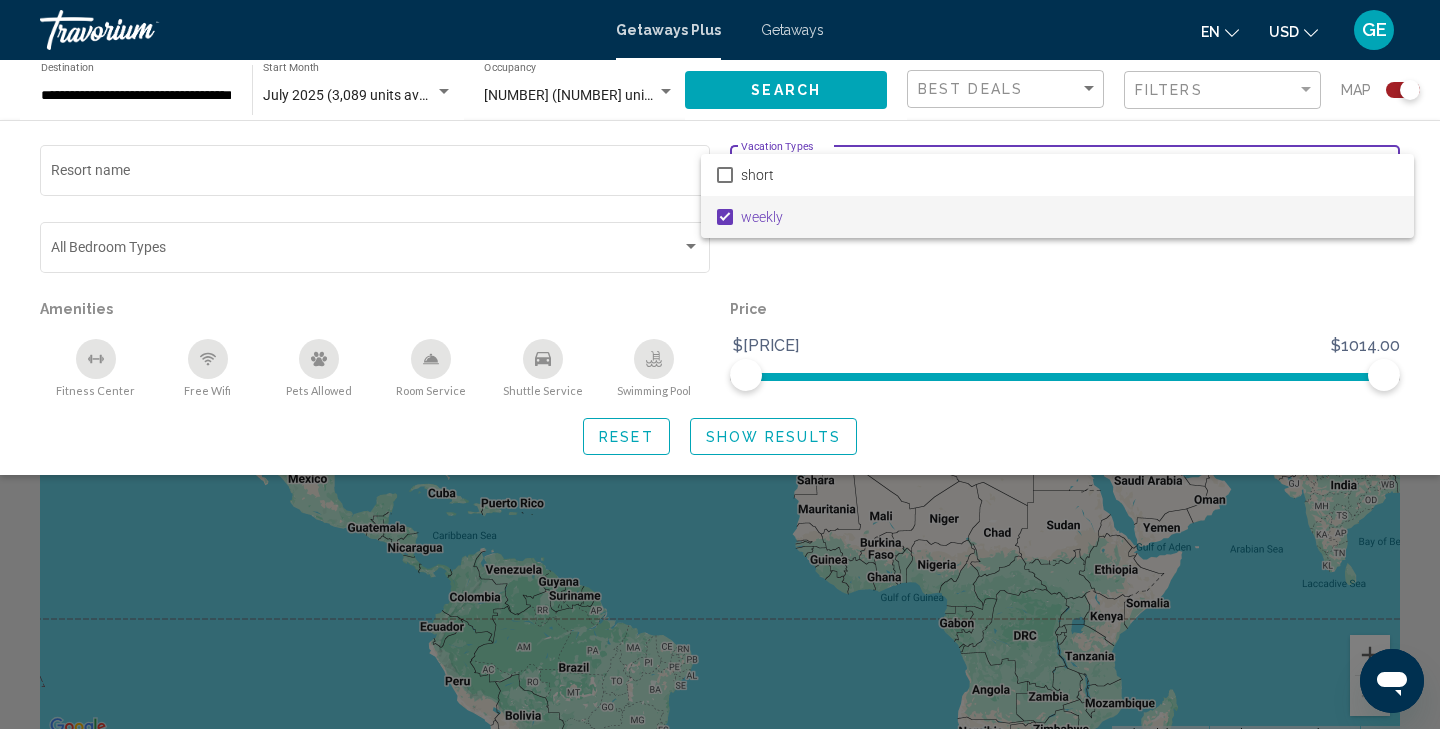 click at bounding box center [720, 364] 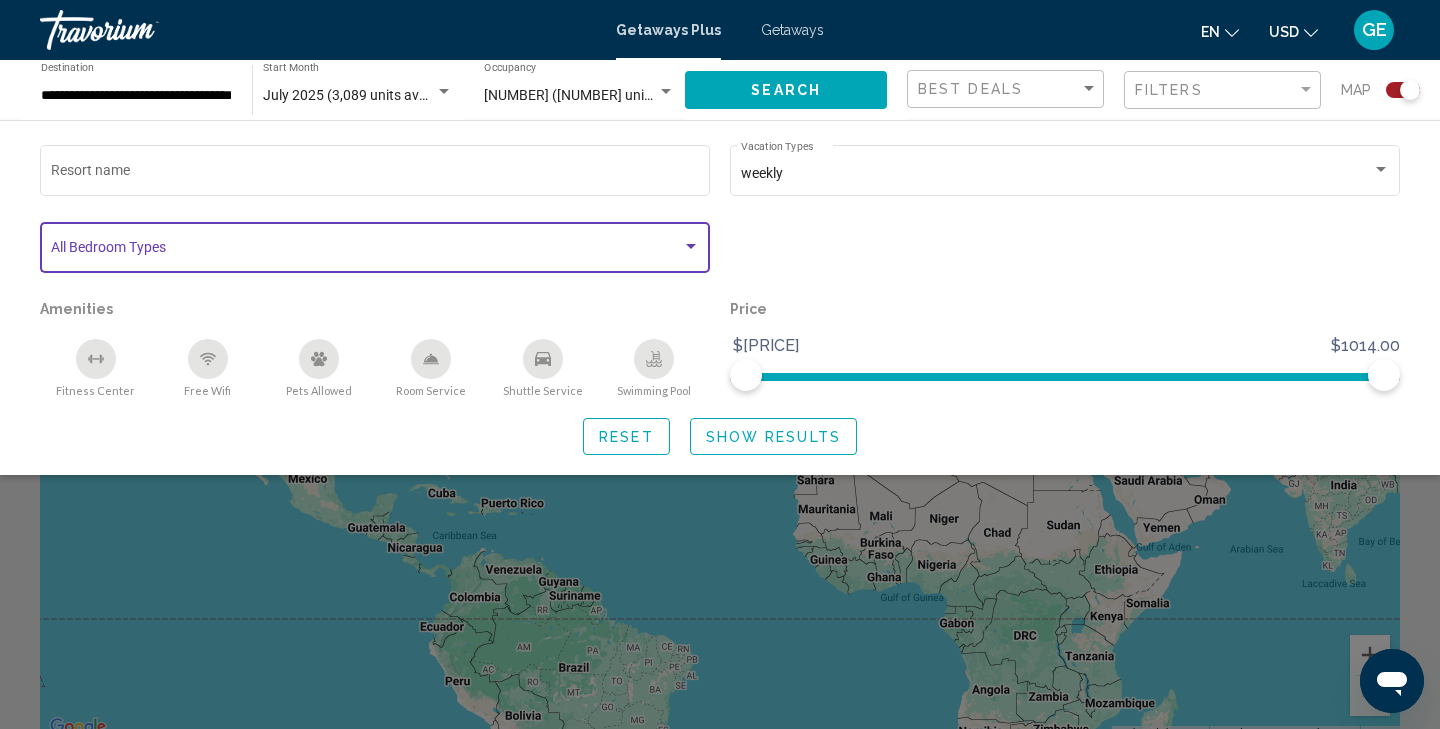 click at bounding box center [366, 251] 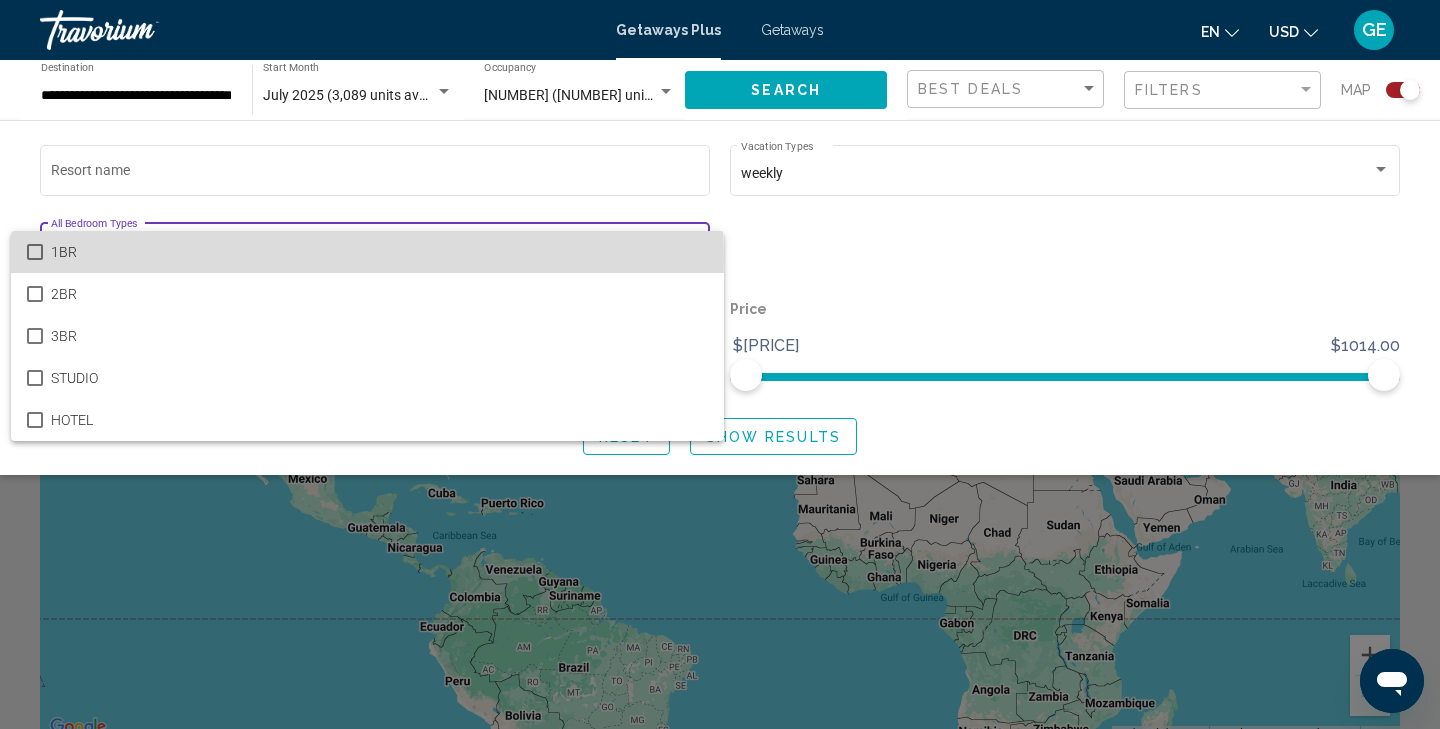 click at bounding box center (35, 252) 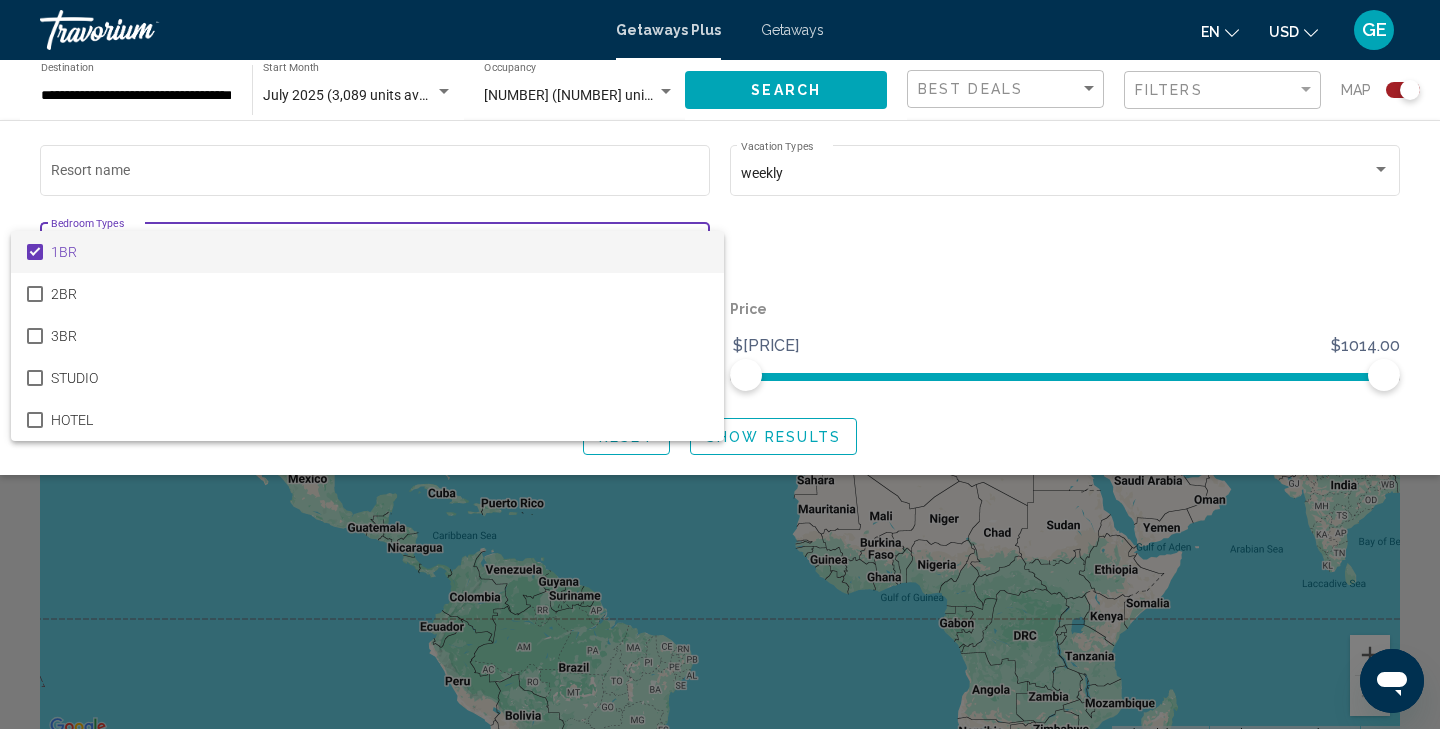 click at bounding box center (720, 364) 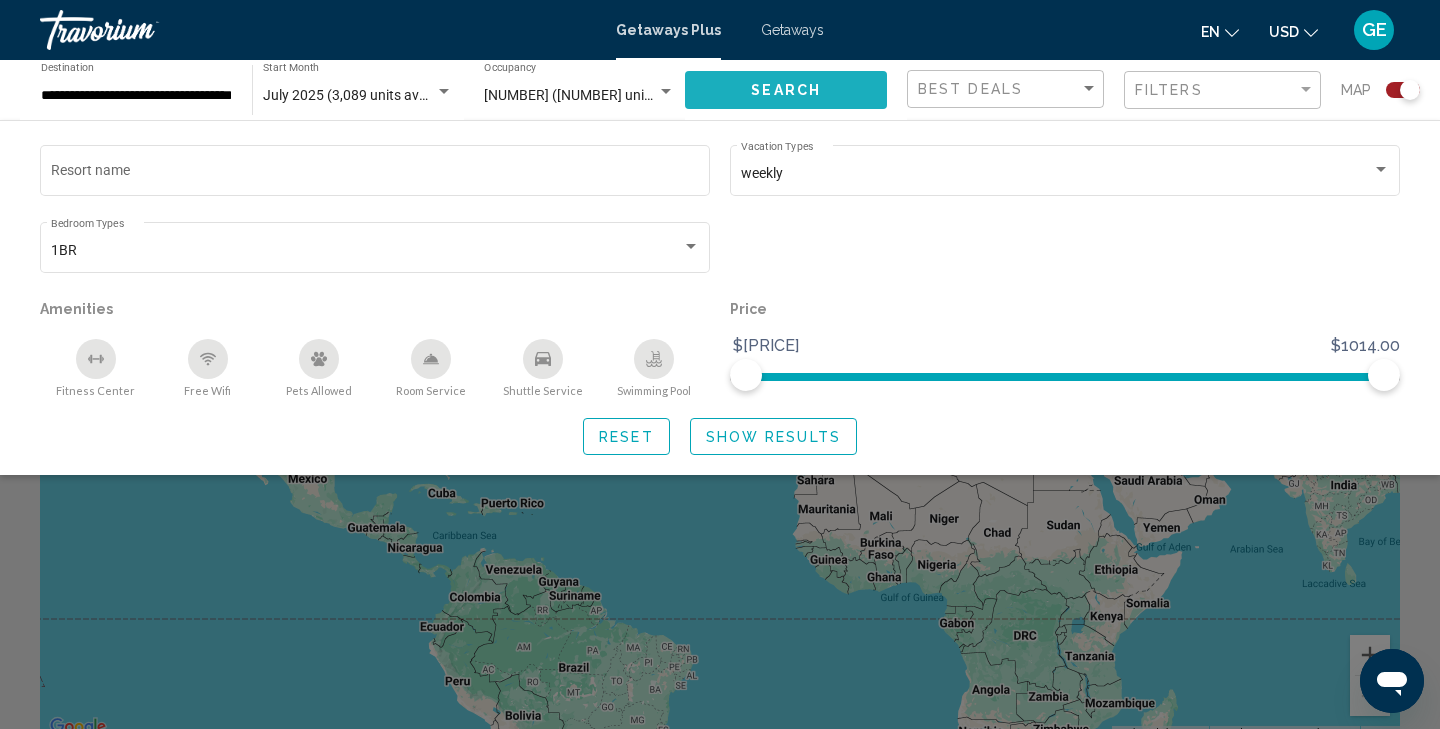 click on "Search" at bounding box center [786, 91] 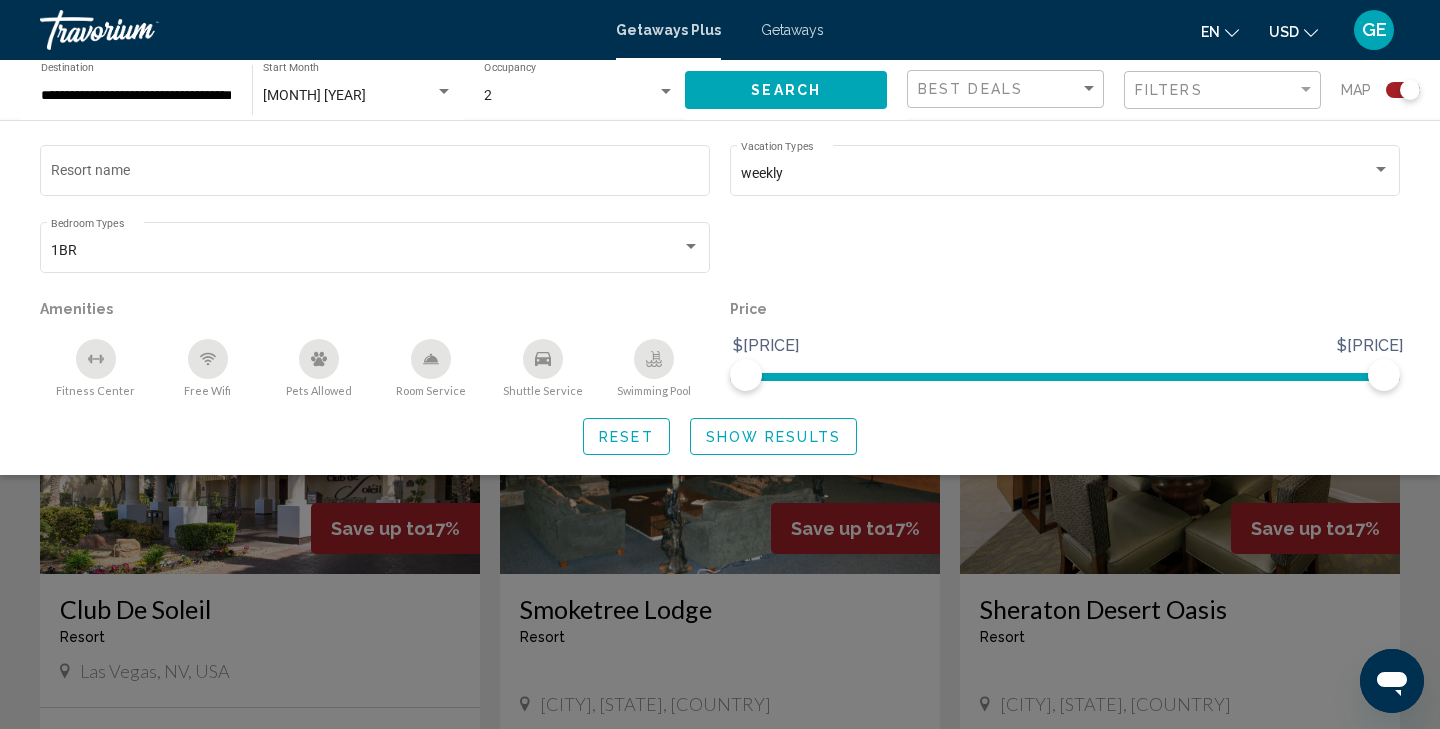 scroll, scrollTop: 573, scrollLeft: 0, axis: vertical 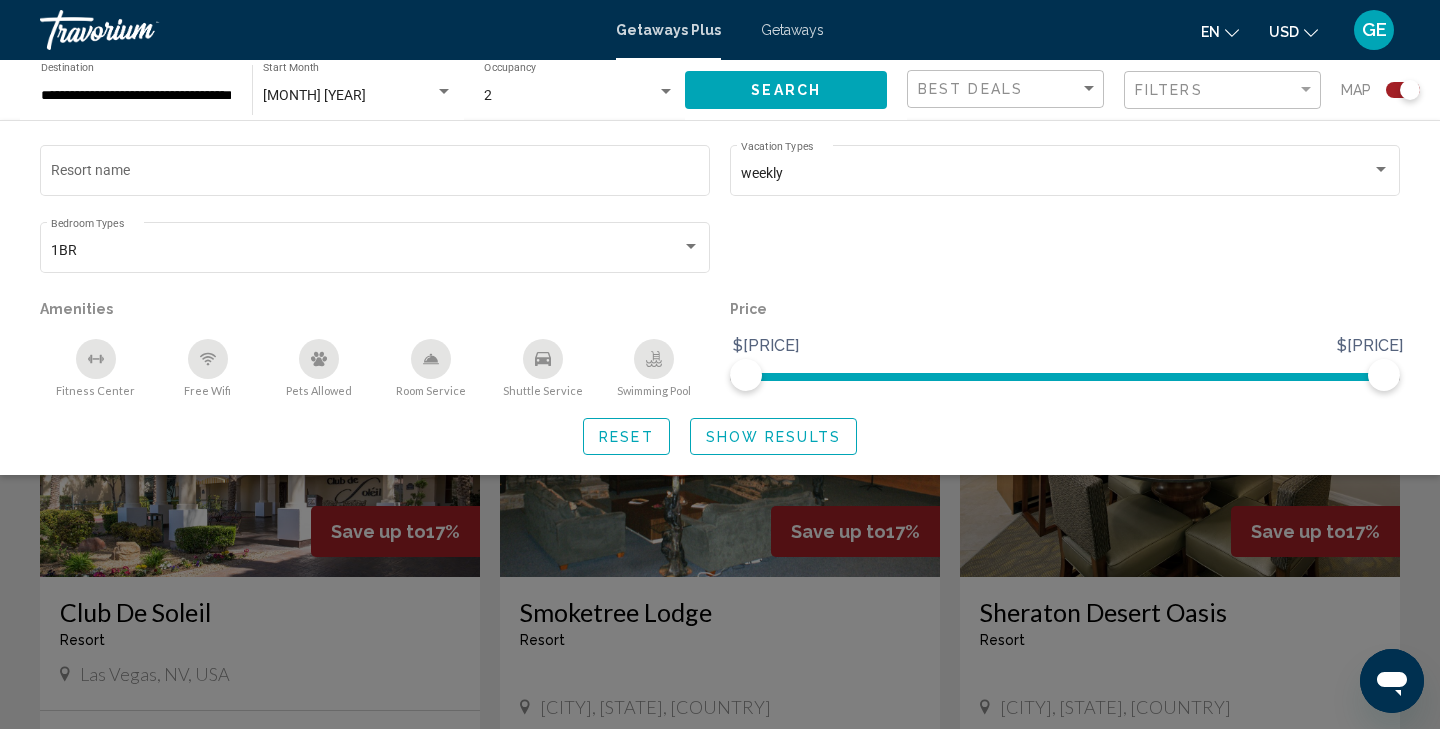 click at bounding box center (720, 514) 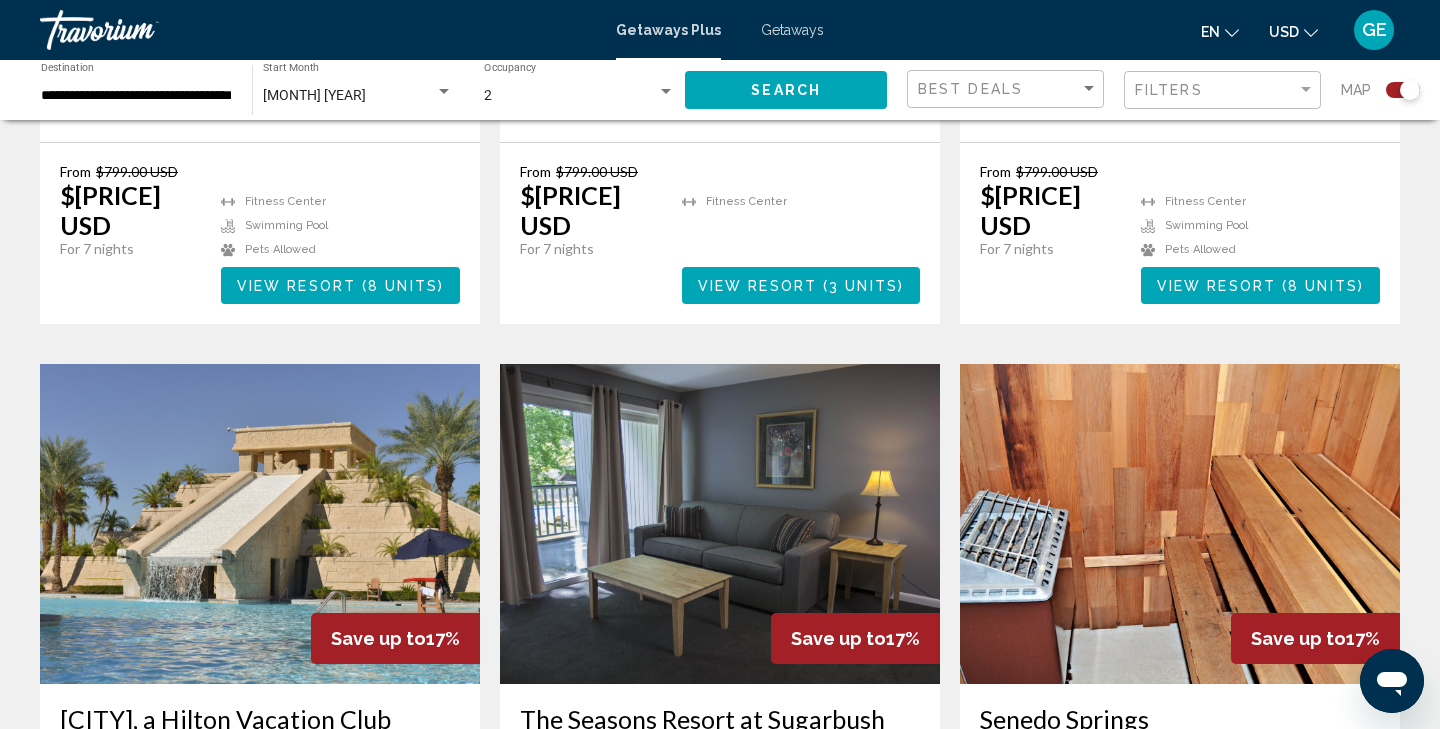scroll, scrollTop: 1861, scrollLeft: 0, axis: vertical 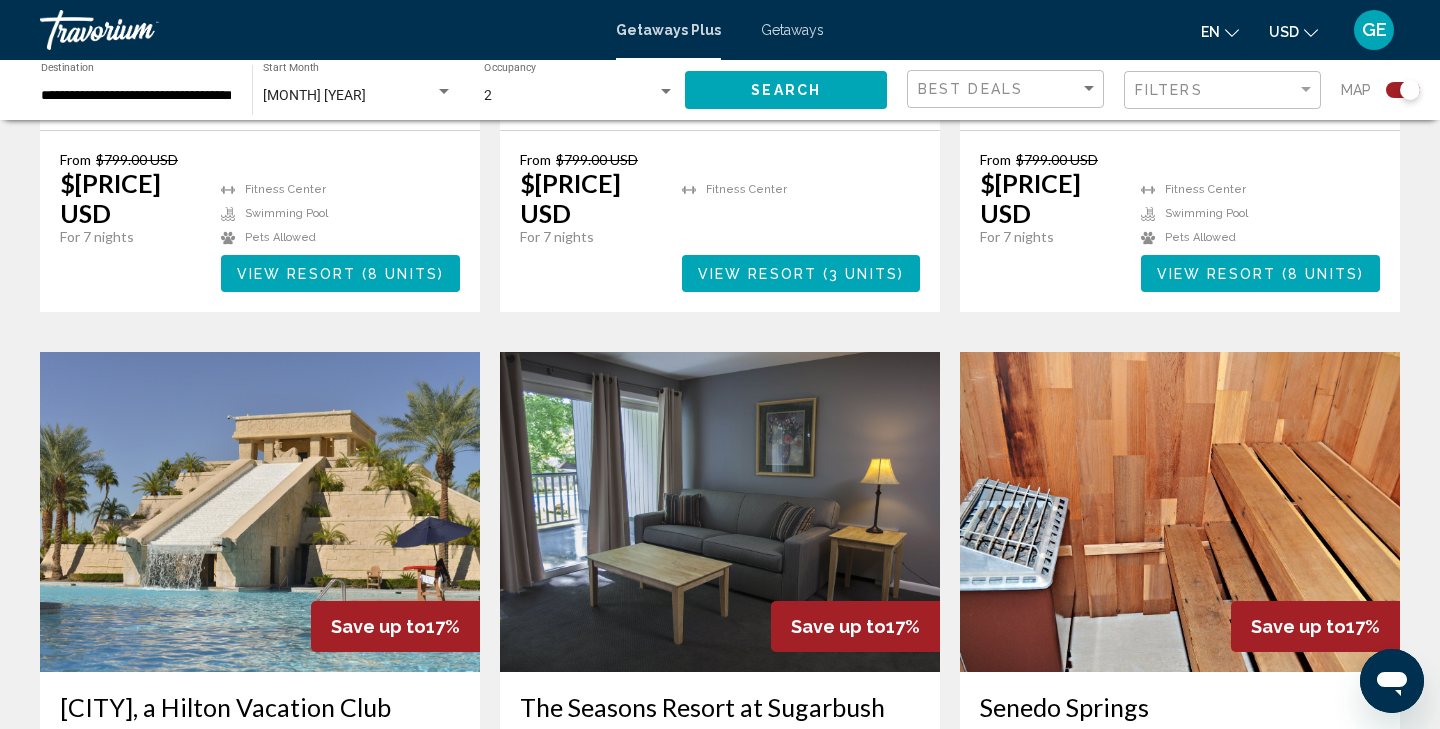 click at bounding box center [260, 512] 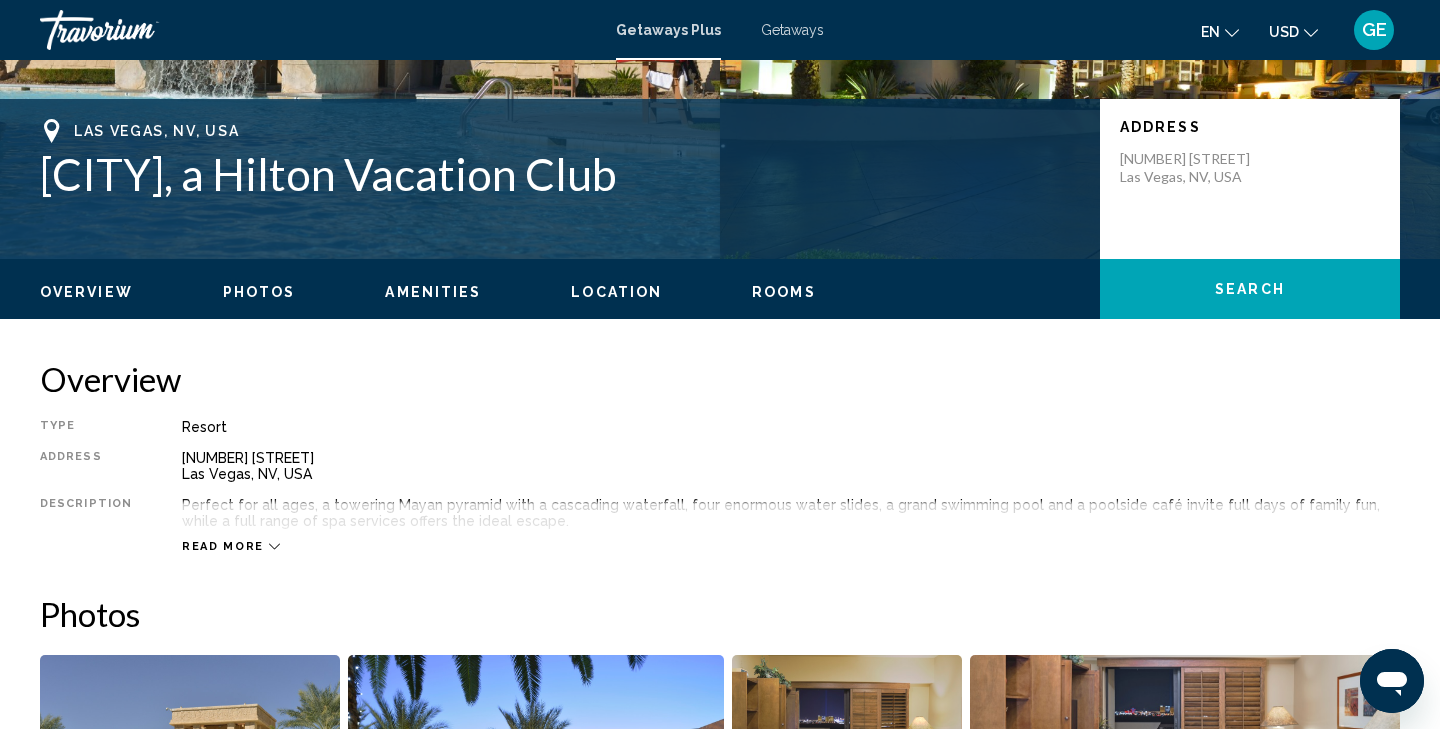 scroll, scrollTop: 420, scrollLeft: 0, axis: vertical 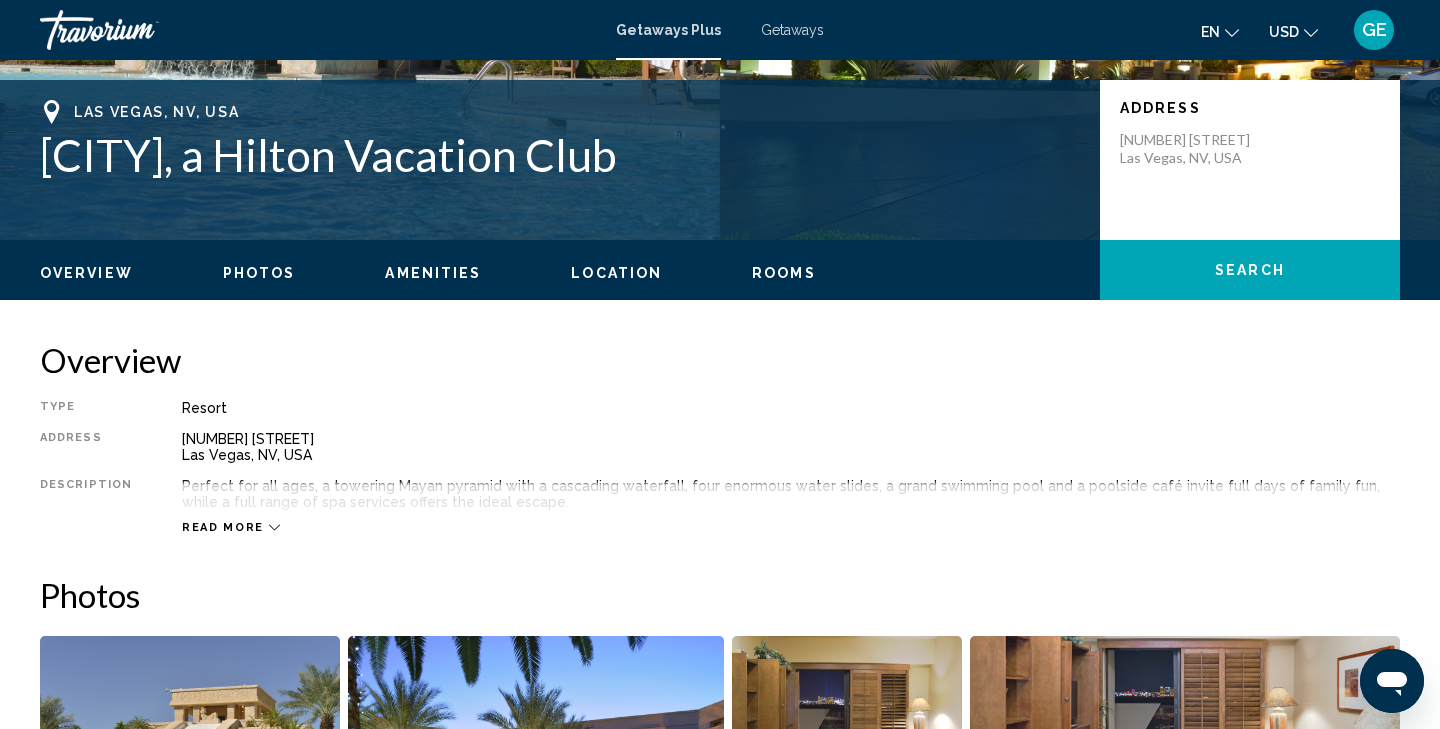 click on "Read more" at bounding box center [791, 507] 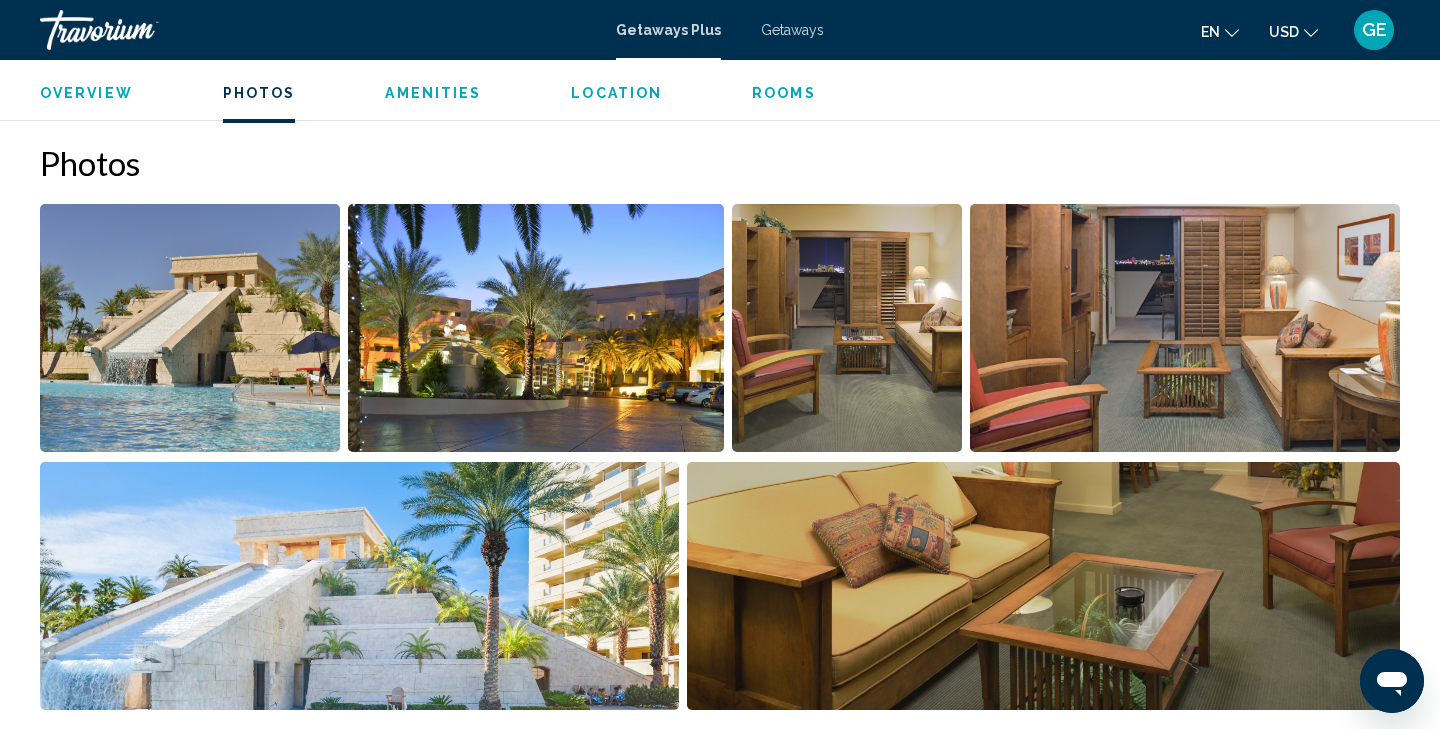 scroll, scrollTop: 863, scrollLeft: 0, axis: vertical 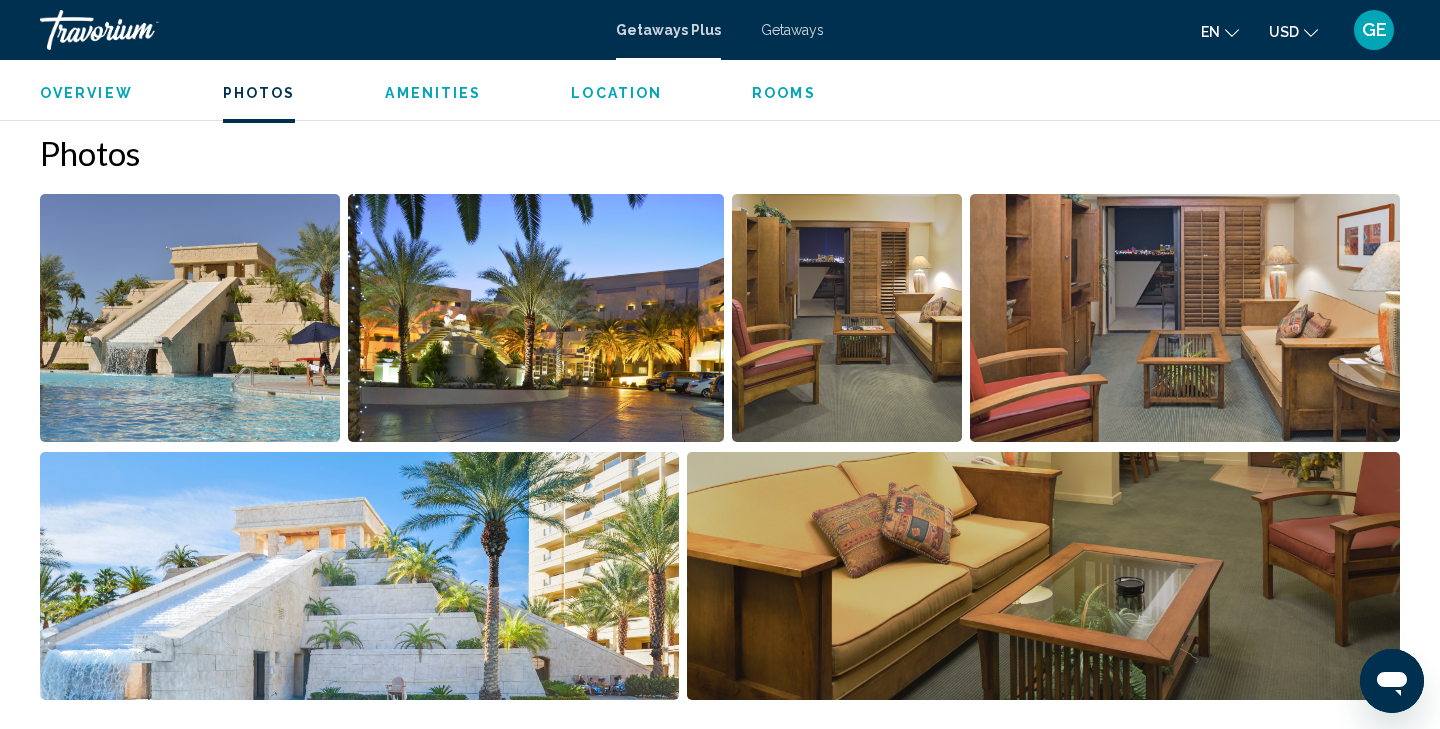 click at bounding box center (190, 318) 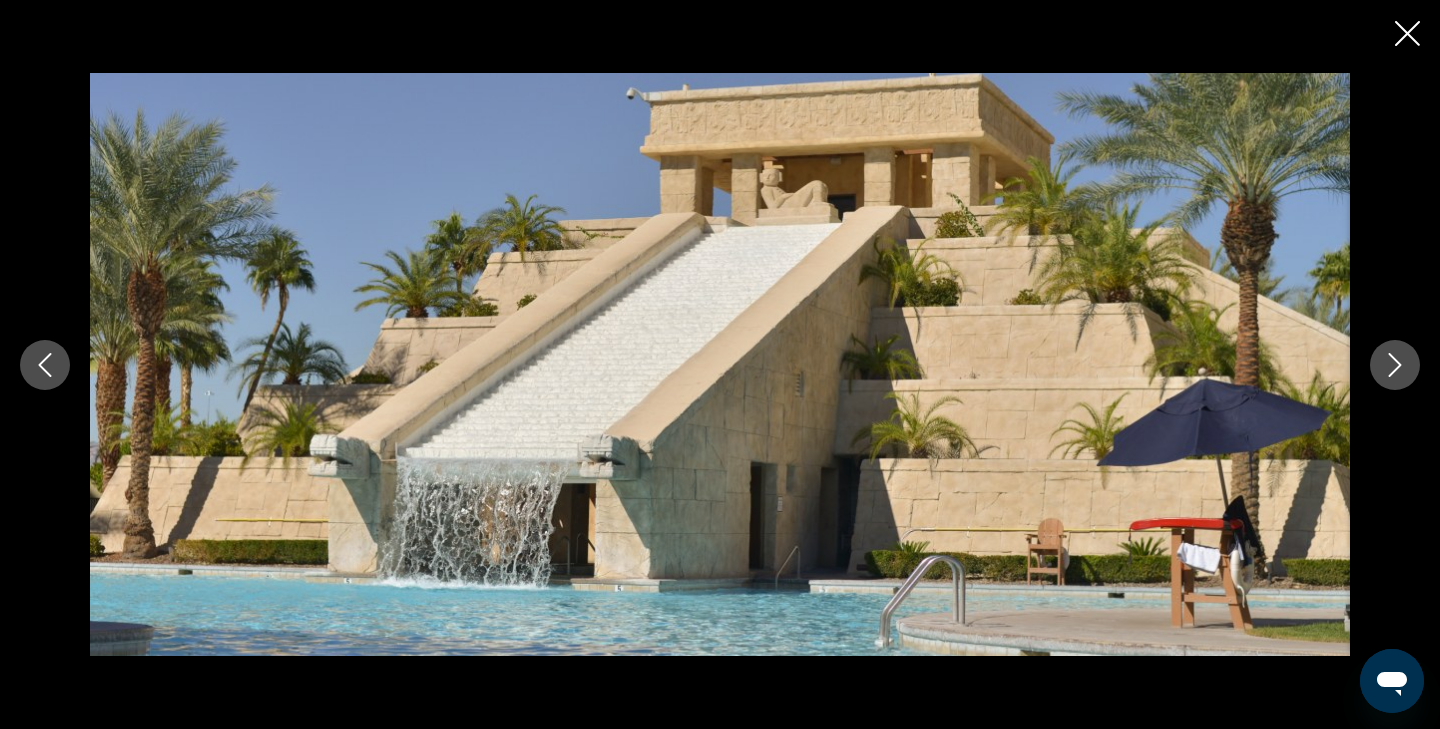 click at bounding box center [1395, 365] 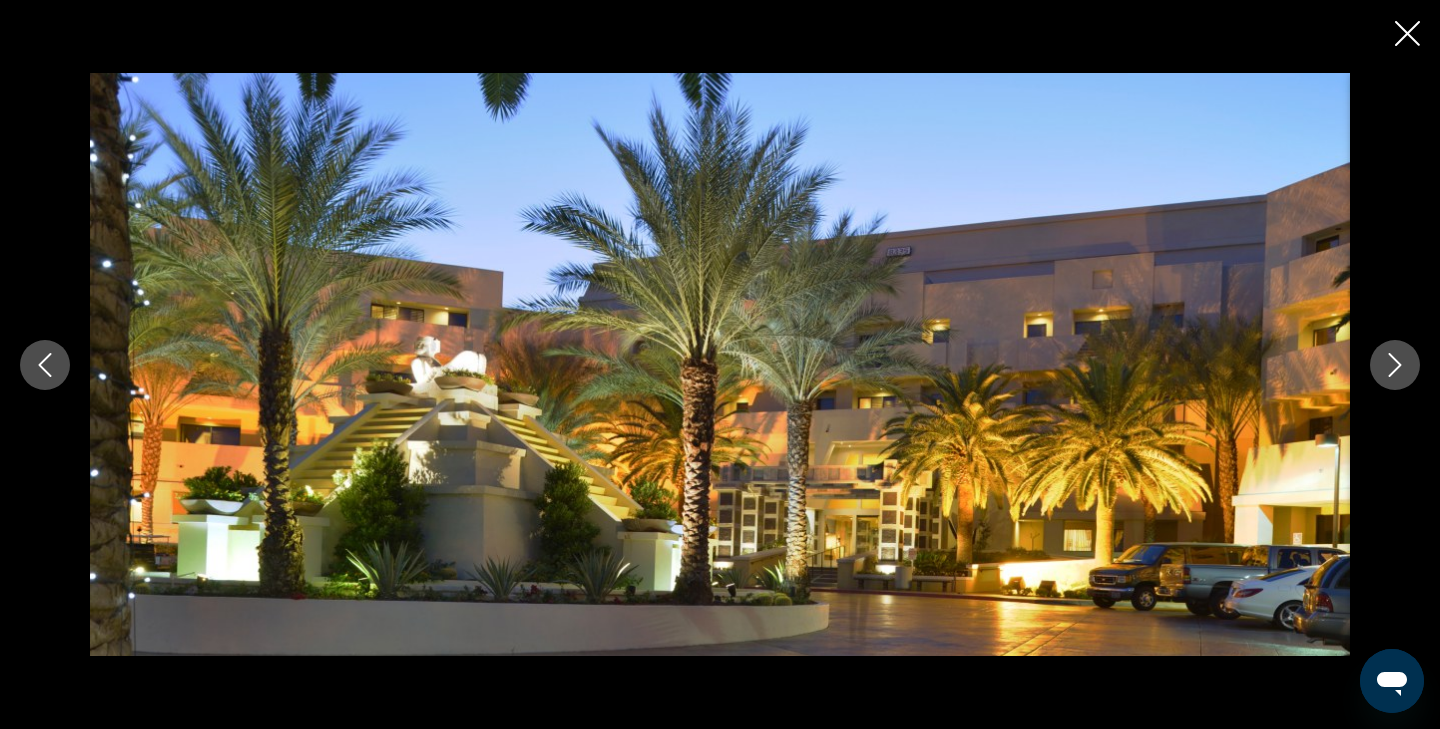 click at bounding box center [1395, 365] 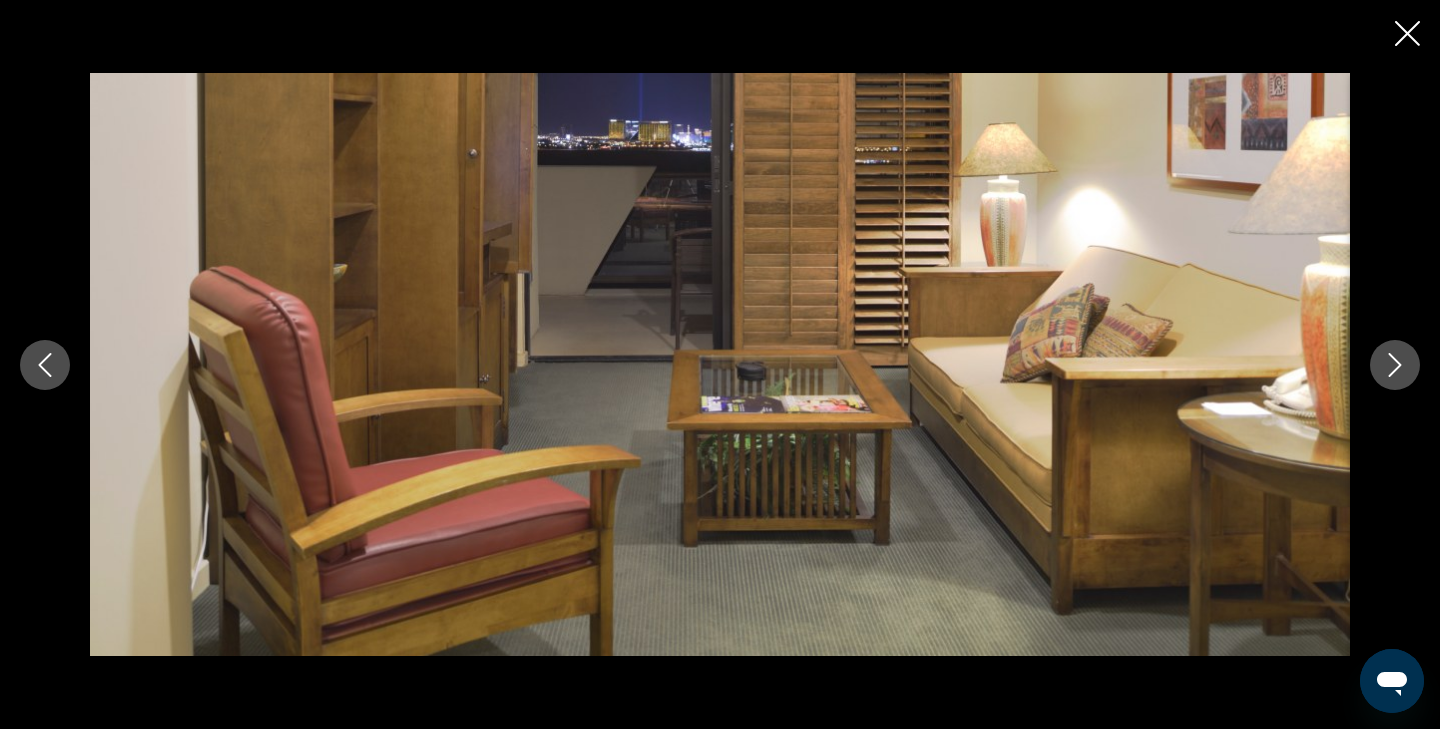 click at bounding box center (1395, 365) 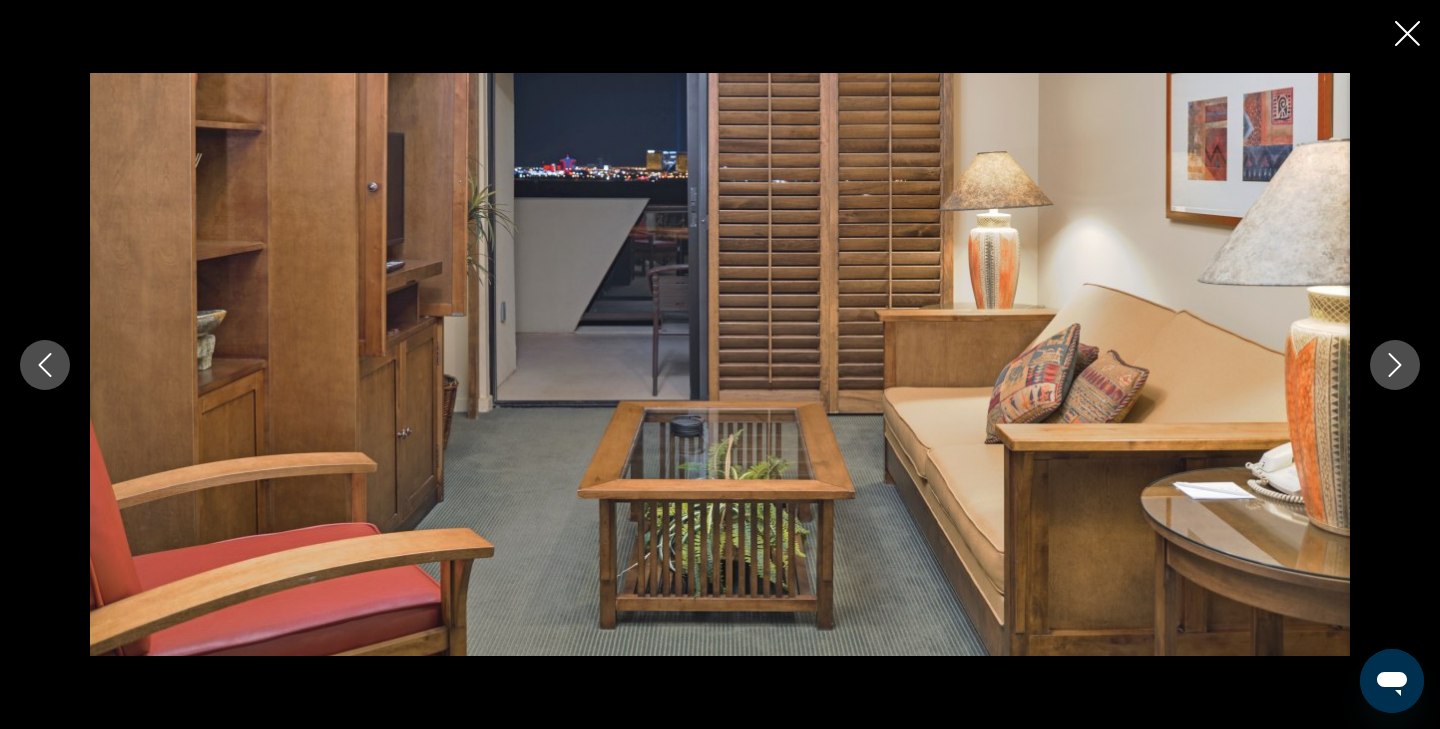 click at bounding box center (1395, 365) 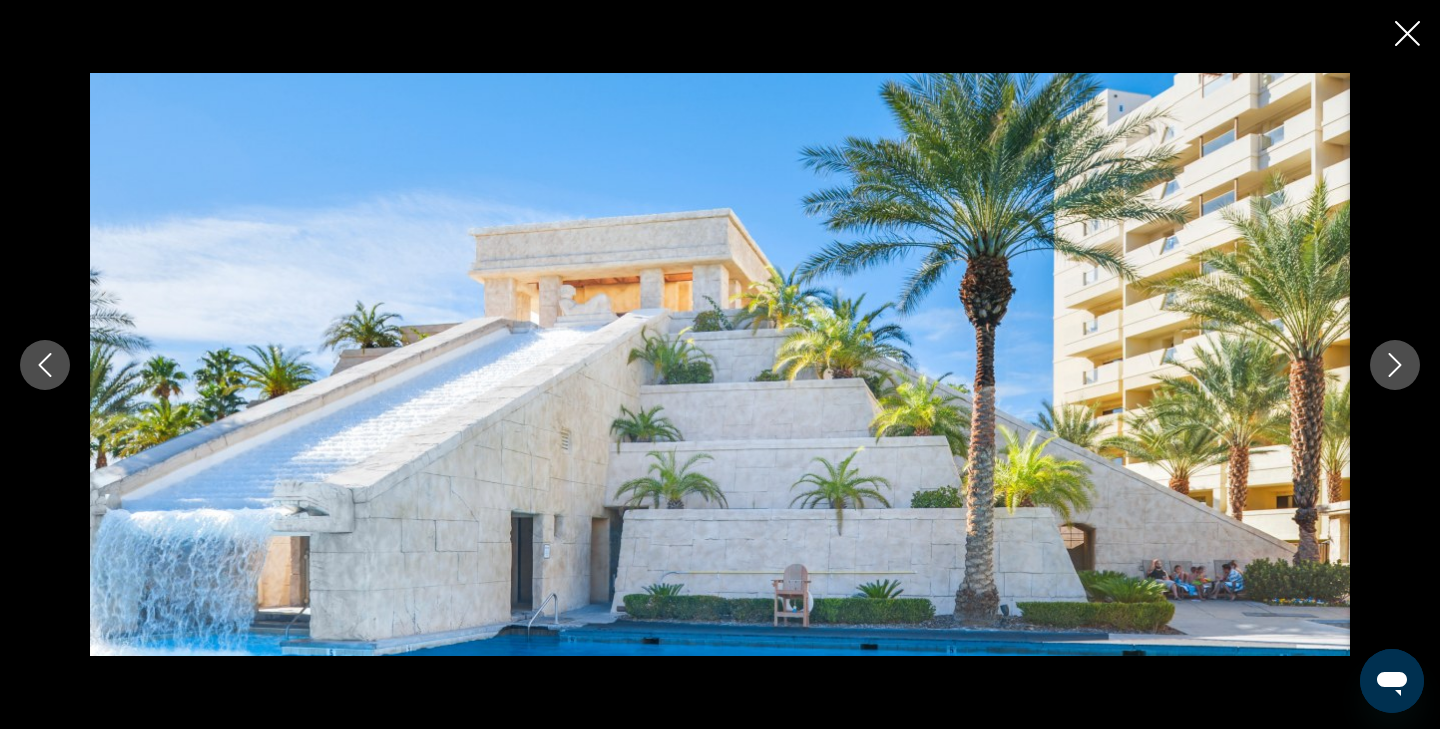 click at bounding box center (1395, 365) 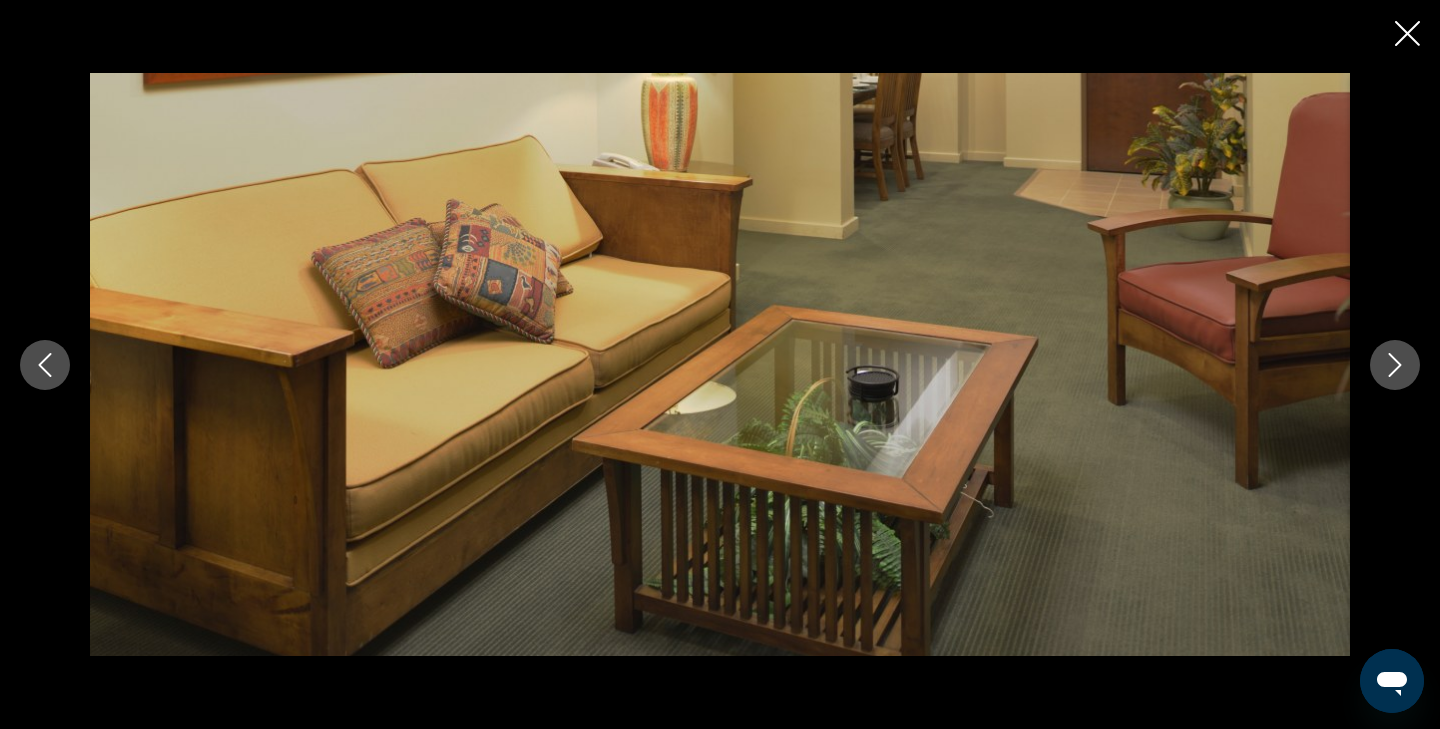 click at bounding box center [1395, 365] 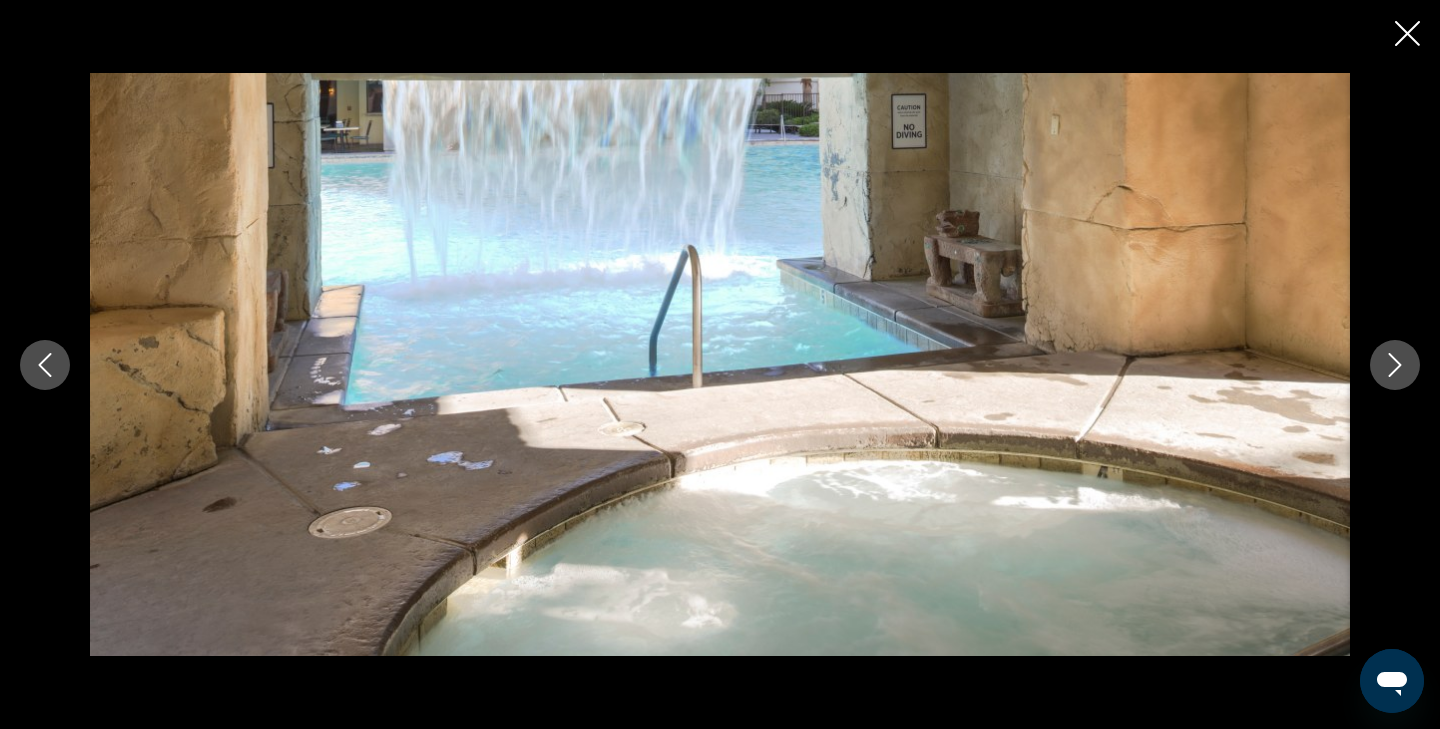 click at bounding box center [1395, 365] 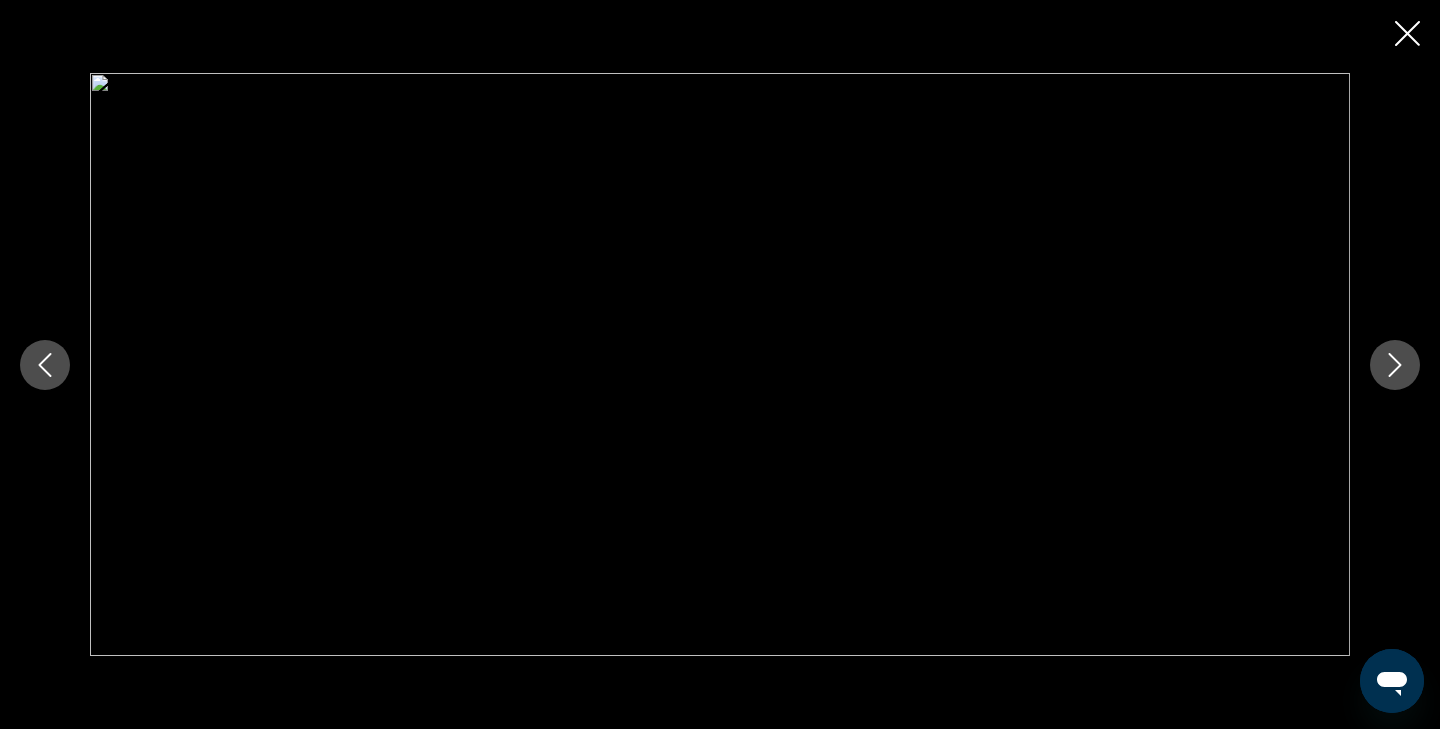 click at bounding box center [1395, 365] 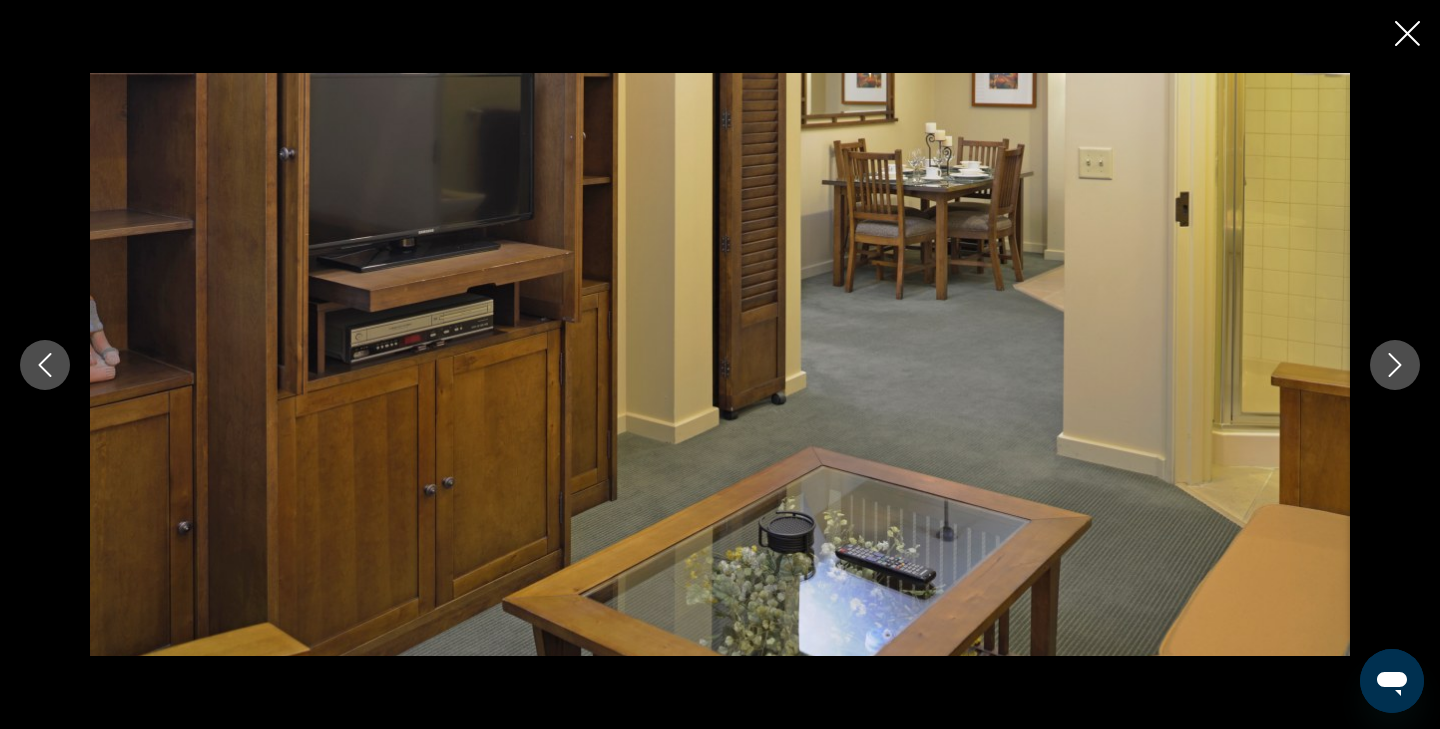 click at bounding box center (1395, 365) 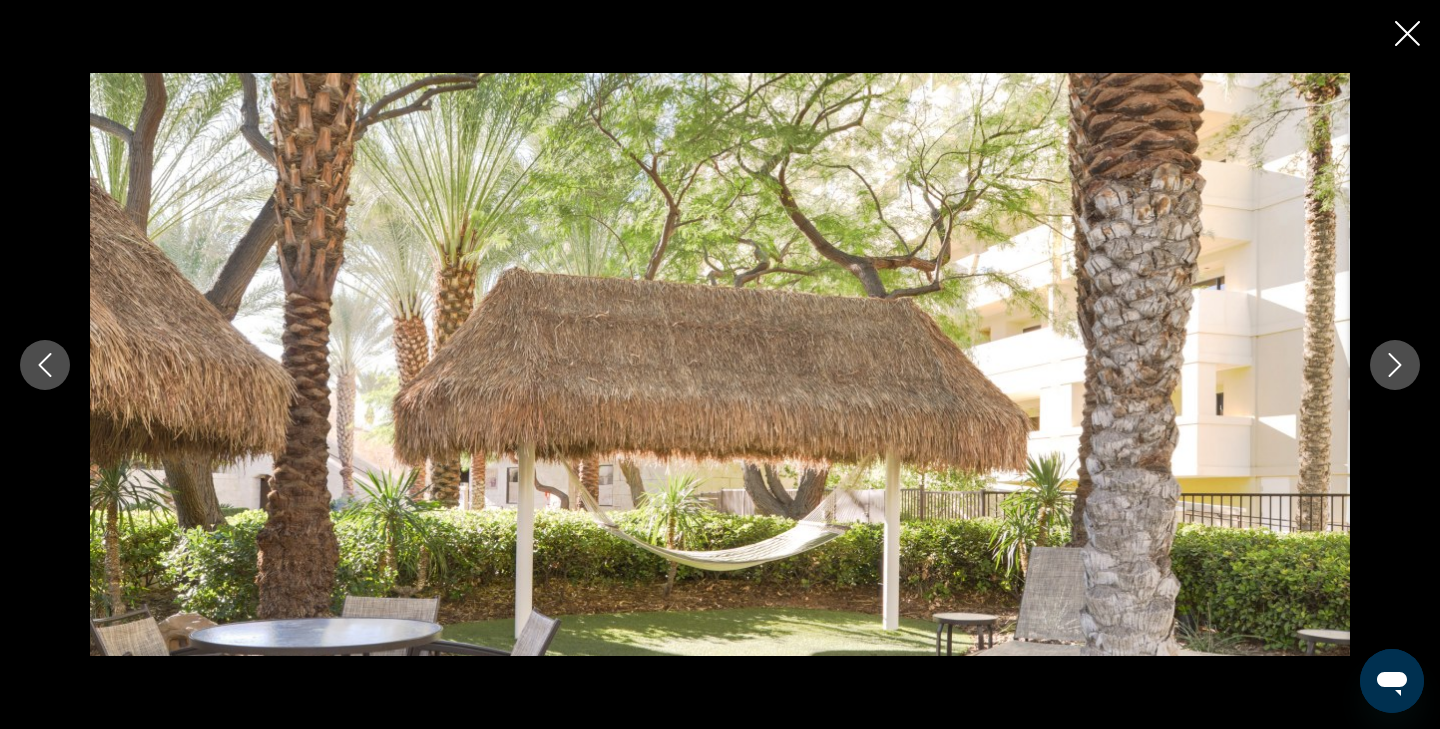 click at bounding box center (1395, 365) 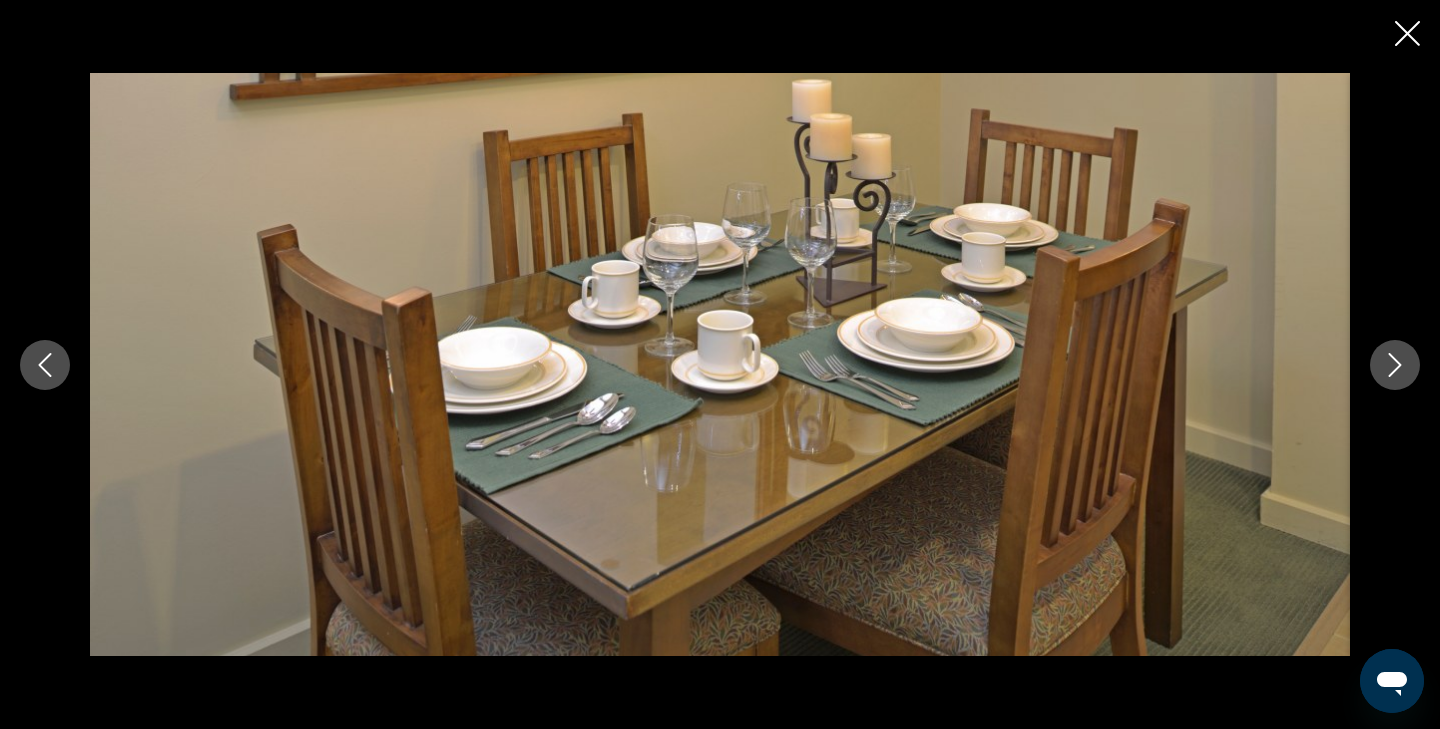 click at bounding box center [1395, 365] 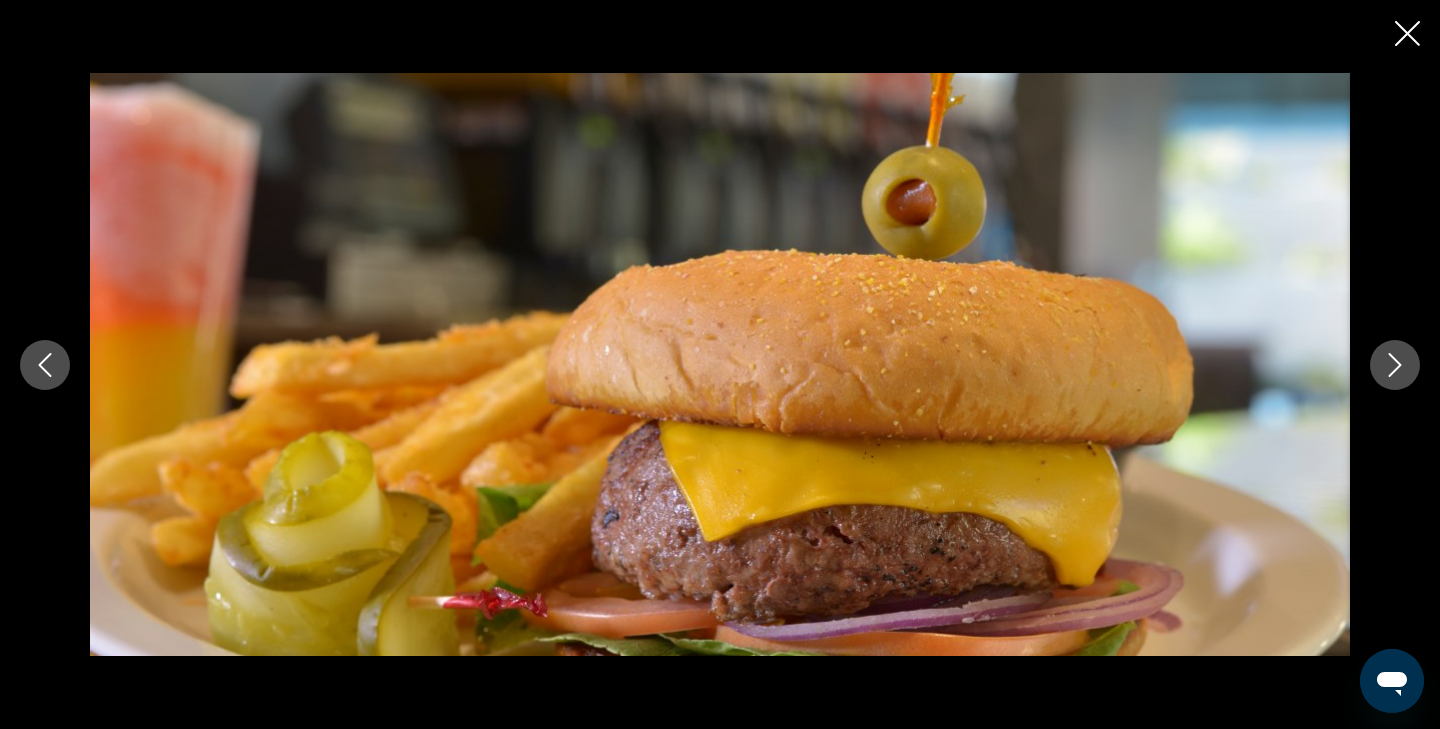 click at bounding box center (1395, 365) 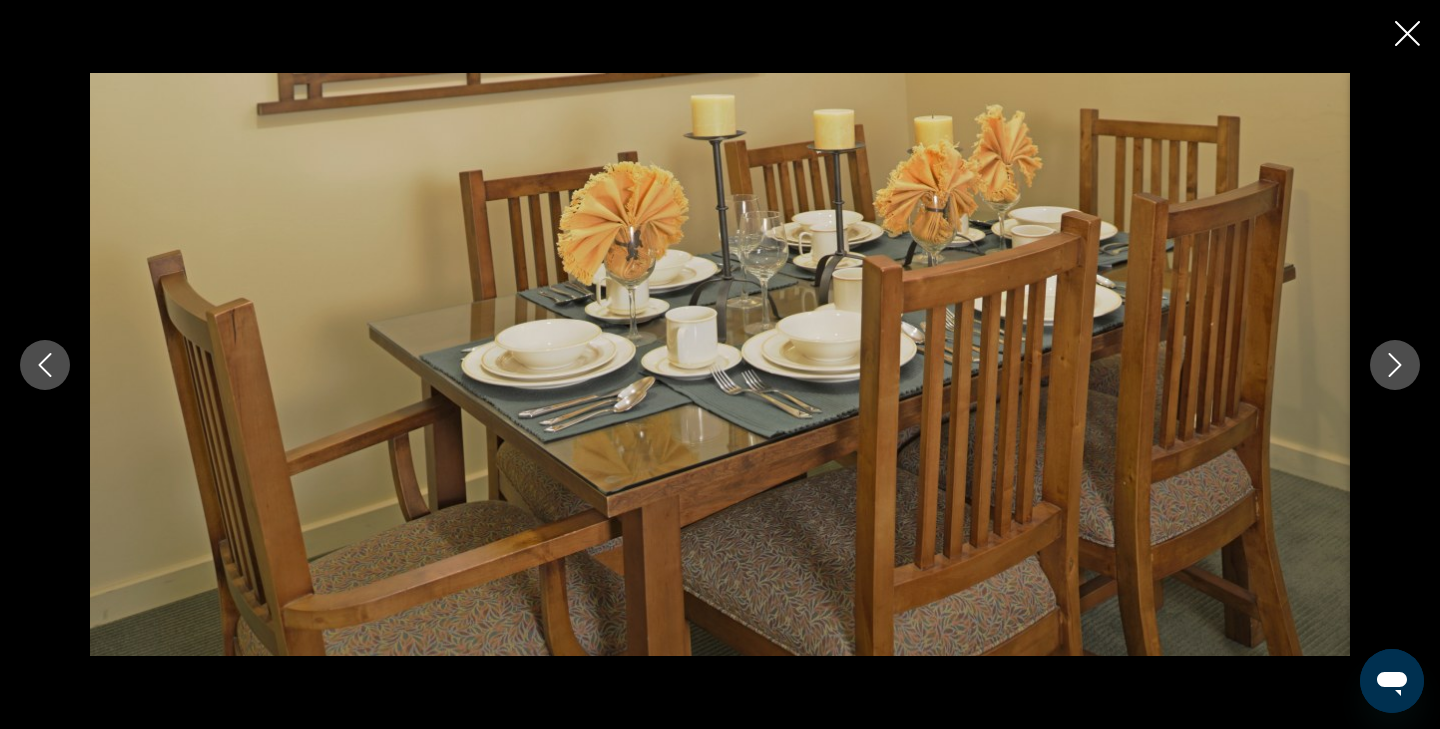 click at bounding box center [1395, 365] 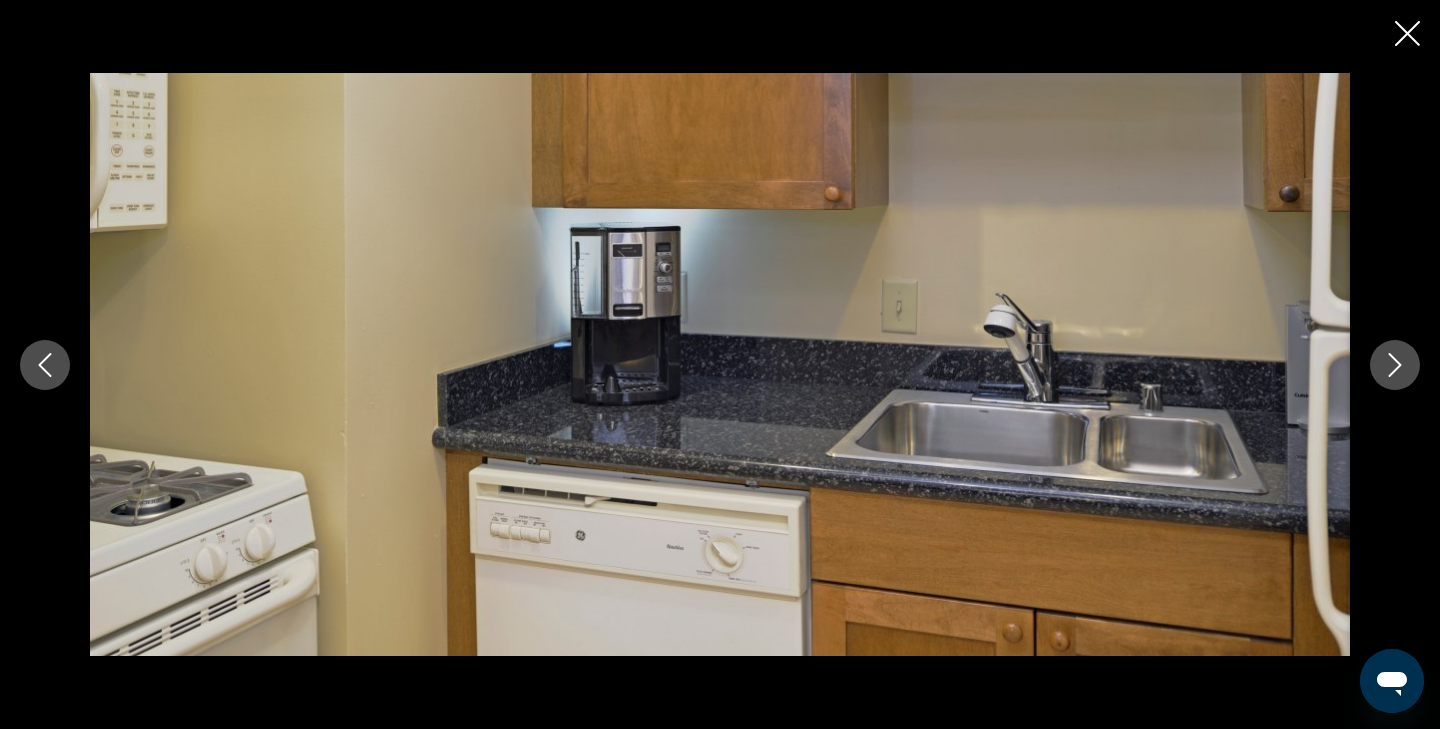 click at bounding box center [1395, 365] 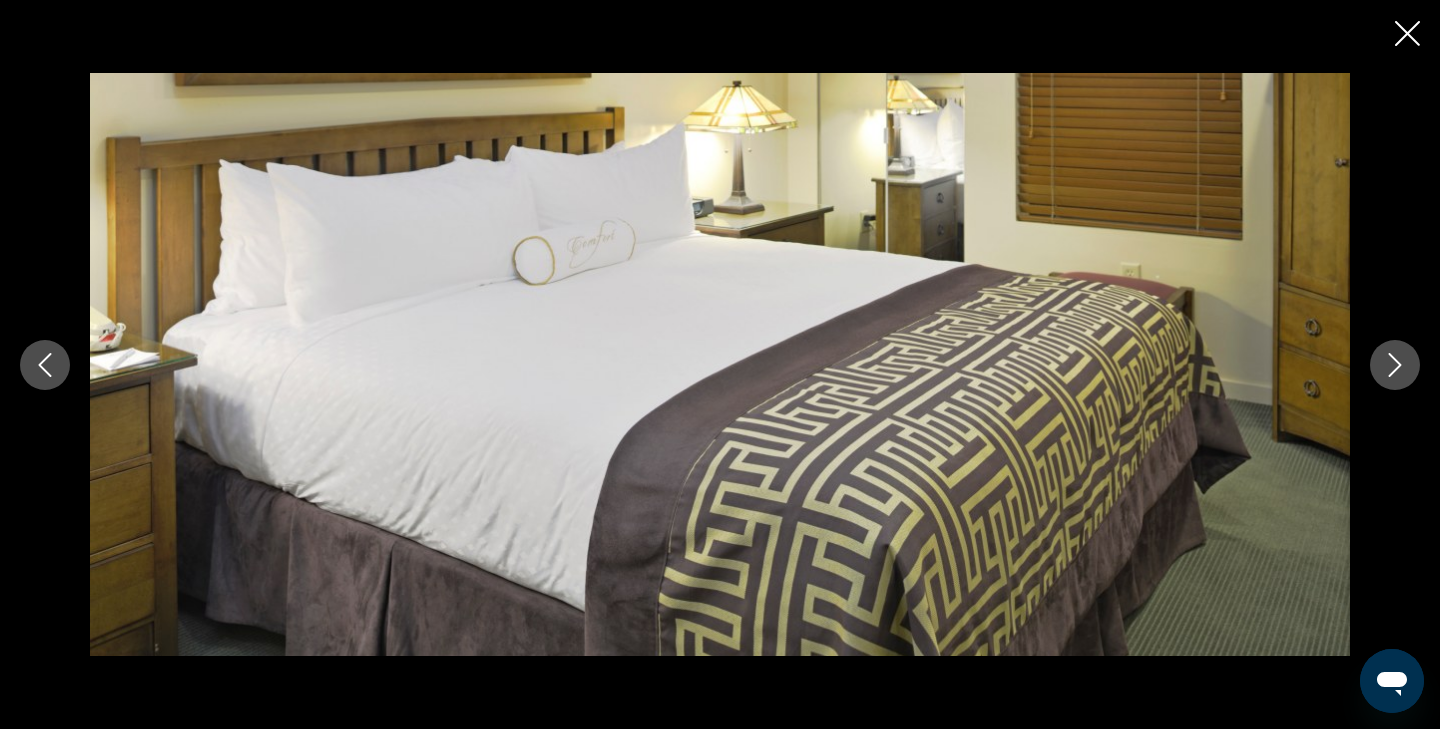 click at bounding box center [1395, 365] 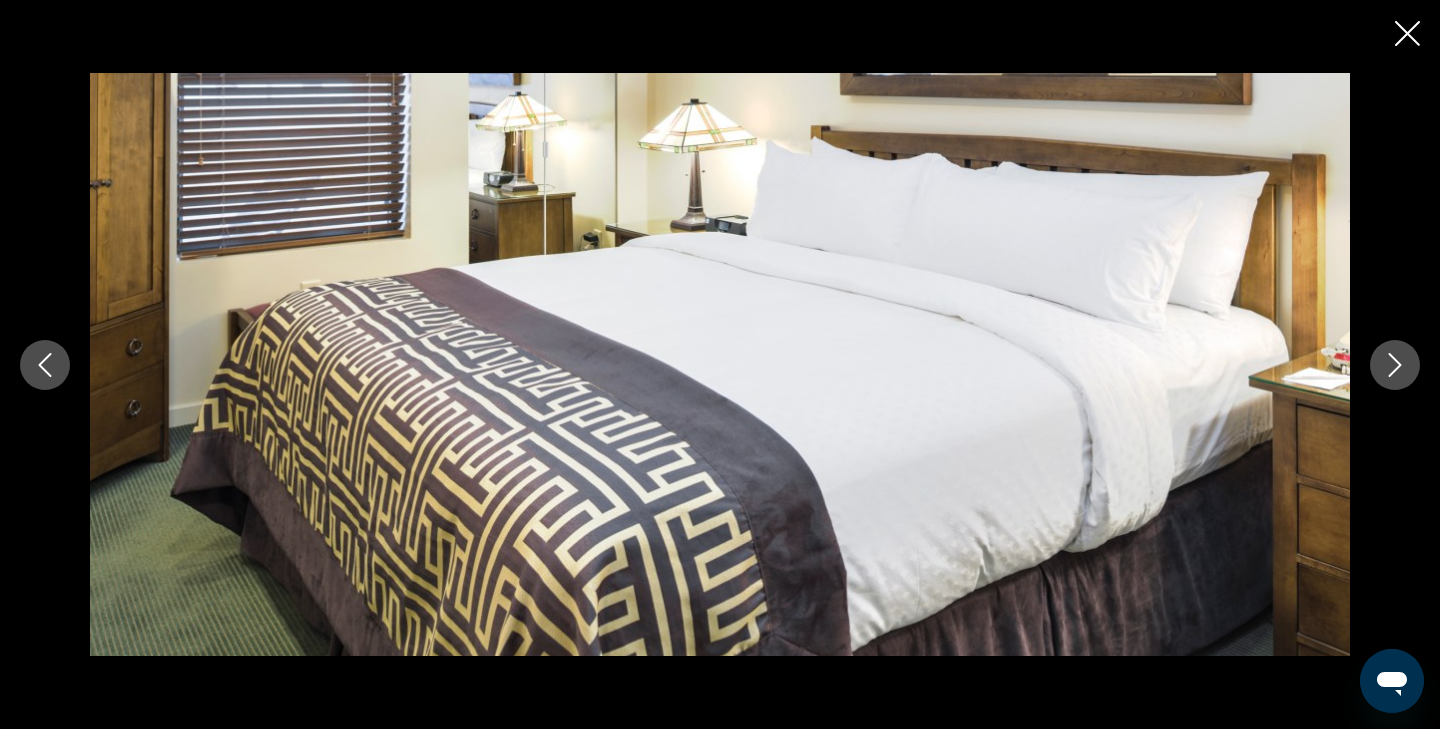 click at bounding box center (1395, 365) 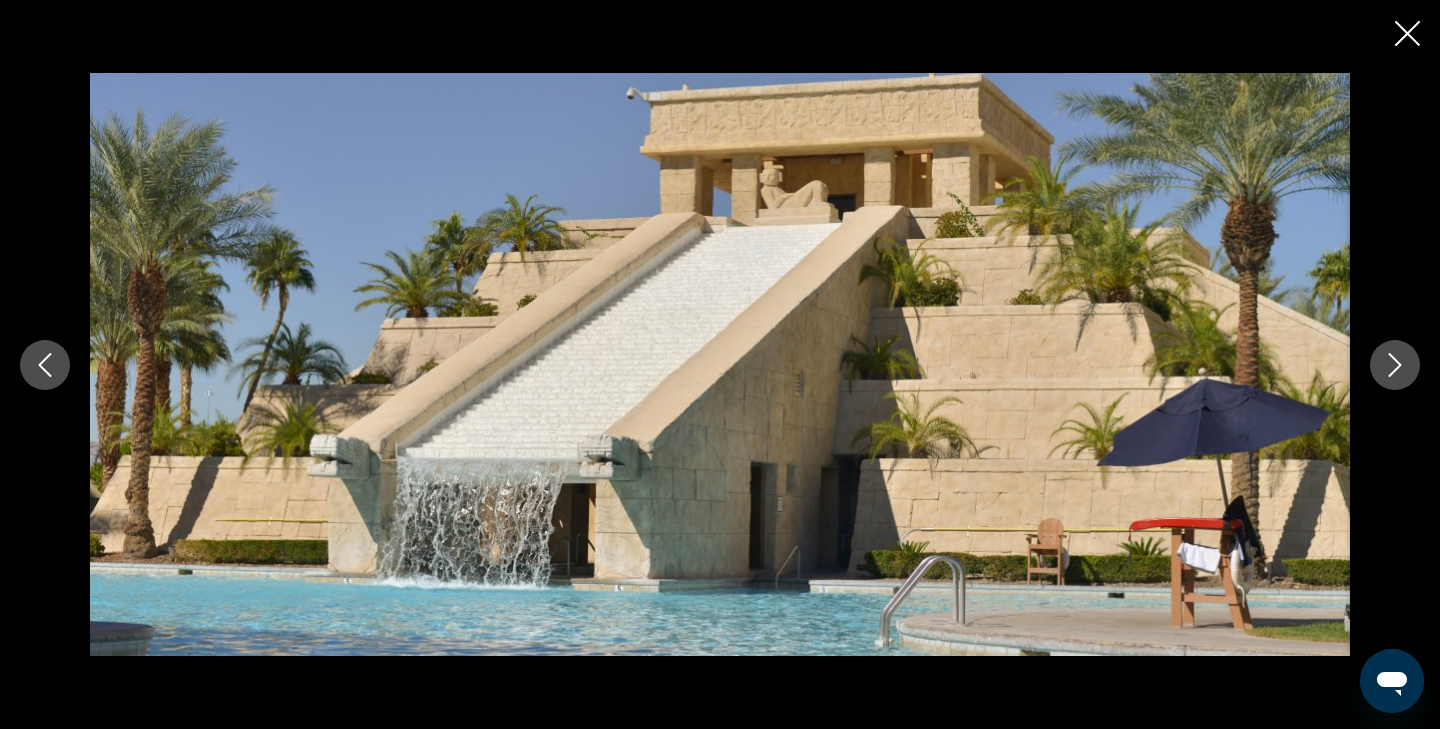 click at bounding box center [1407, 33] 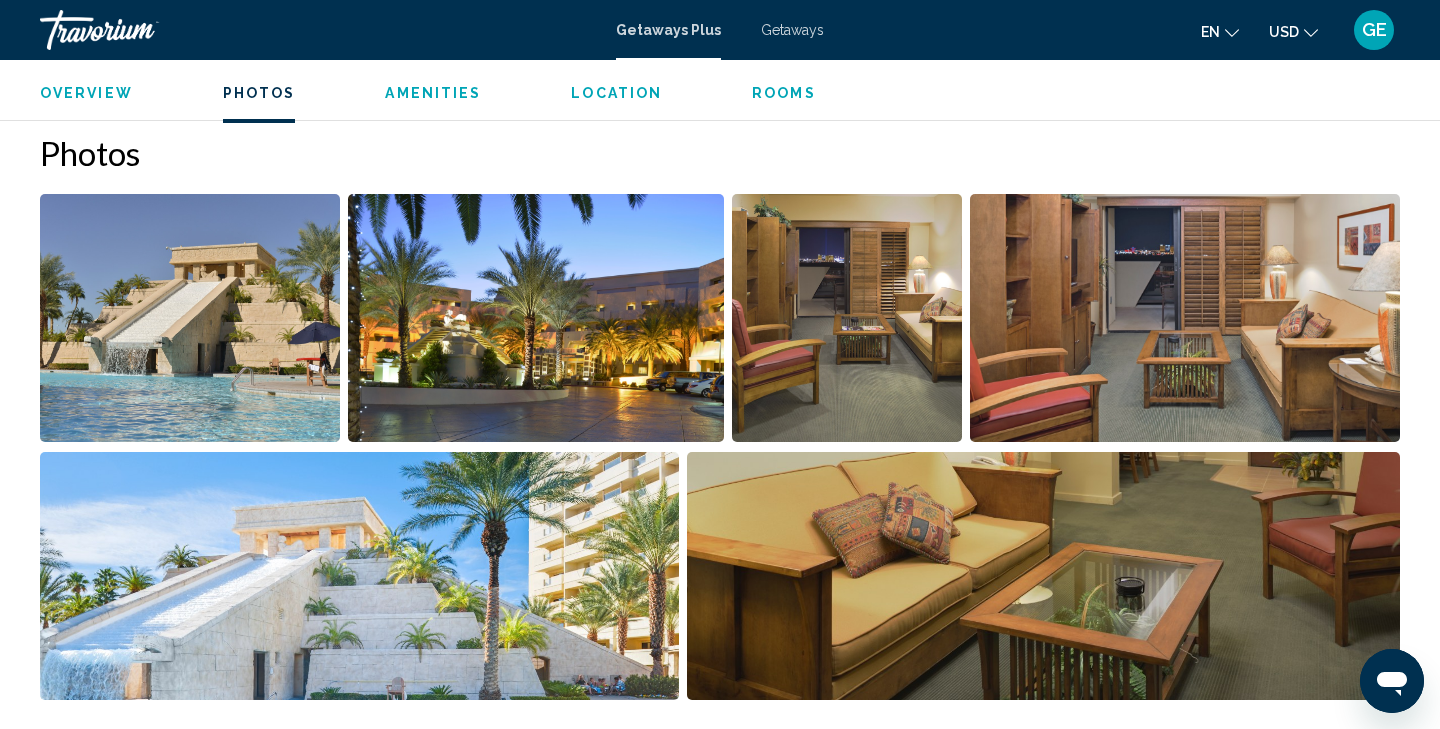 click on "Getaways" at bounding box center [792, 30] 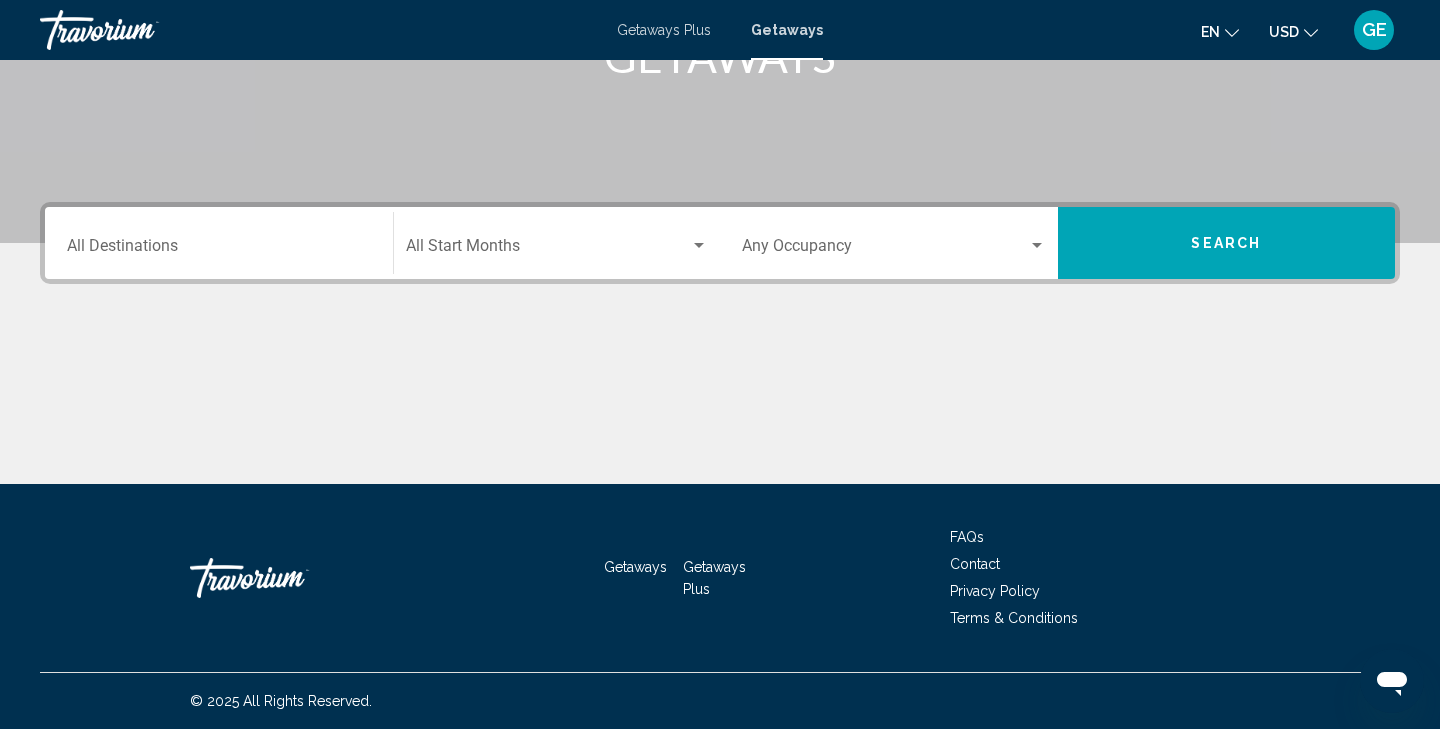 scroll, scrollTop: 357, scrollLeft: 0, axis: vertical 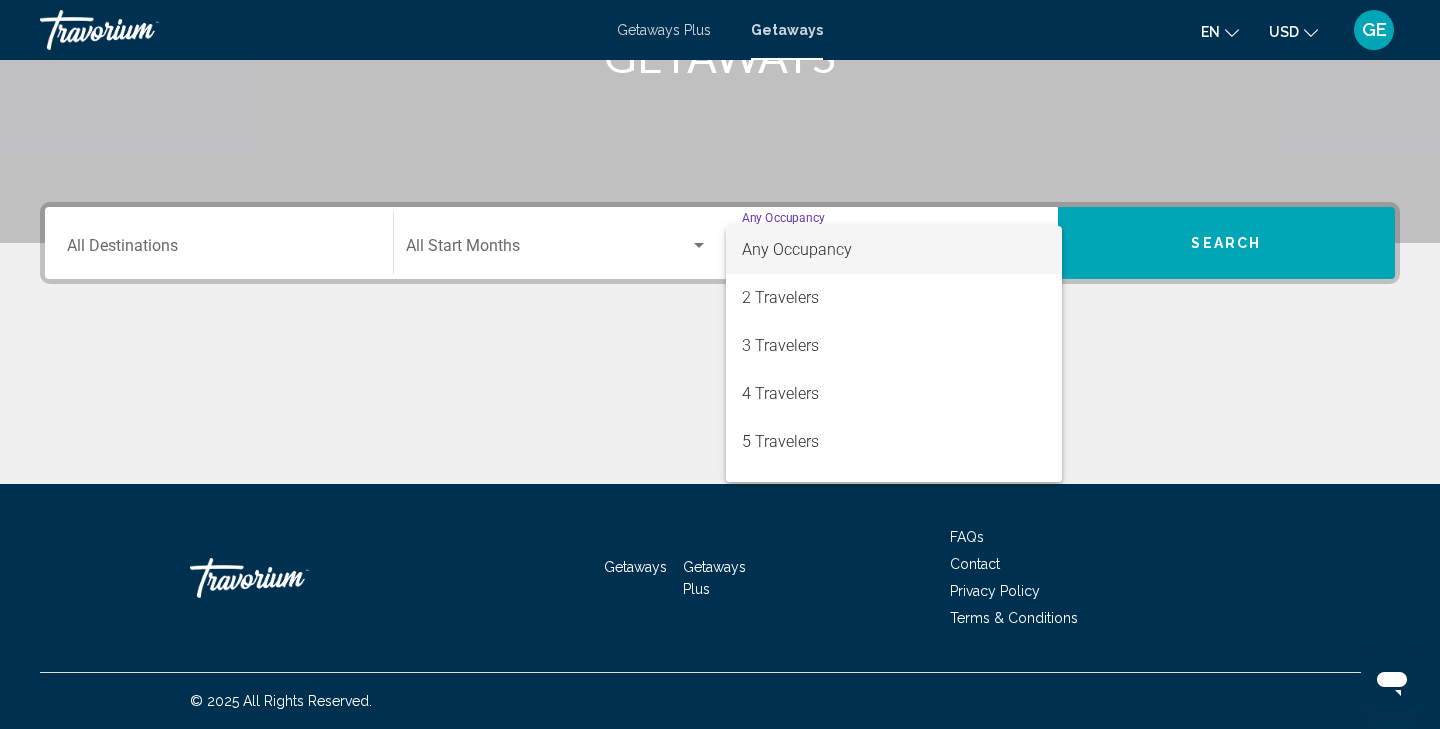 click on "Any Occupancy" at bounding box center (797, 249) 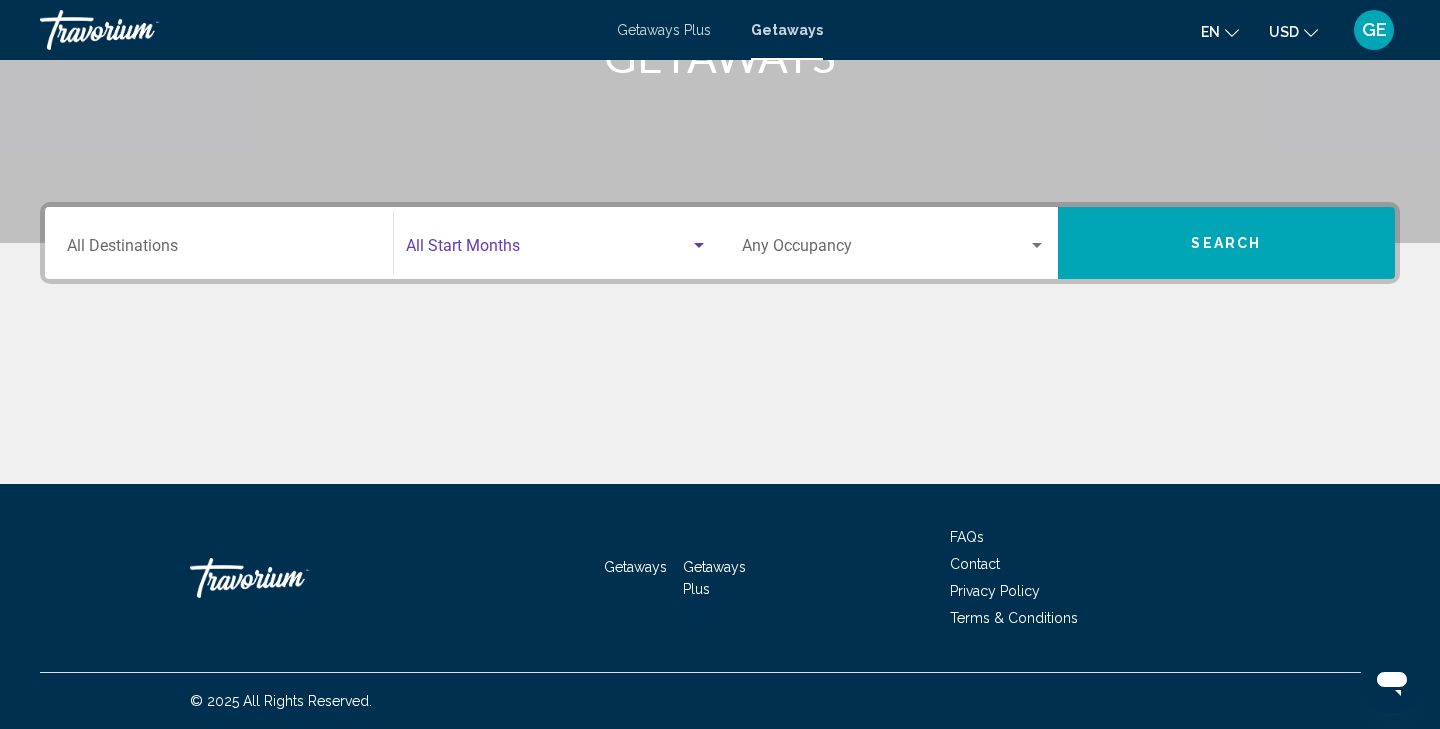 click at bounding box center [548, 250] 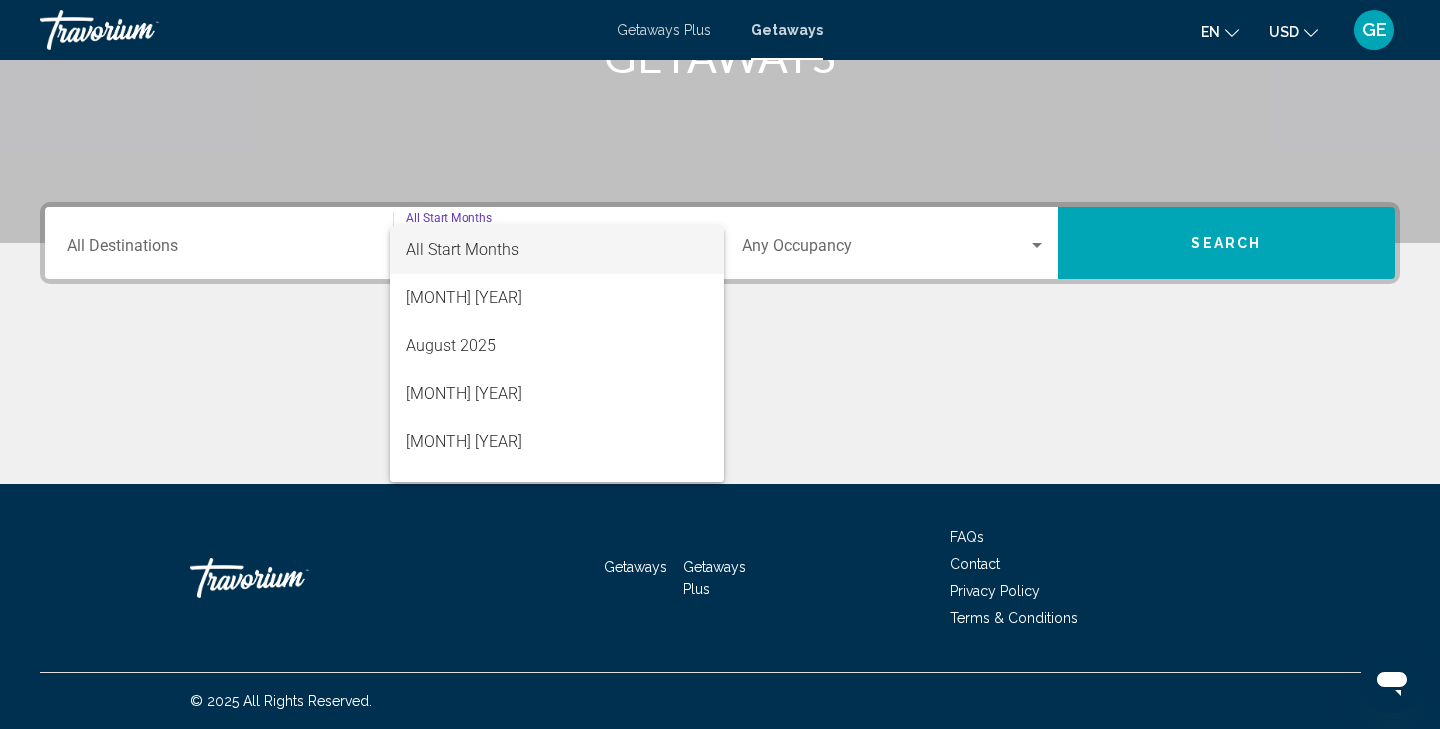 click at bounding box center [720, 364] 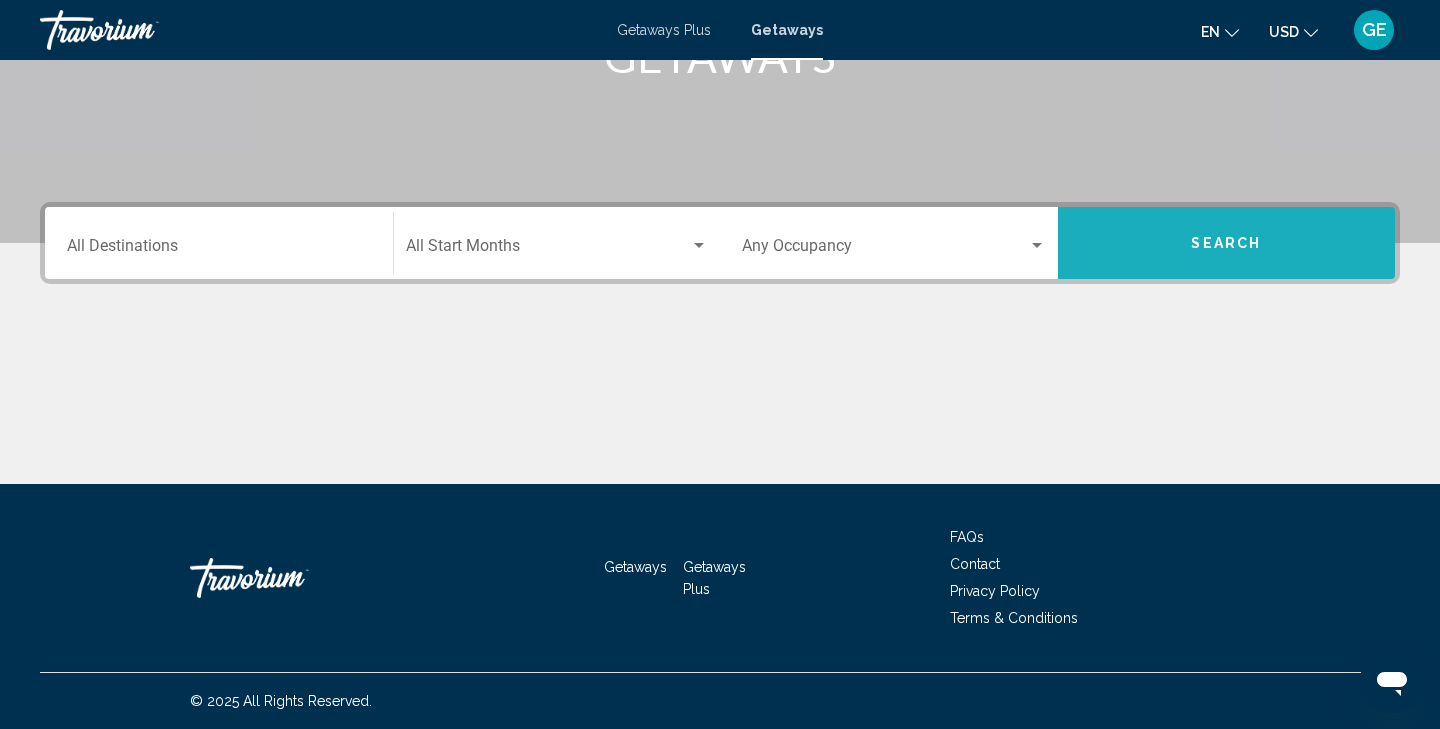 click on "Search" at bounding box center [1226, 244] 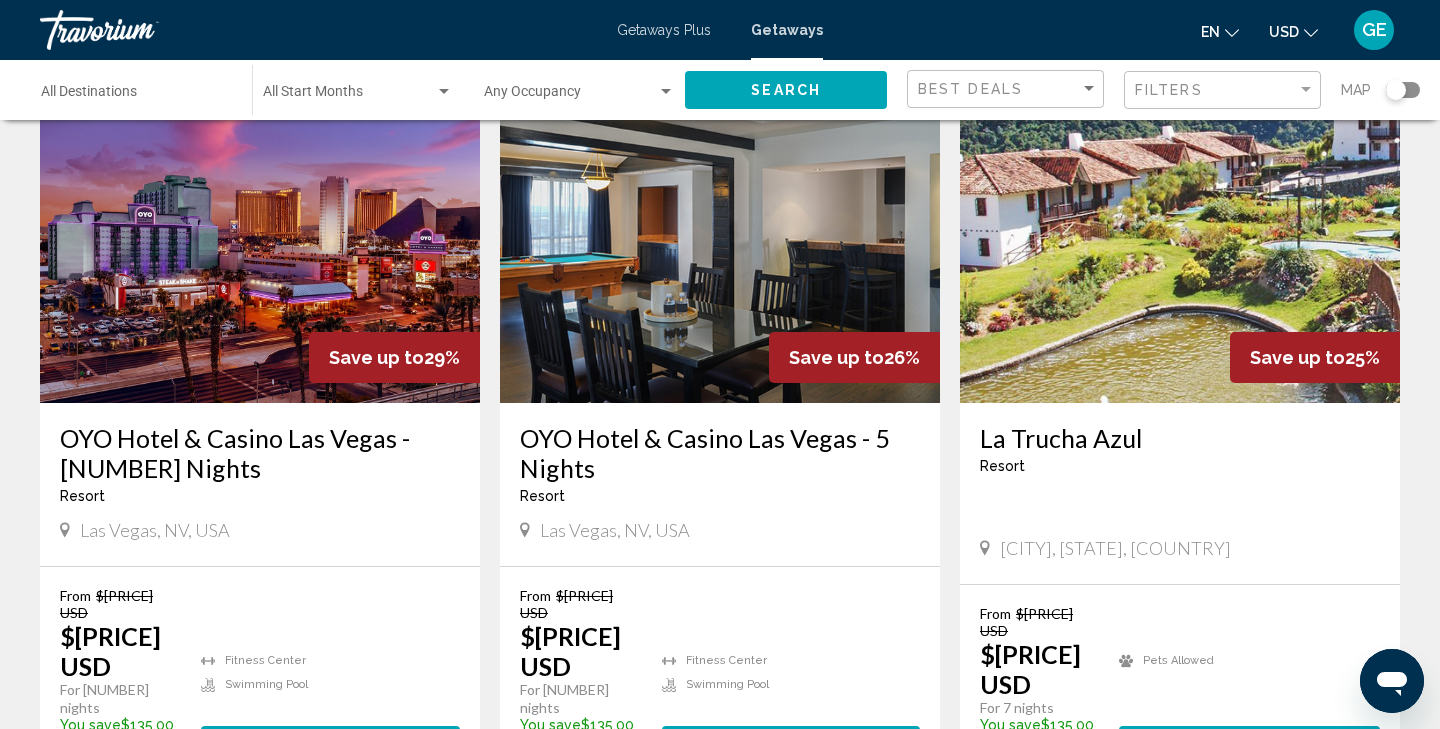 scroll, scrollTop: 123, scrollLeft: 0, axis: vertical 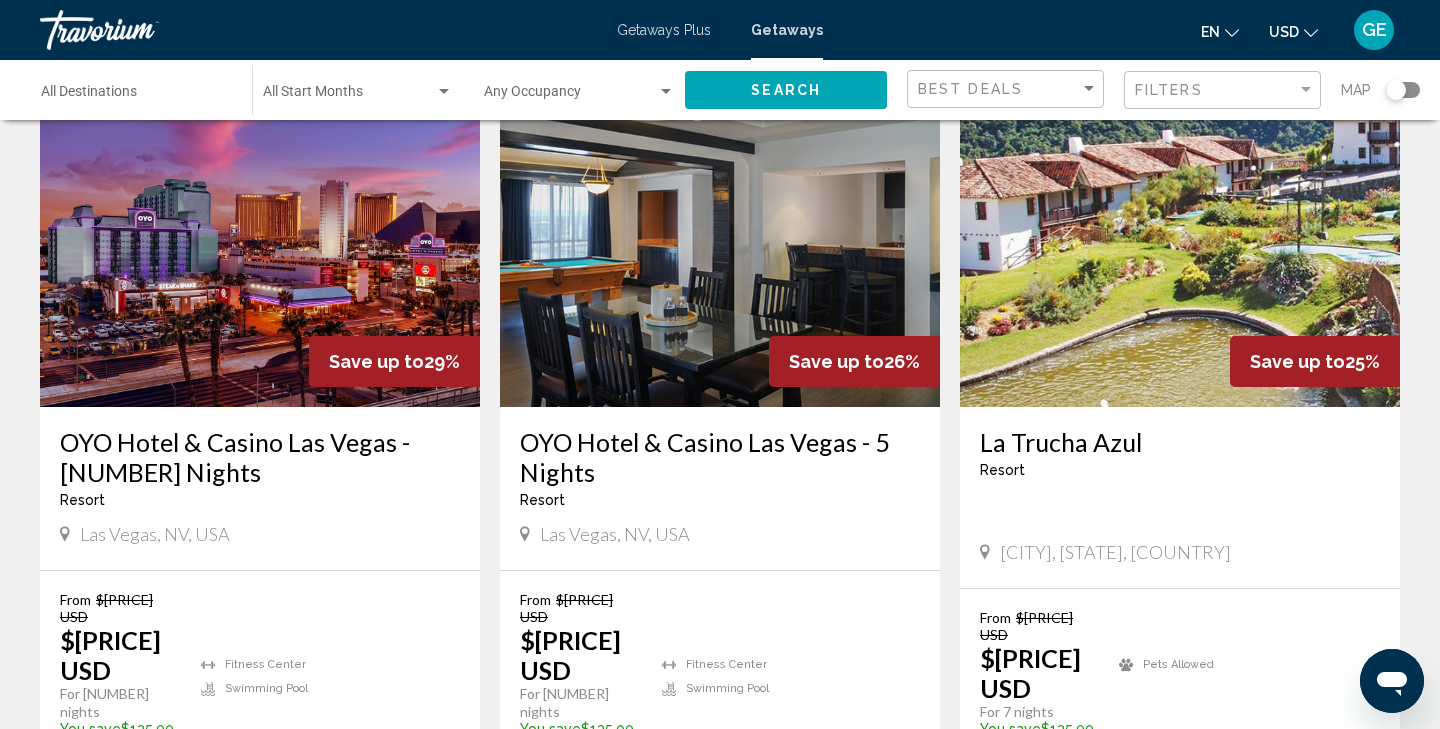 click at bounding box center (720, 247) 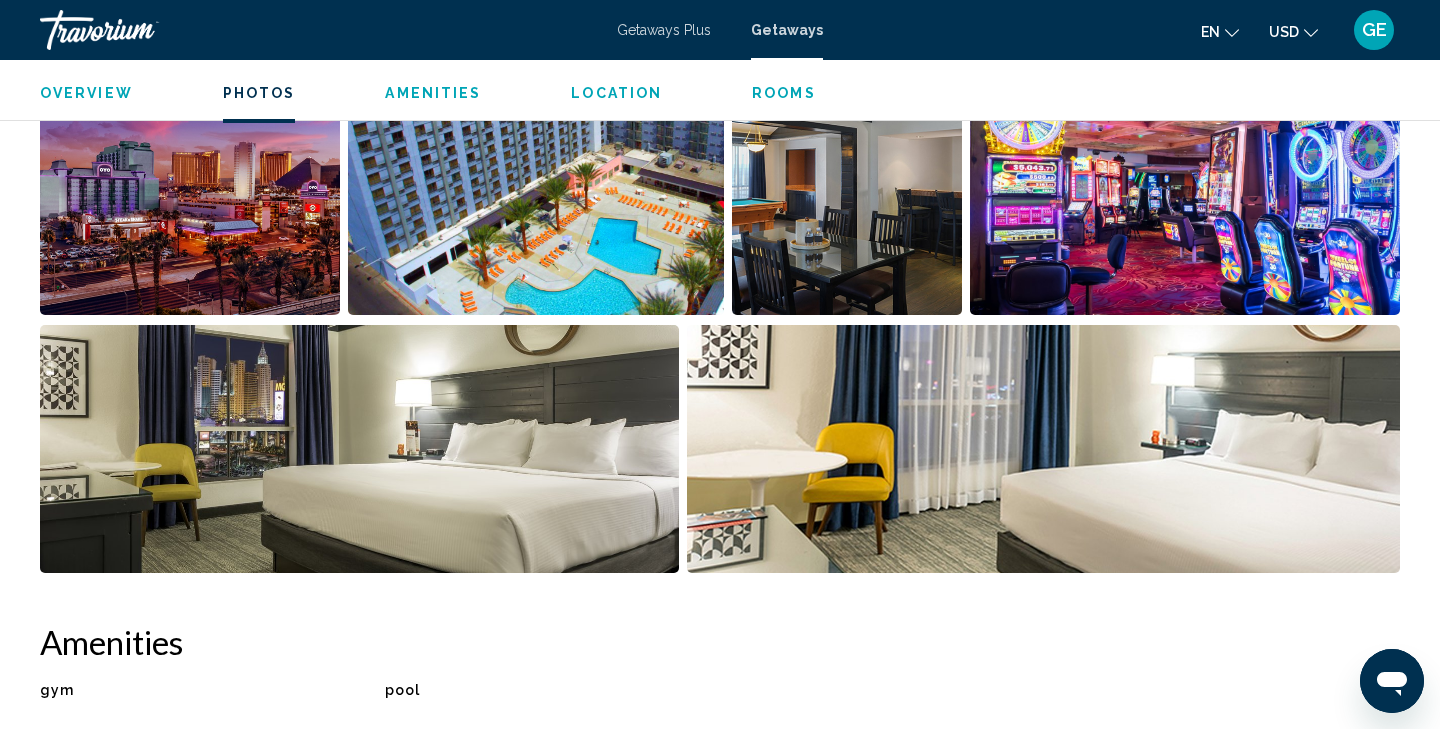 scroll, scrollTop: 997, scrollLeft: 0, axis: vertical 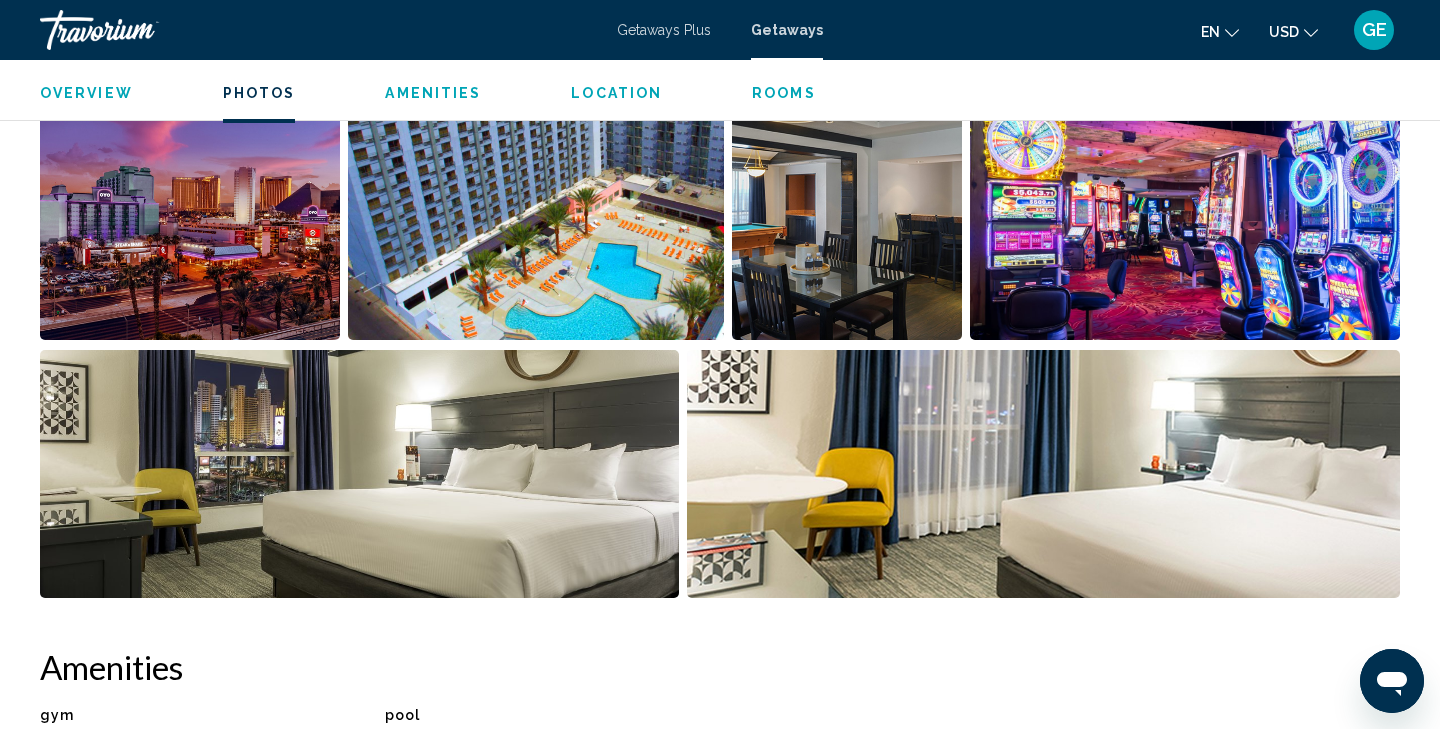 click at bounding box center [190, 216] 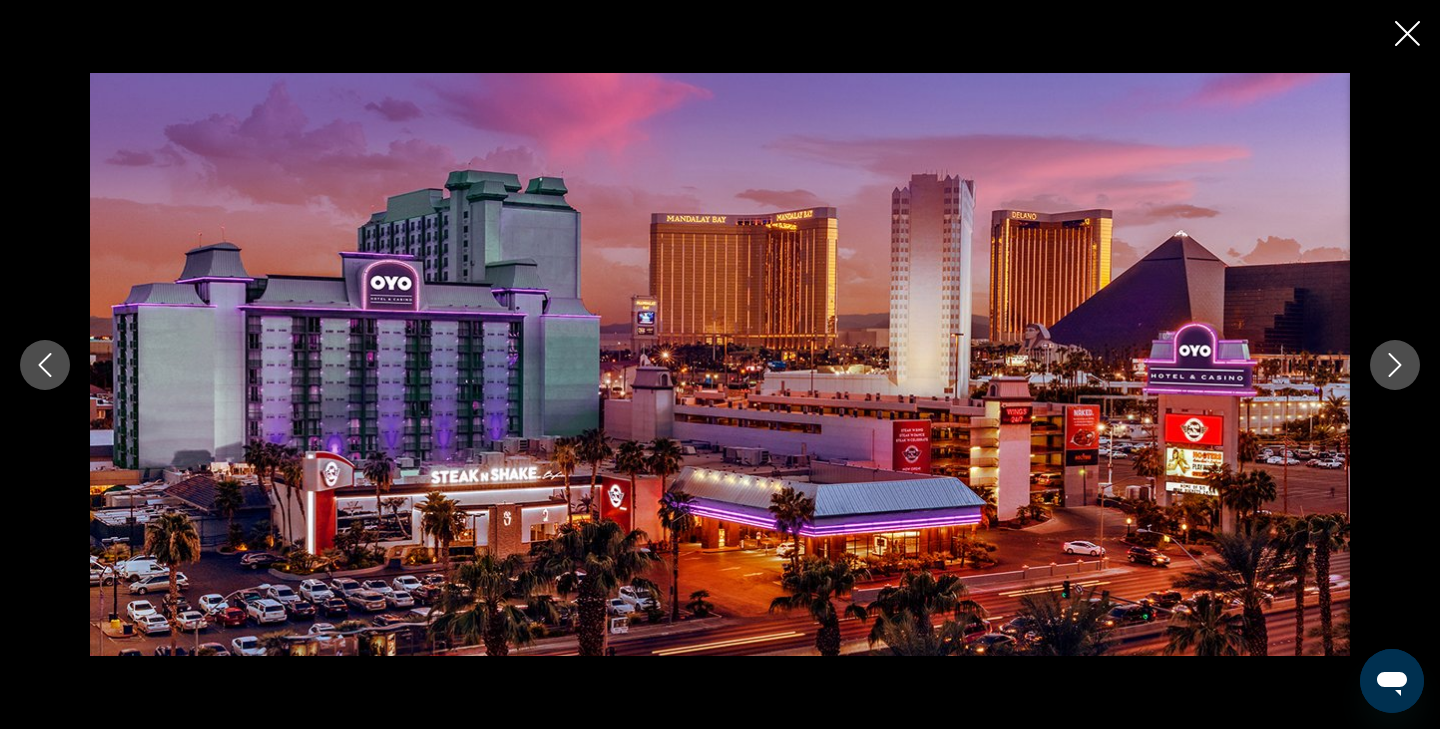 click at bounding box center [1395, 365] 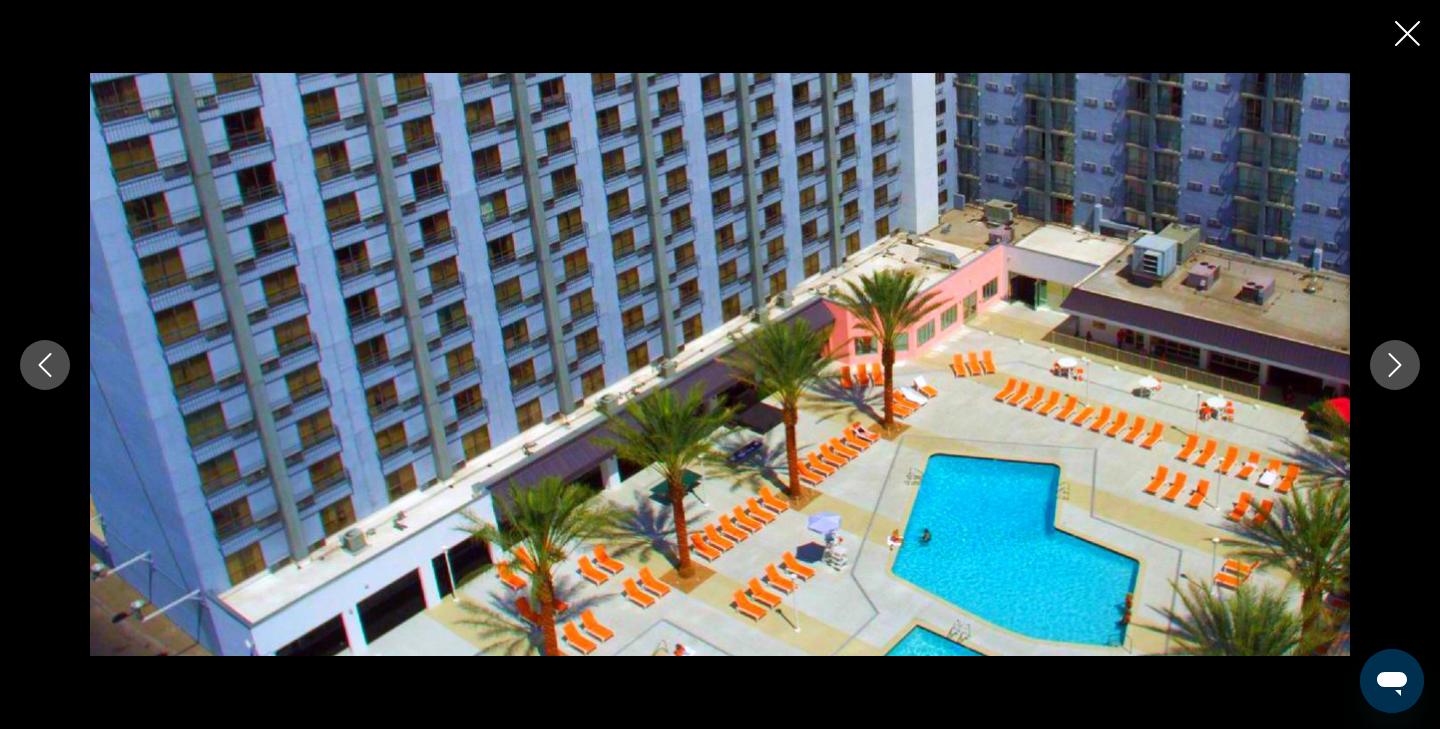 click at bounding box center (1395, 365) 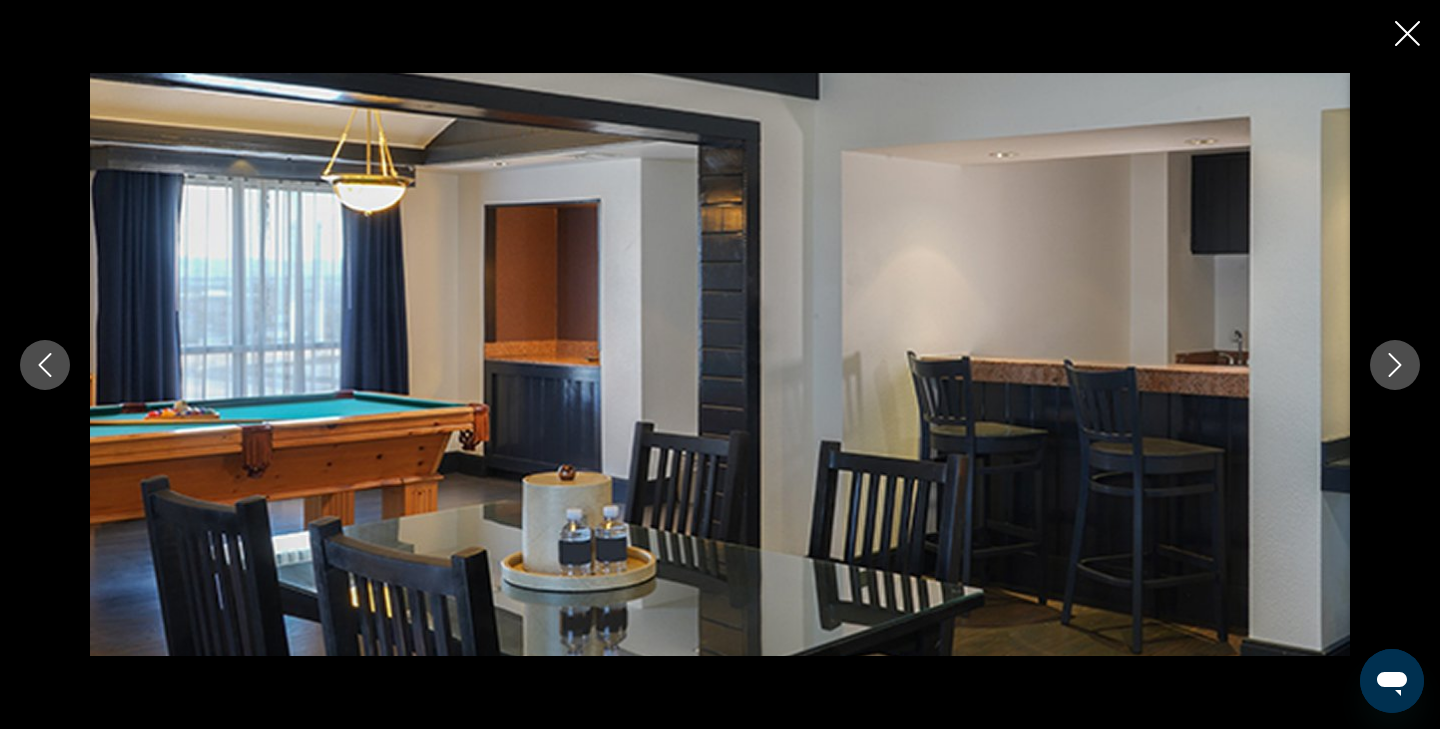 click at bounding box center (1395, 365) 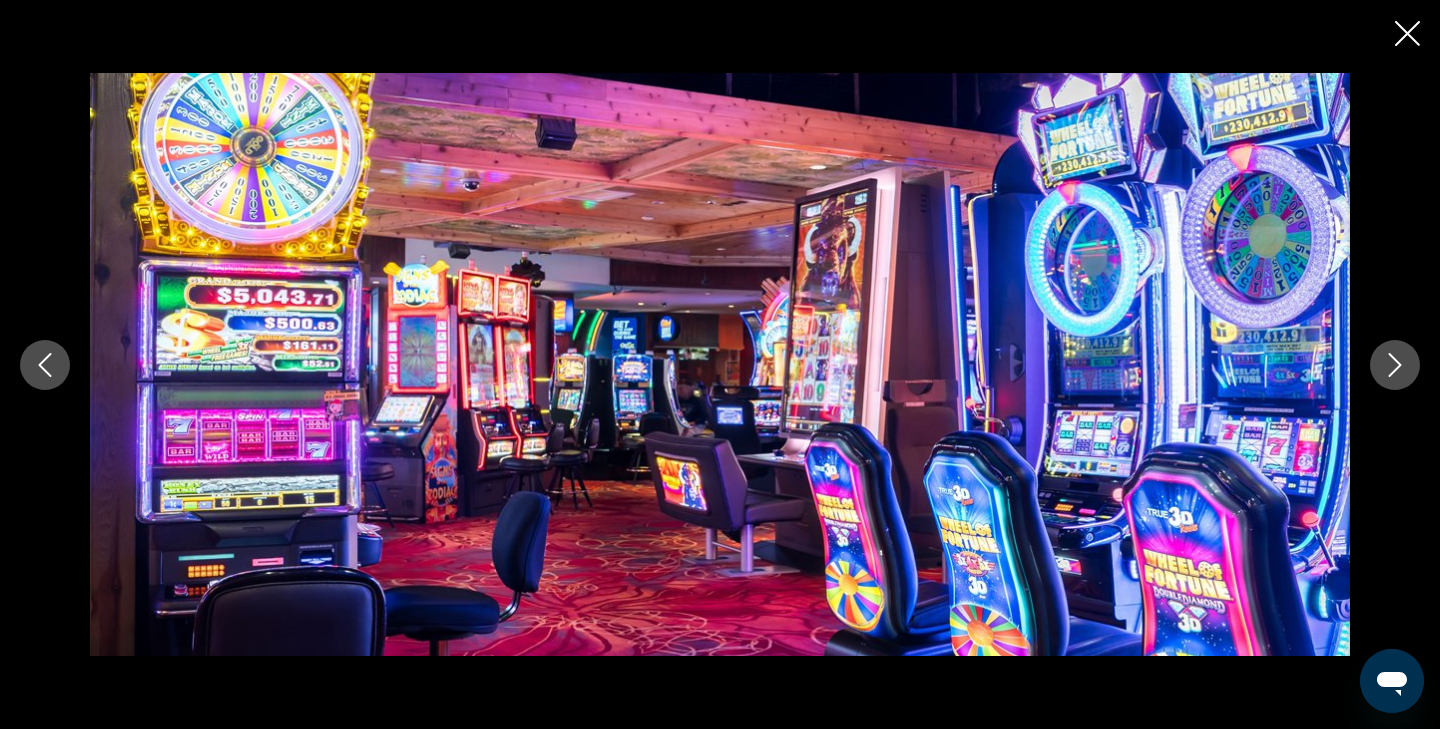 click at bounding box center [1395, 365] 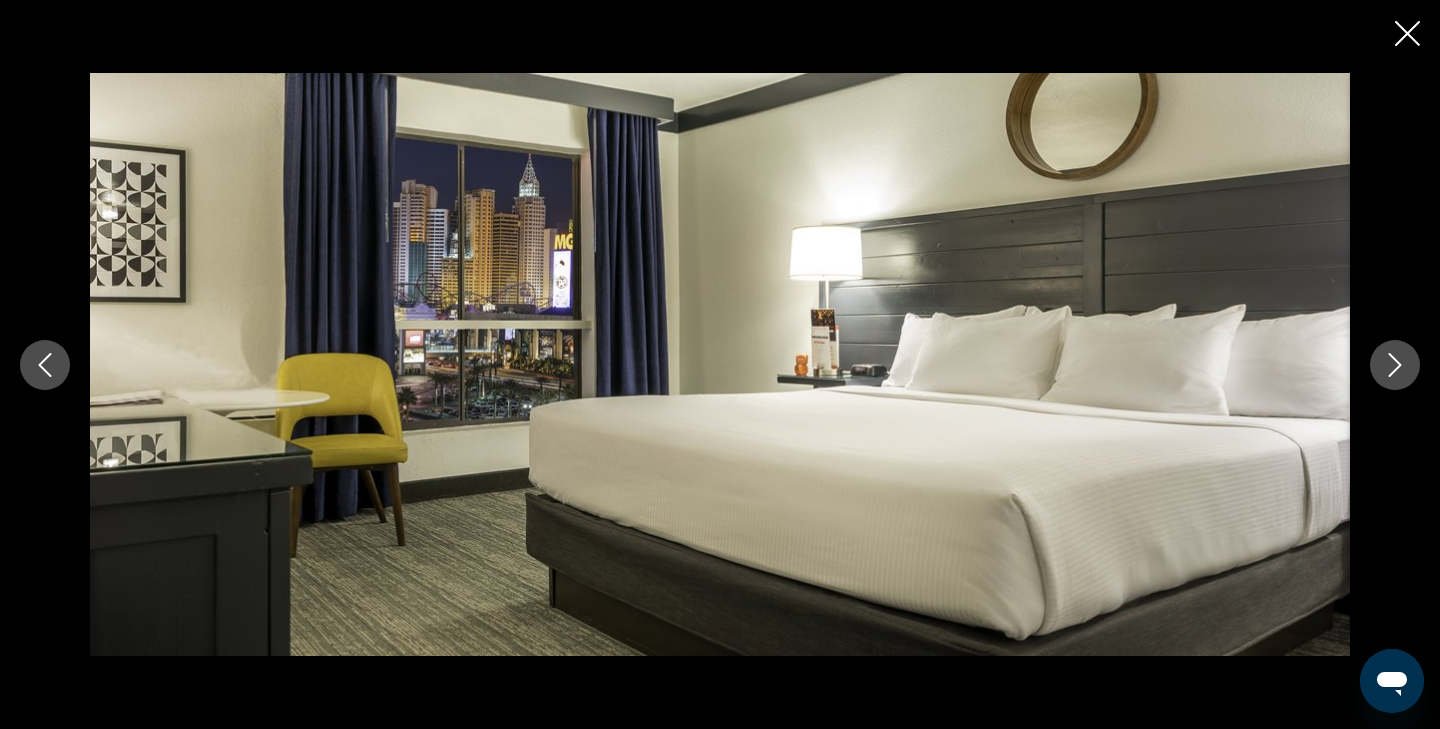 click at bounding box center (1395, 365) 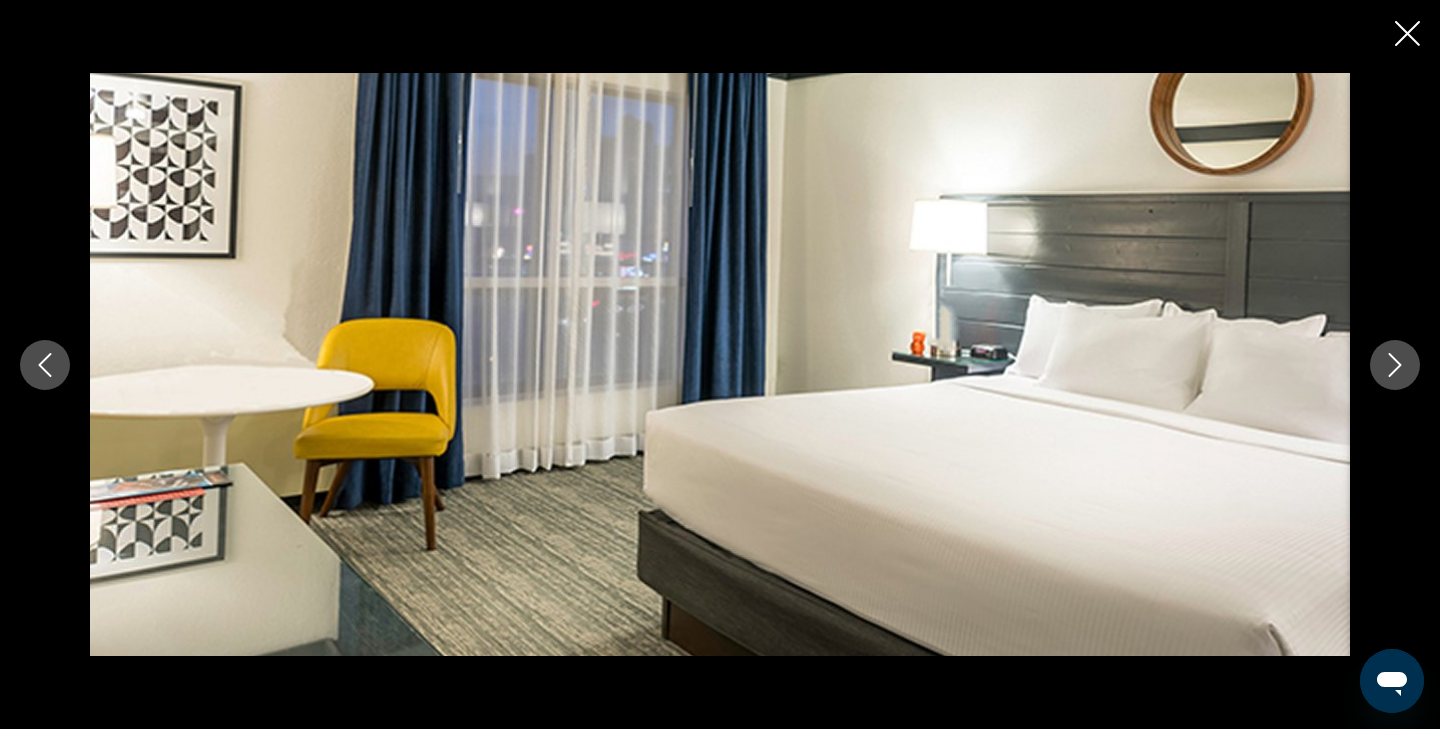 click at bounding box center [1395, 365] 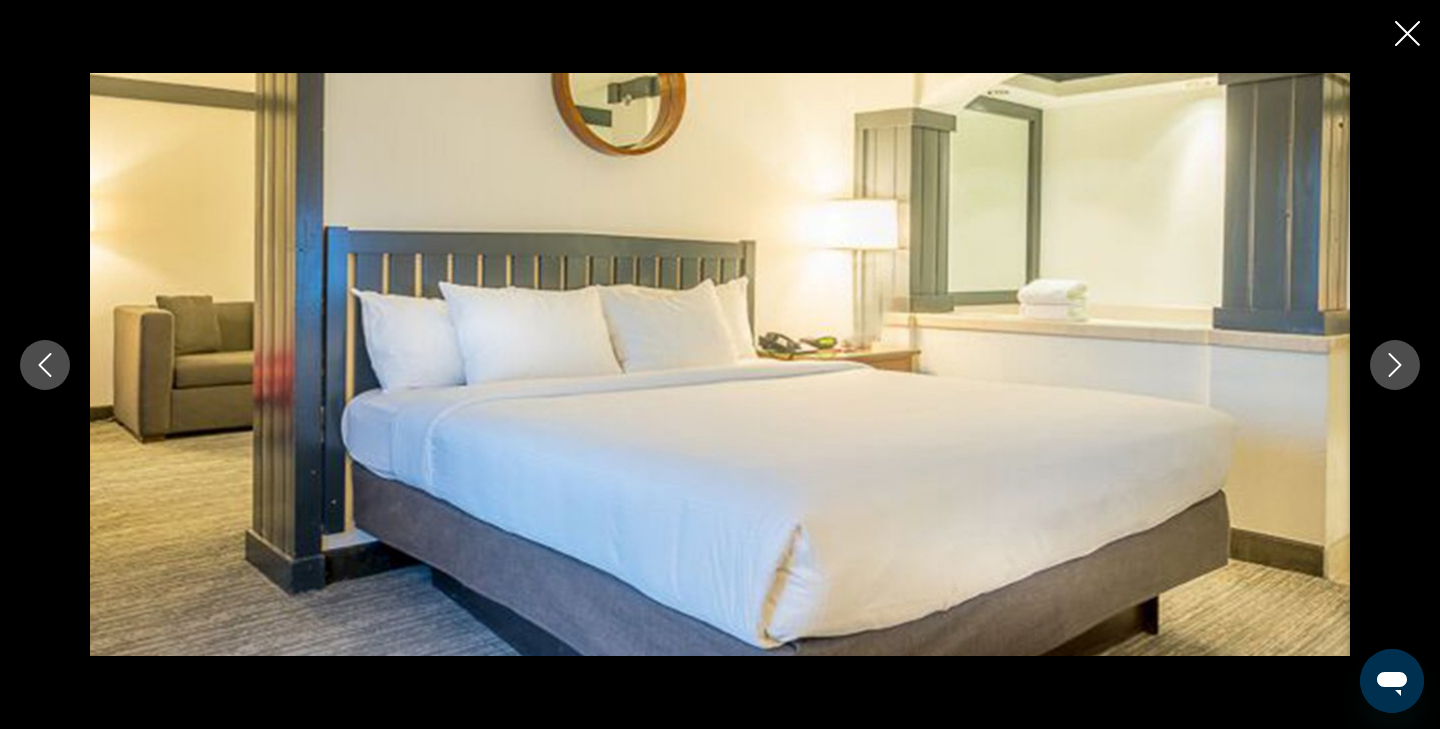 click at bounding box center (1395, 365) 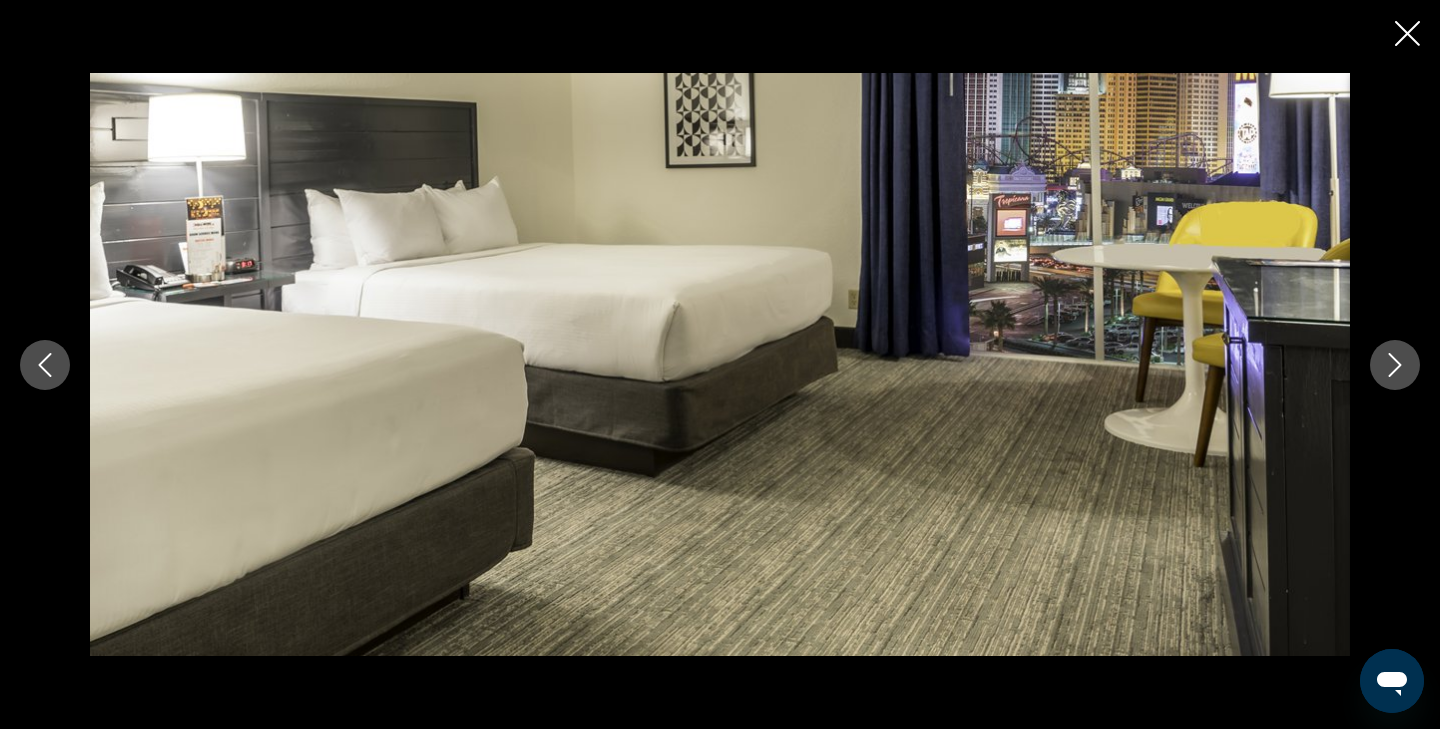 click at bounding box center [1395, 365] 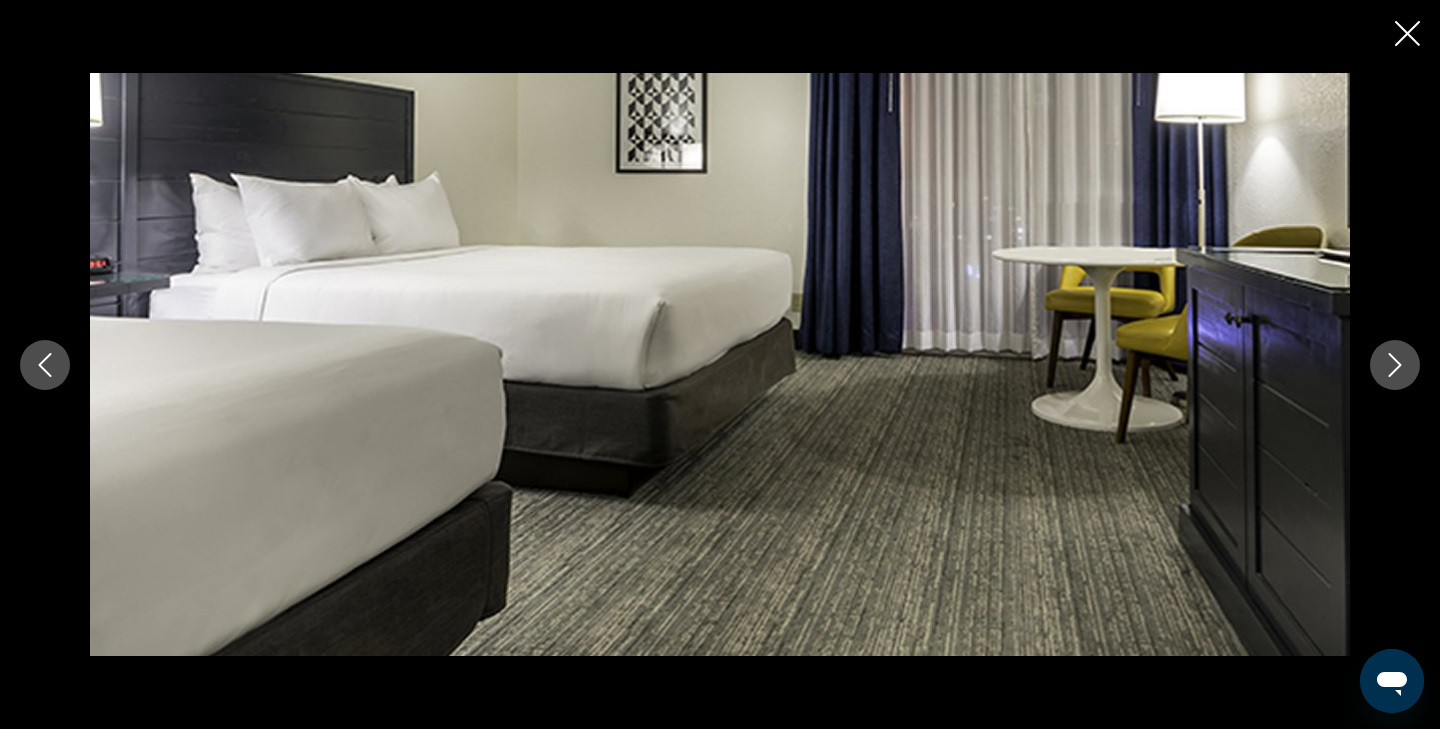 click at bounding box center (1395, 365) 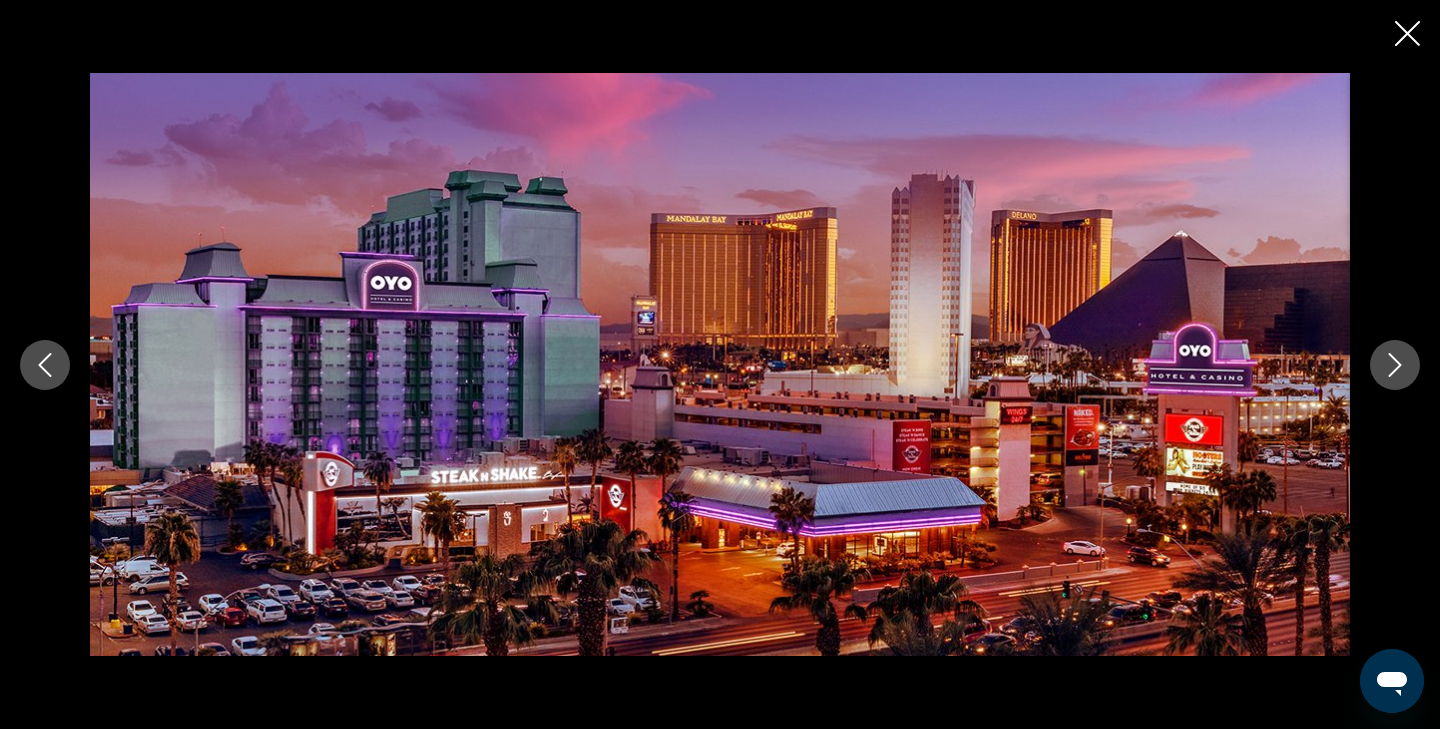 click at bounding box center [1407, 33] 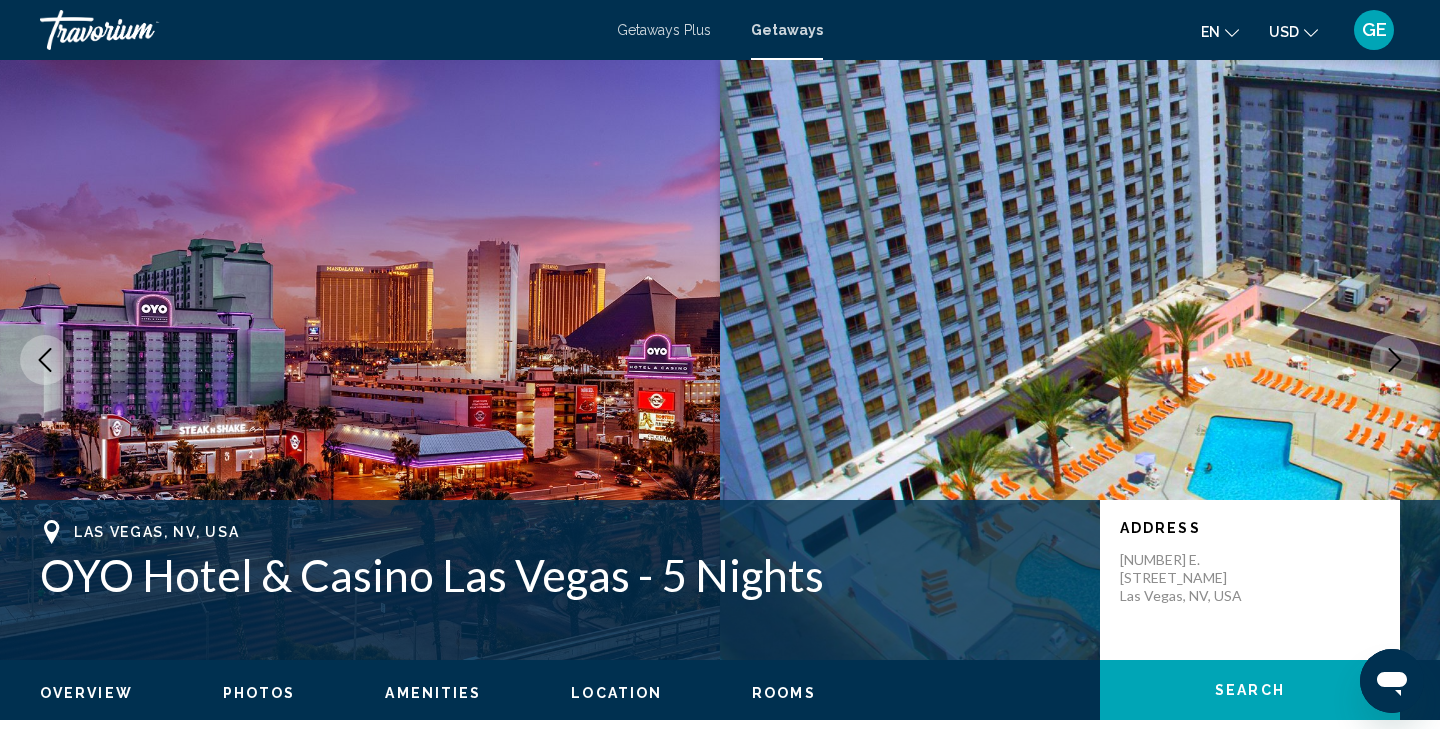 scroll, scrollTop: 0, scrollLeft: 0, axis: both 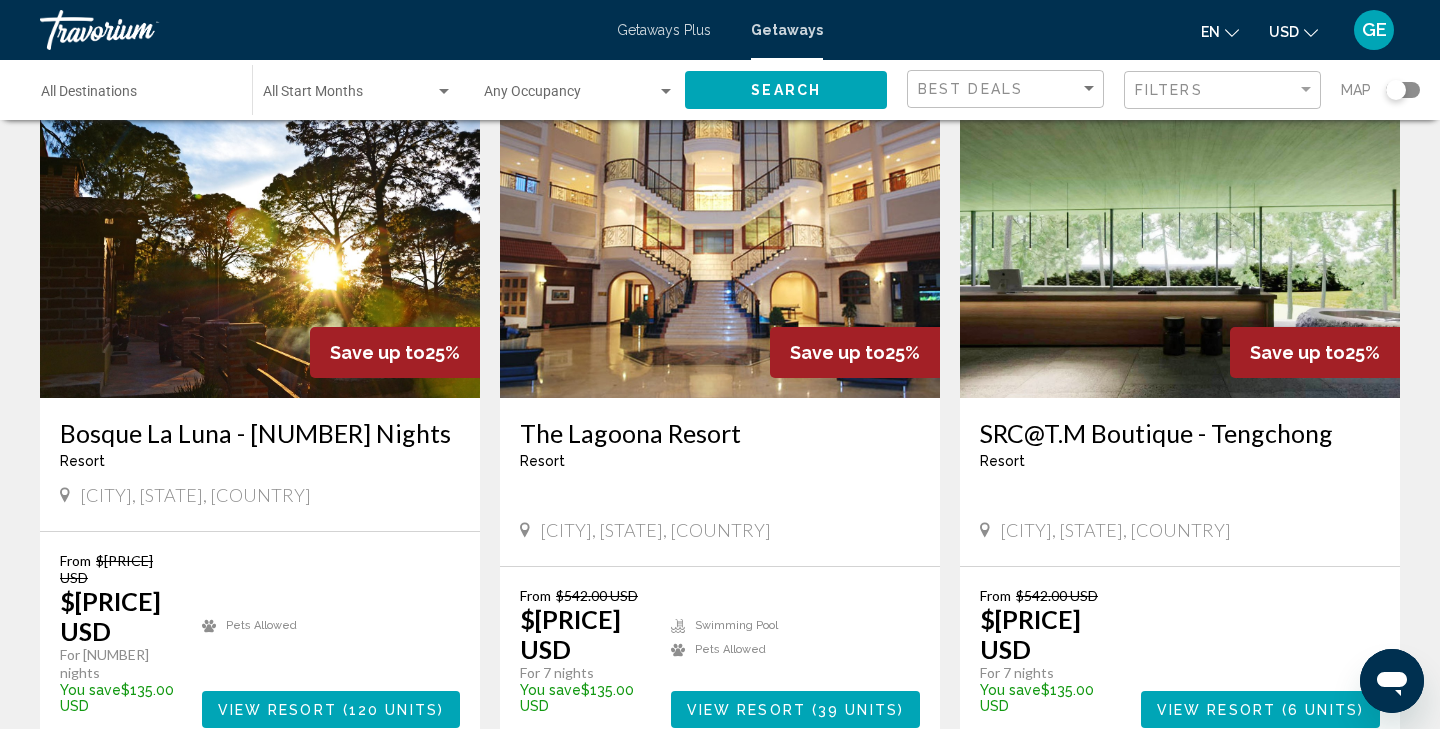 click at bounding box center [720, 238] 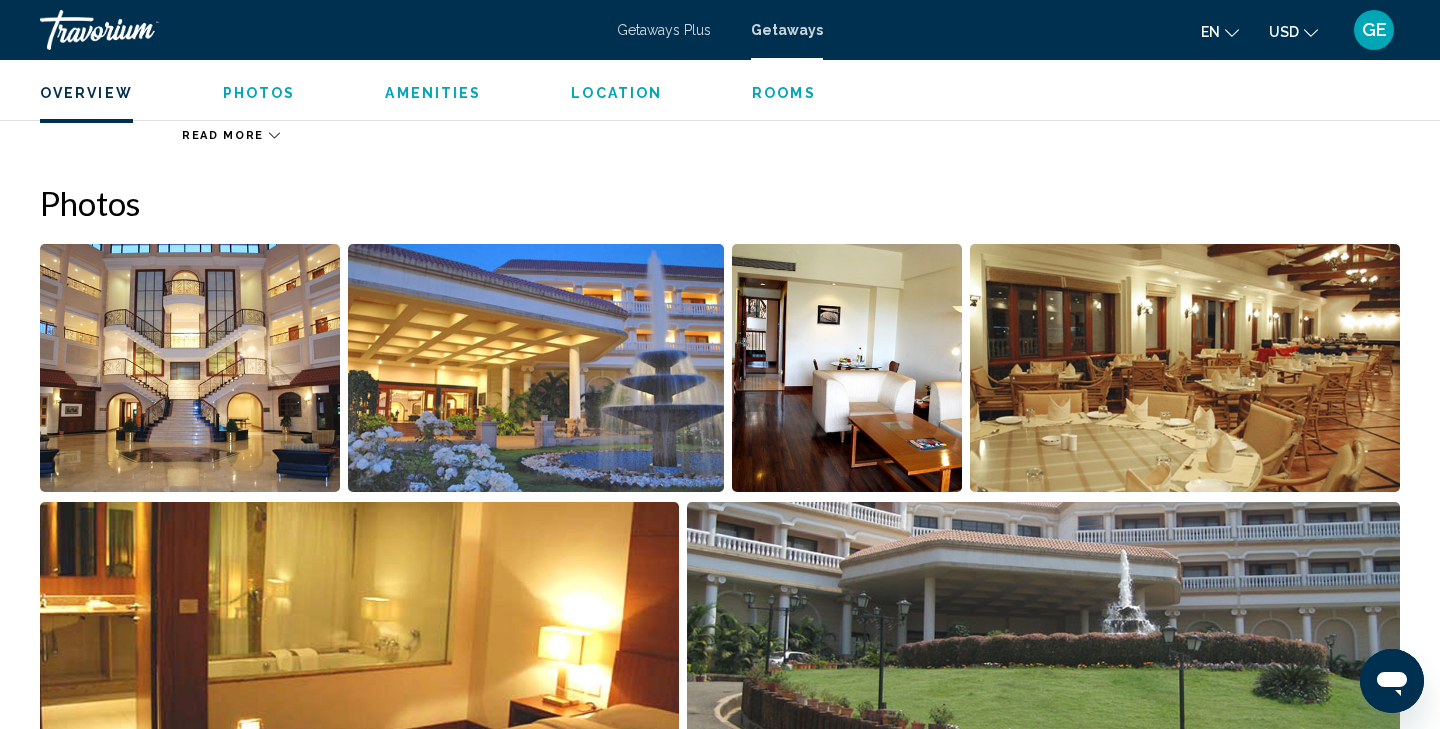 scroll, scrollTop: 852, scrollLeft: 0, axis: vertical 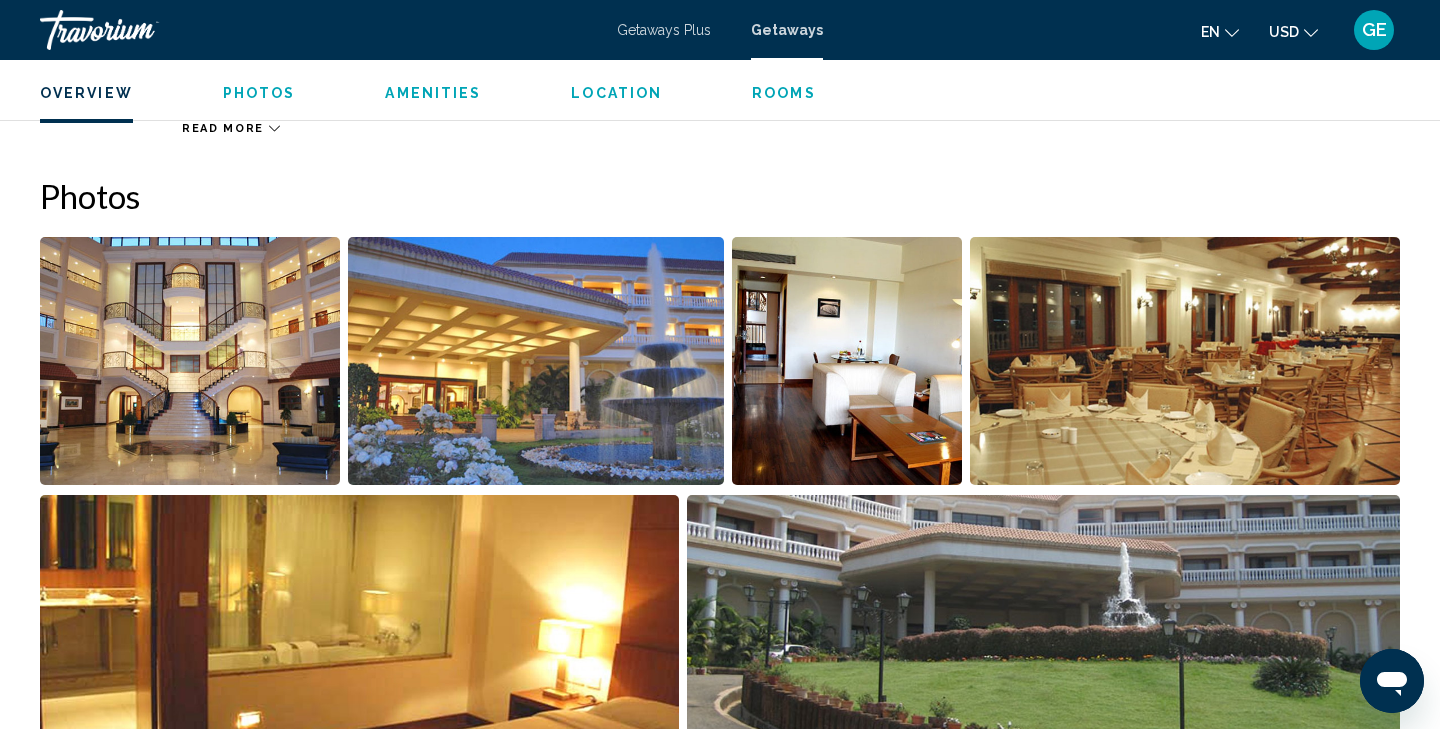 click at bounding box center [190, 361] 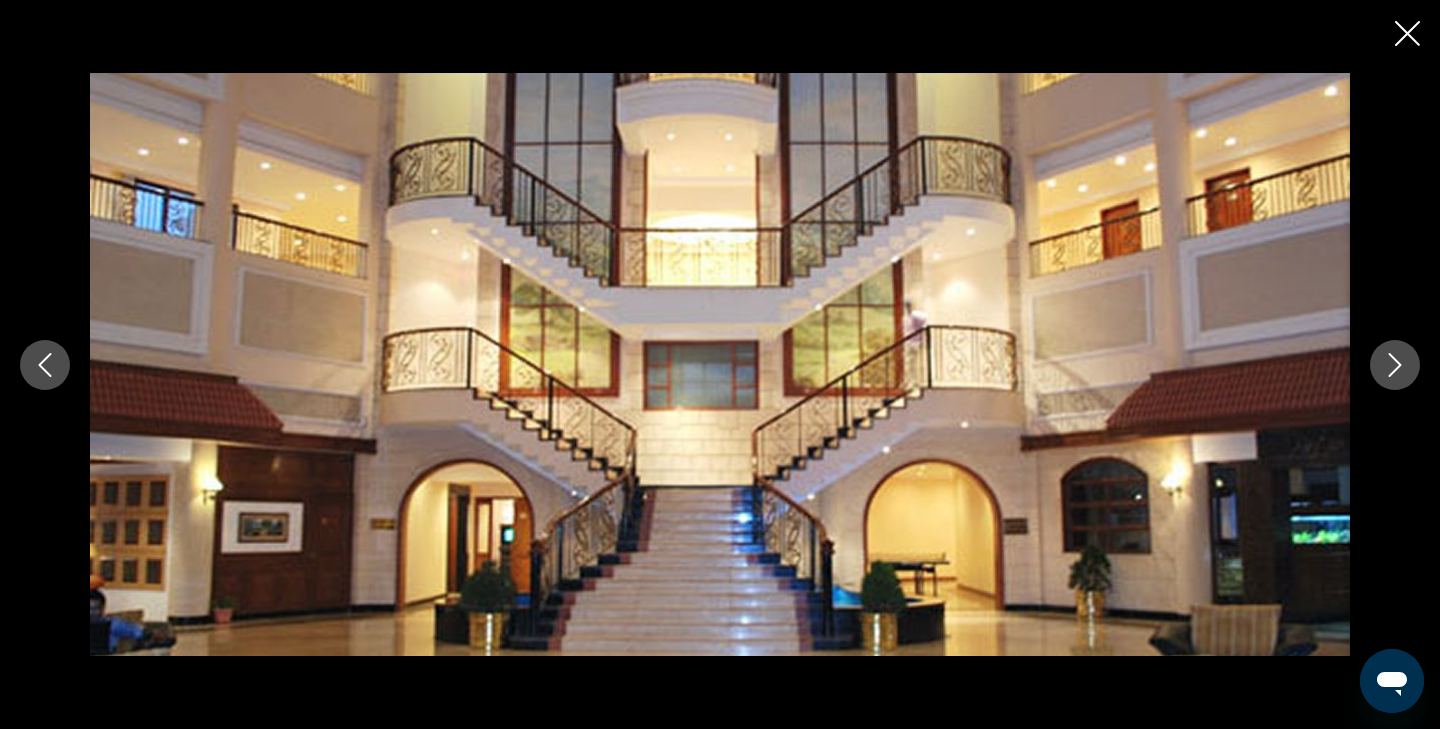 click at bounding box center [1395, 365] 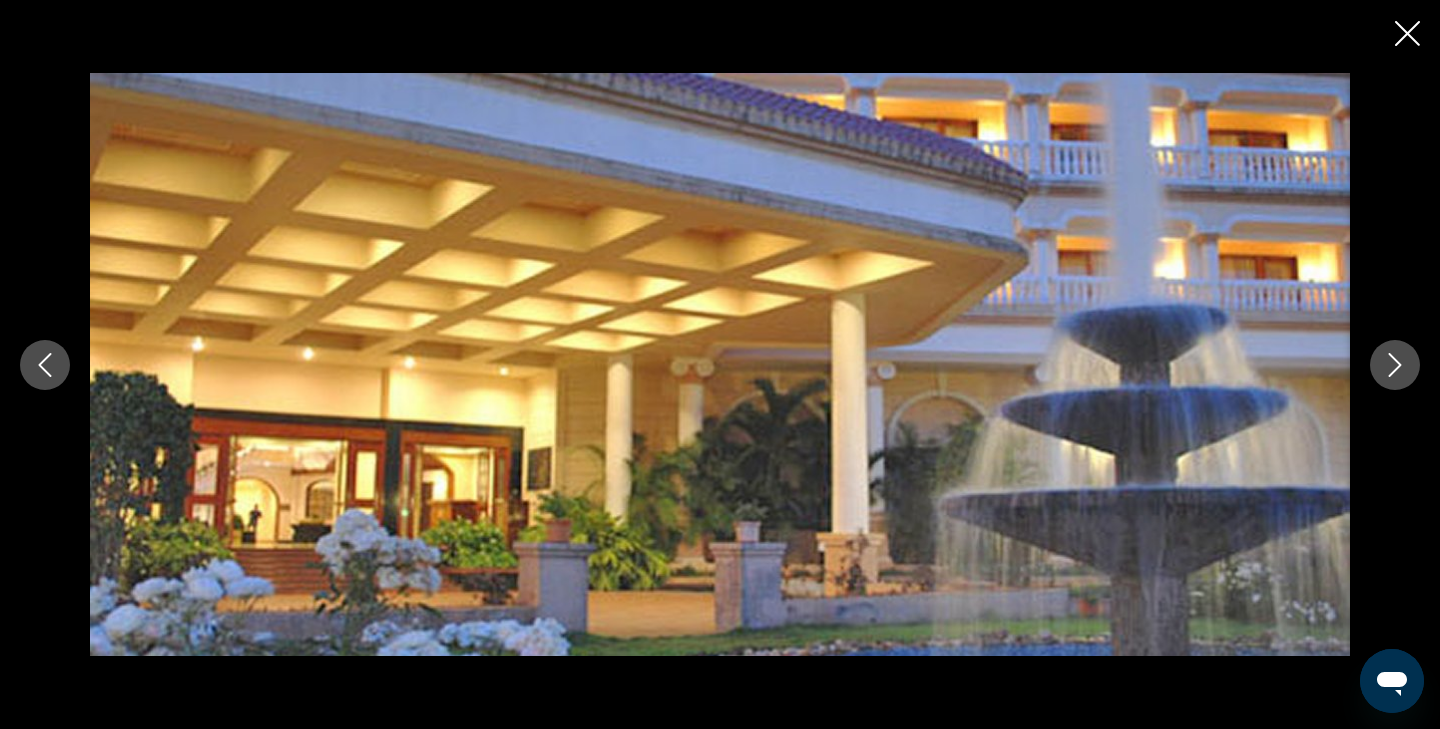 click at bounding box center [1395, 365] 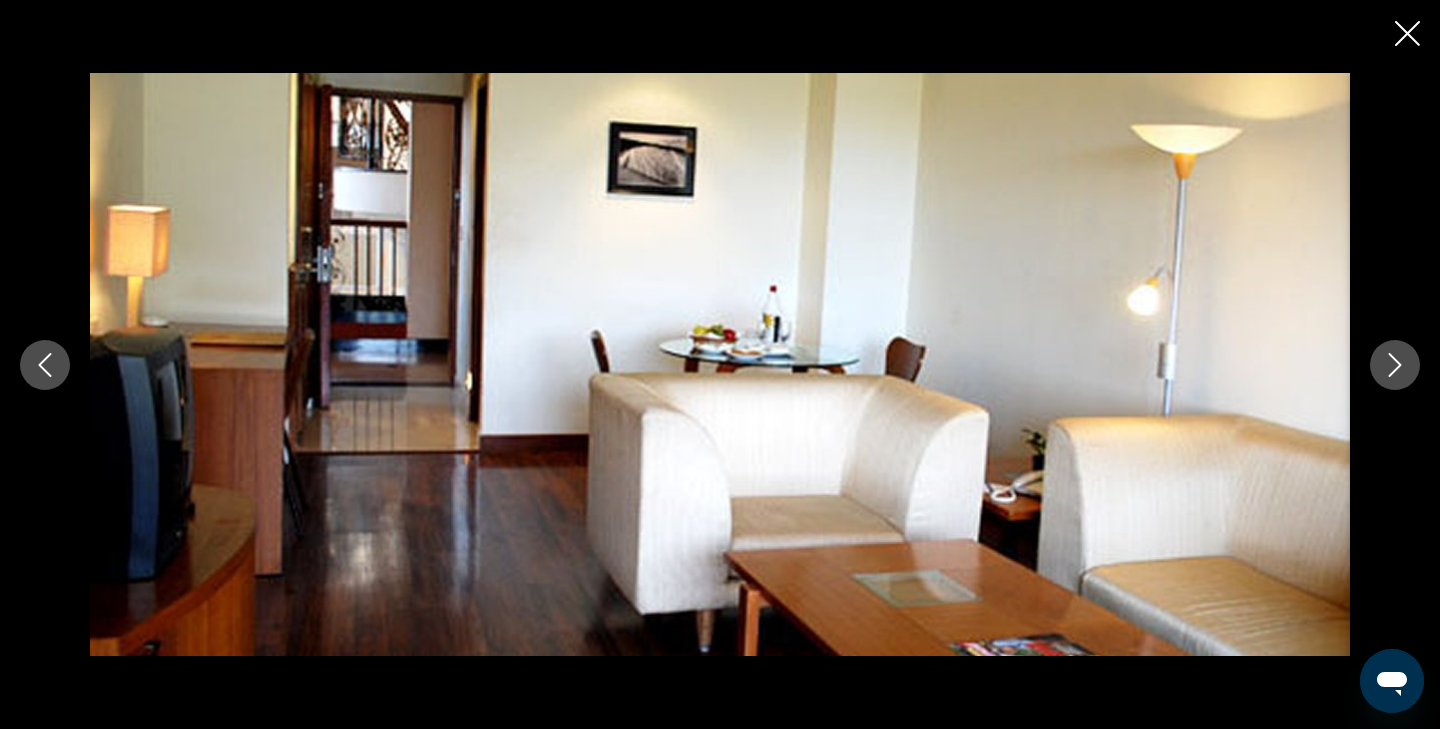 click at bounding box center [1395, 365] 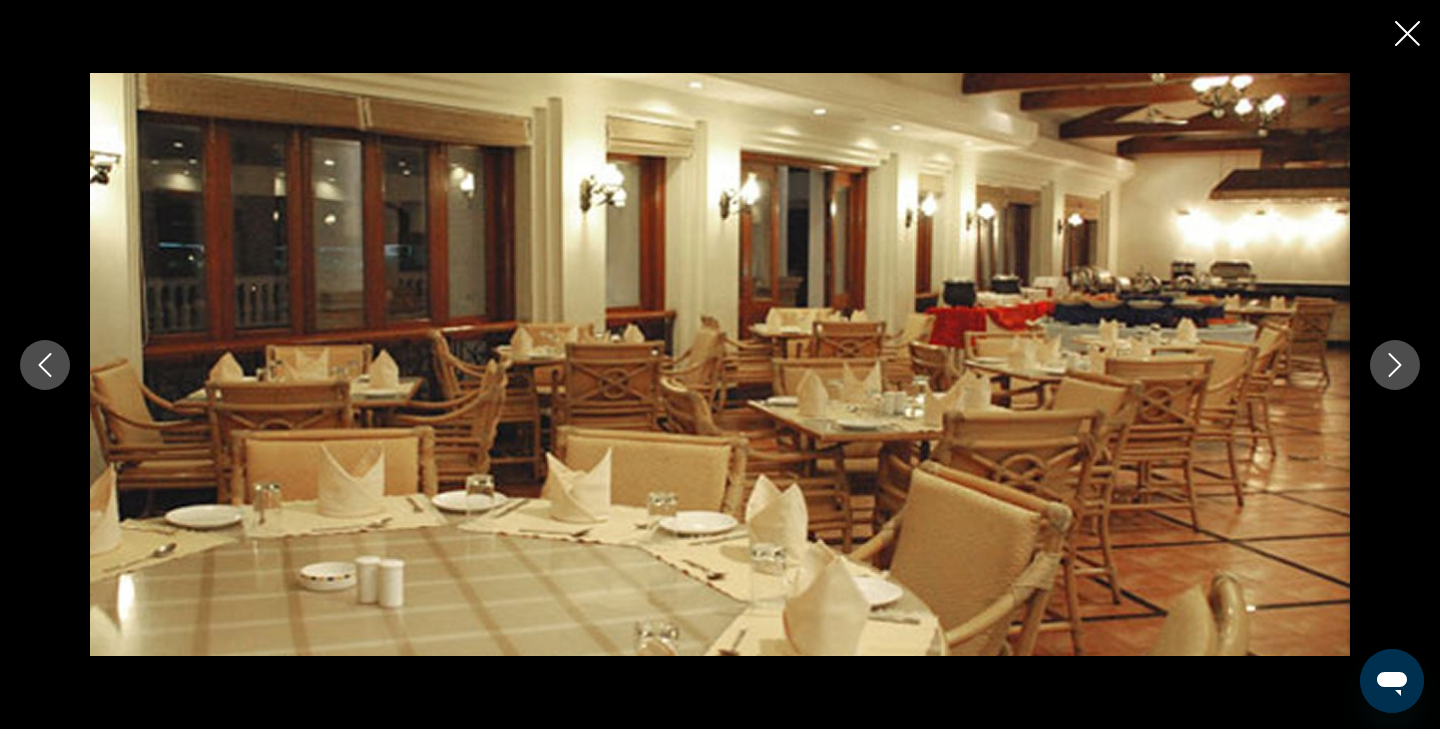 click at bounding box center [1395, 365] 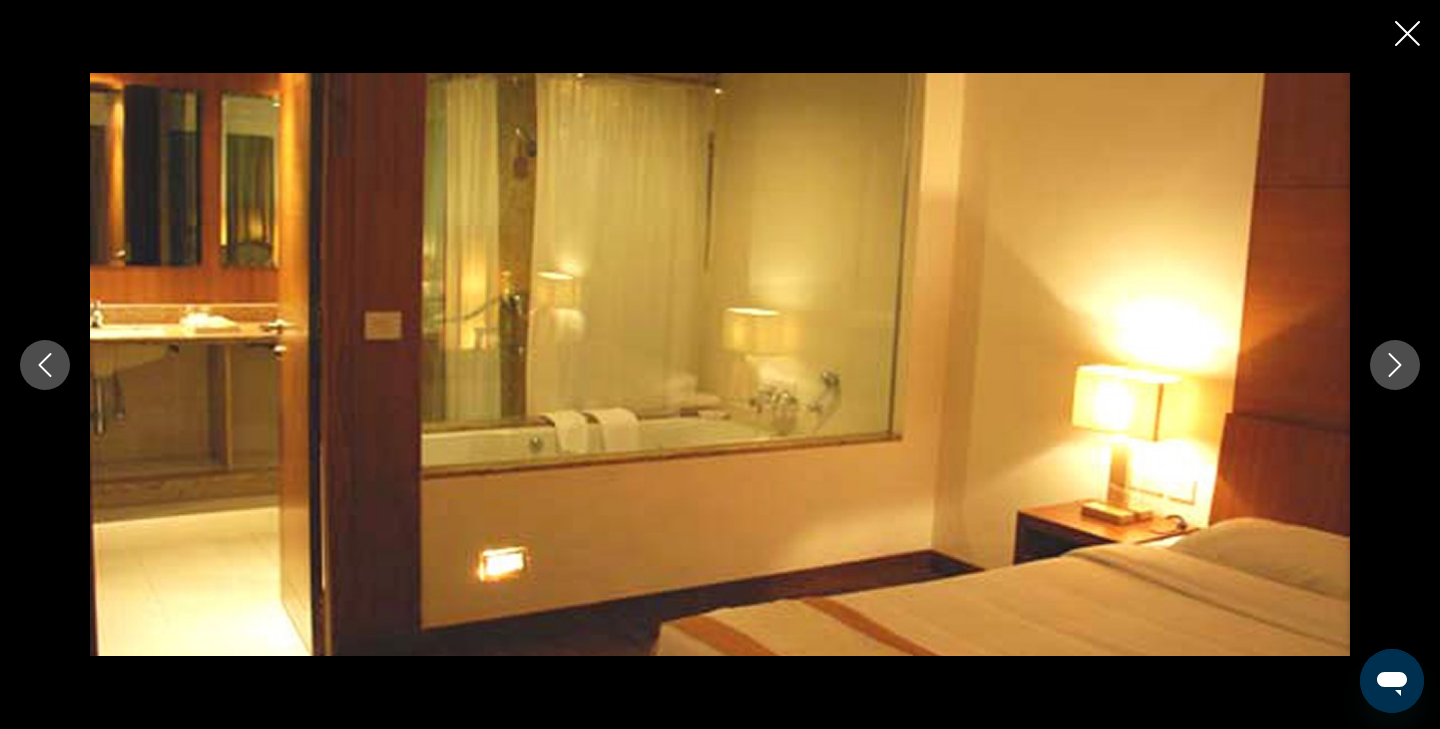 click at bounding box center (1395, 365) 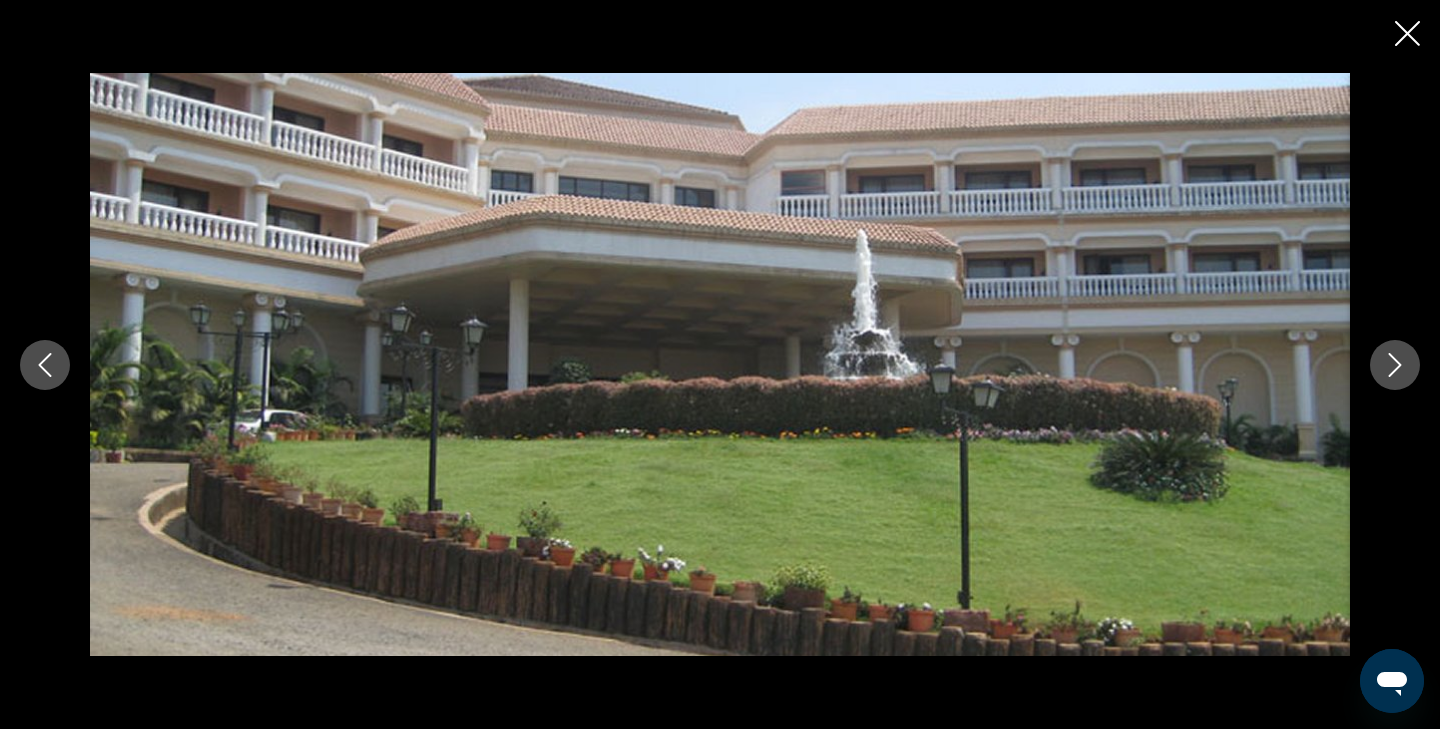 click at bounding box center (1395, 365) 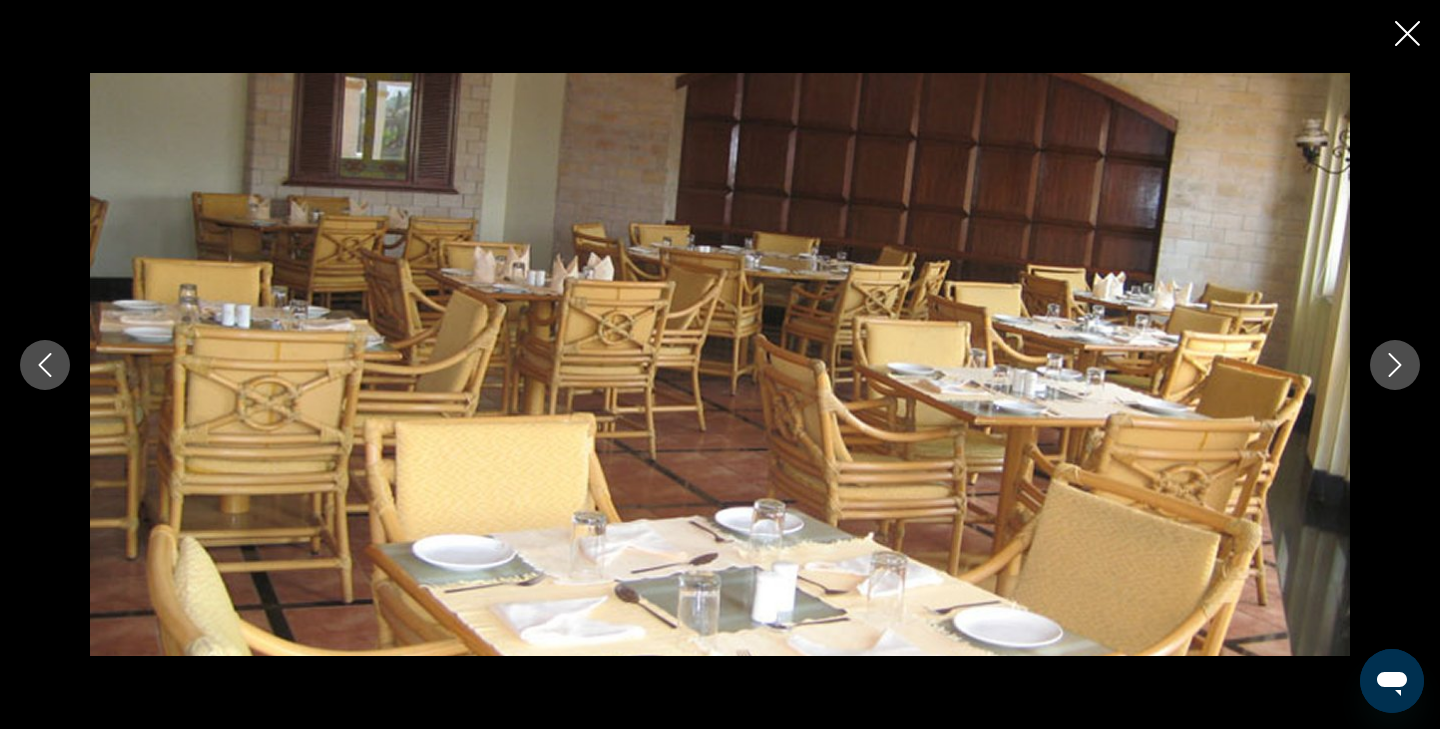 click at bounding box center (1395, 365) 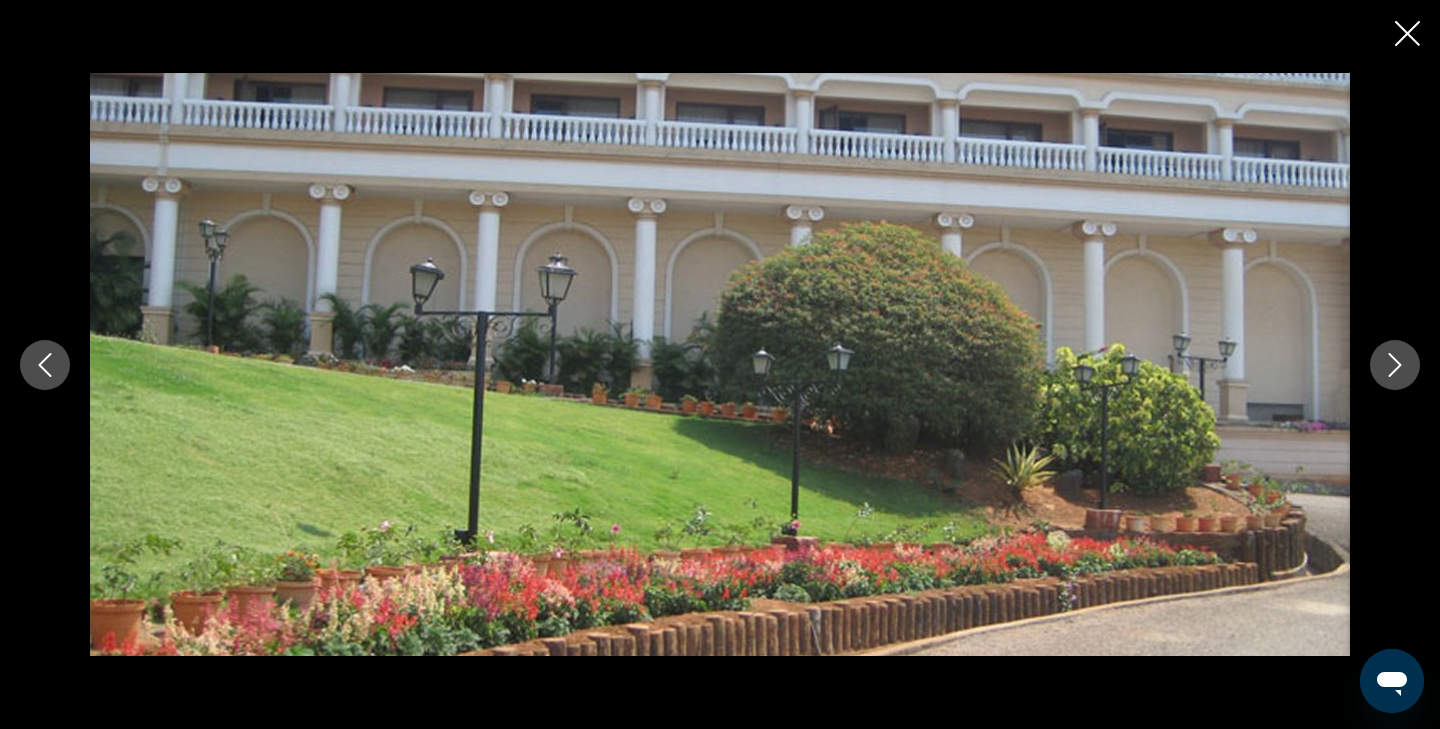 click at bounding box center [1395, 365] 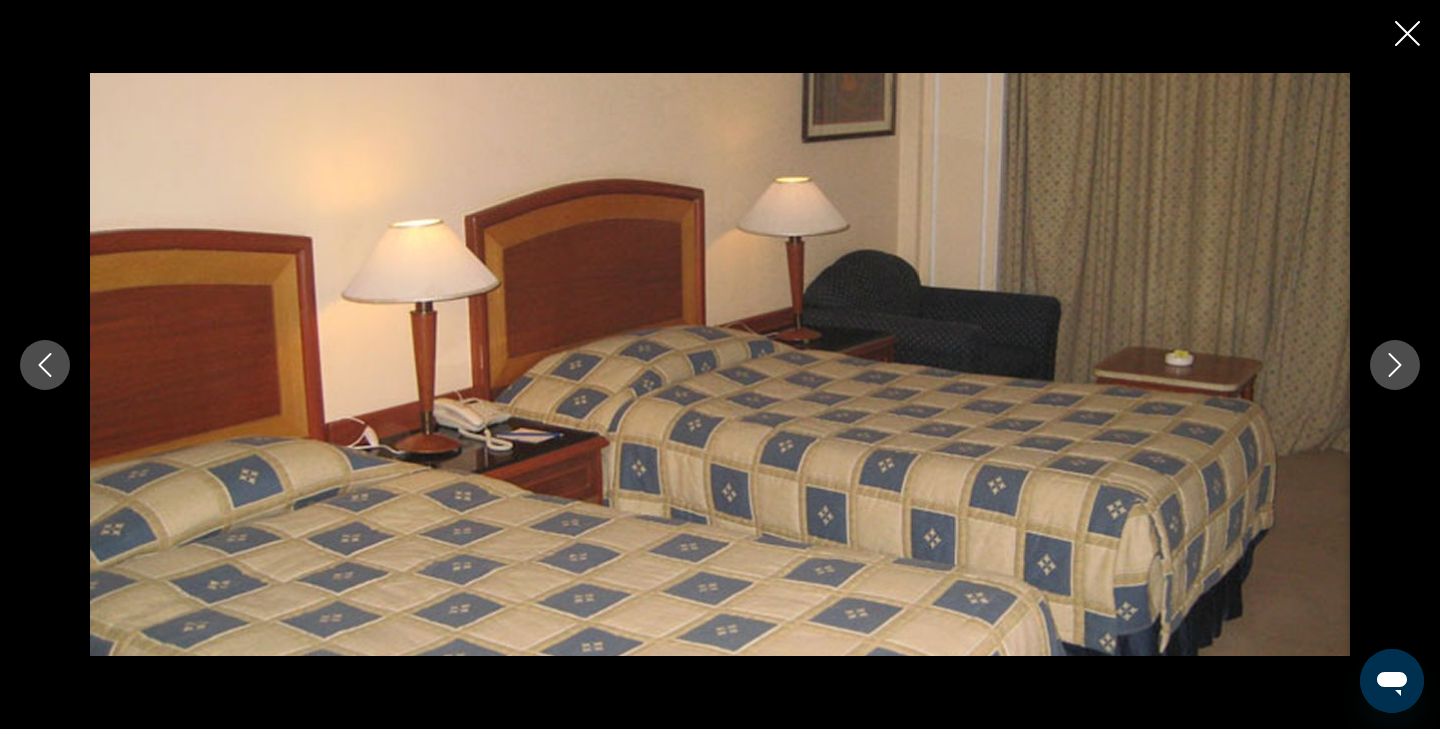 click at bounding box center (1395, 365) 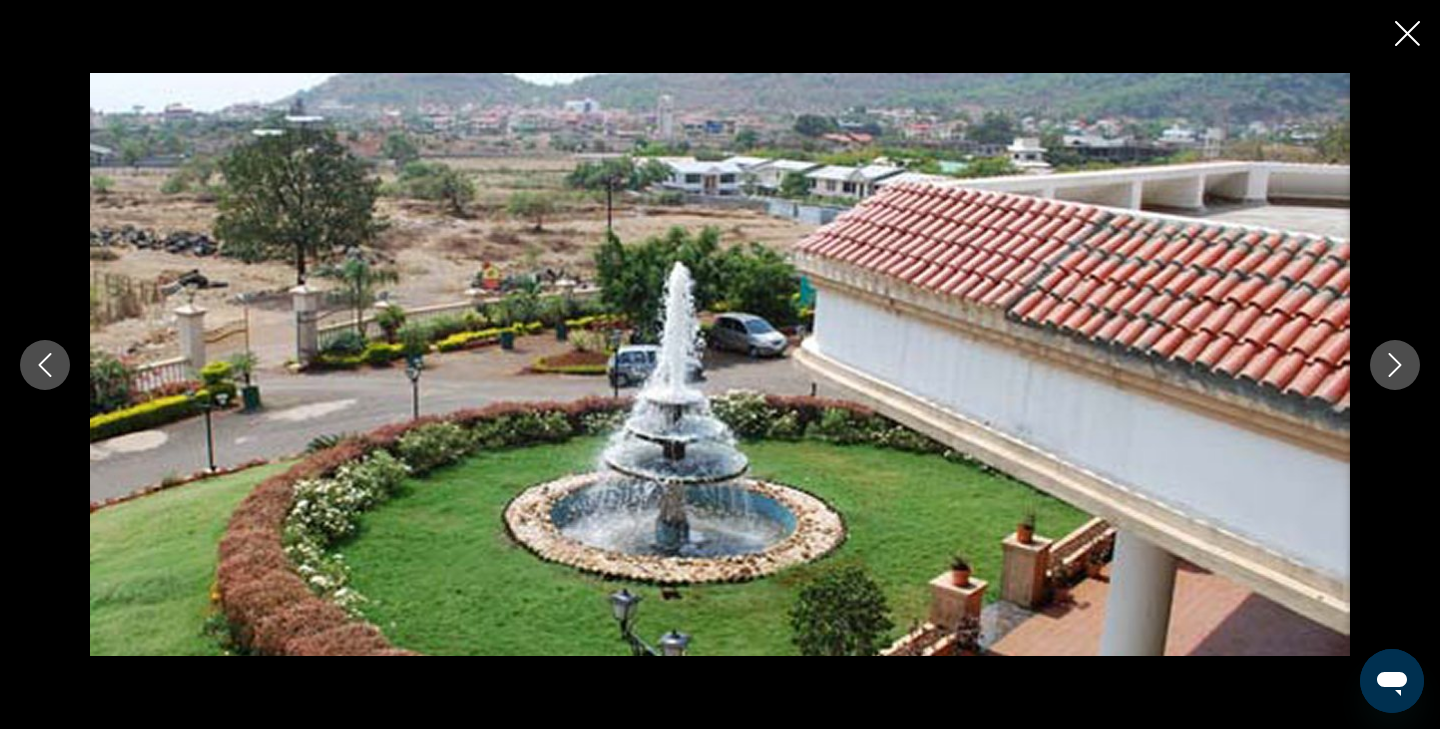 click at bounding box center [1395, 365] 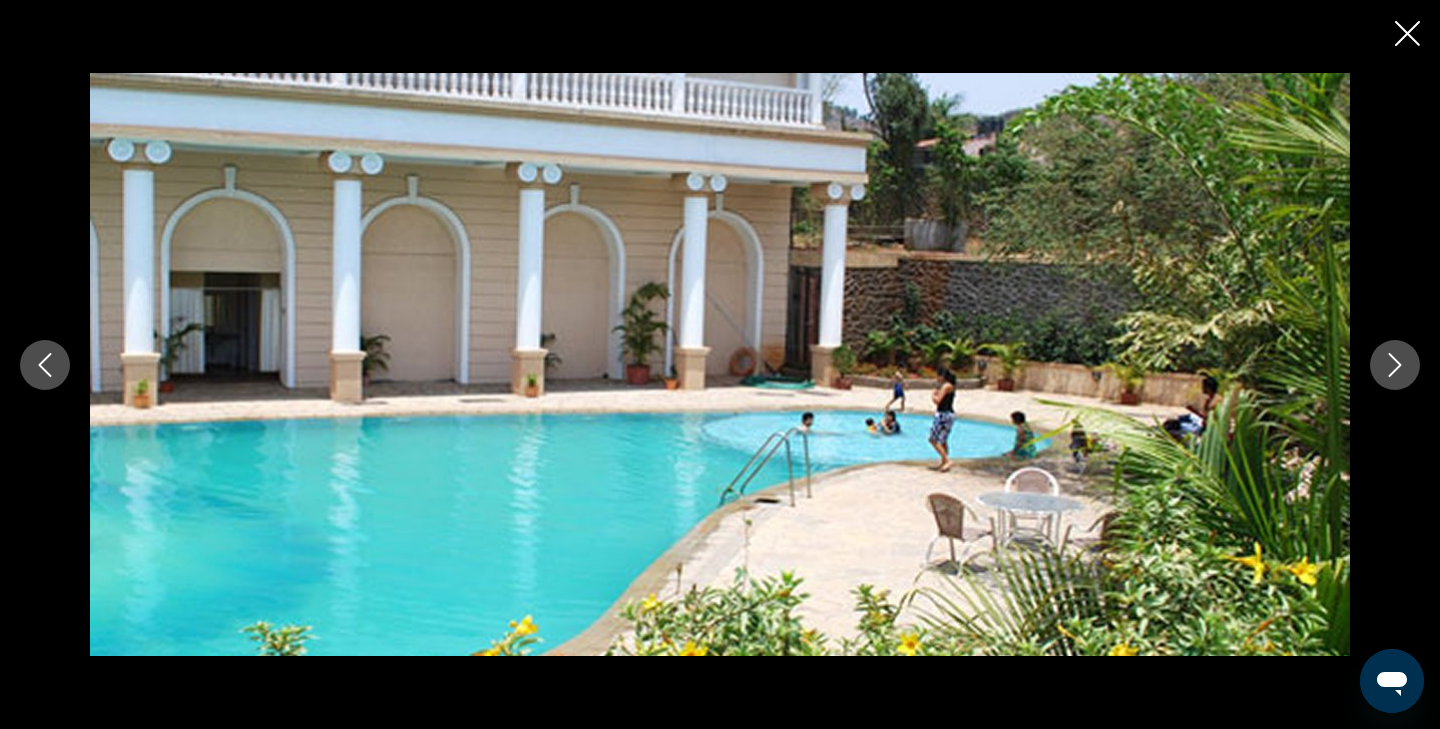 click at bounding box center [1395, 365] 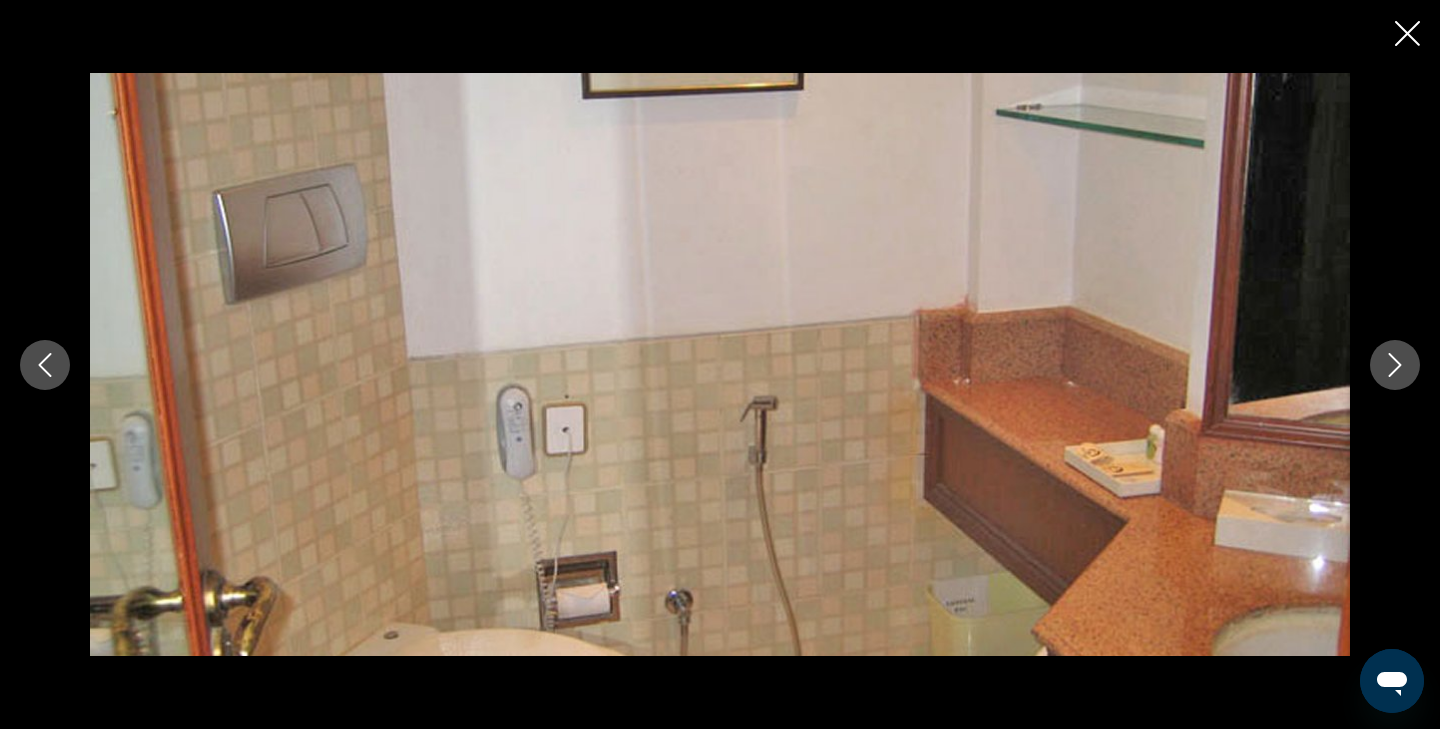 click at bounding box center [1395, 365] 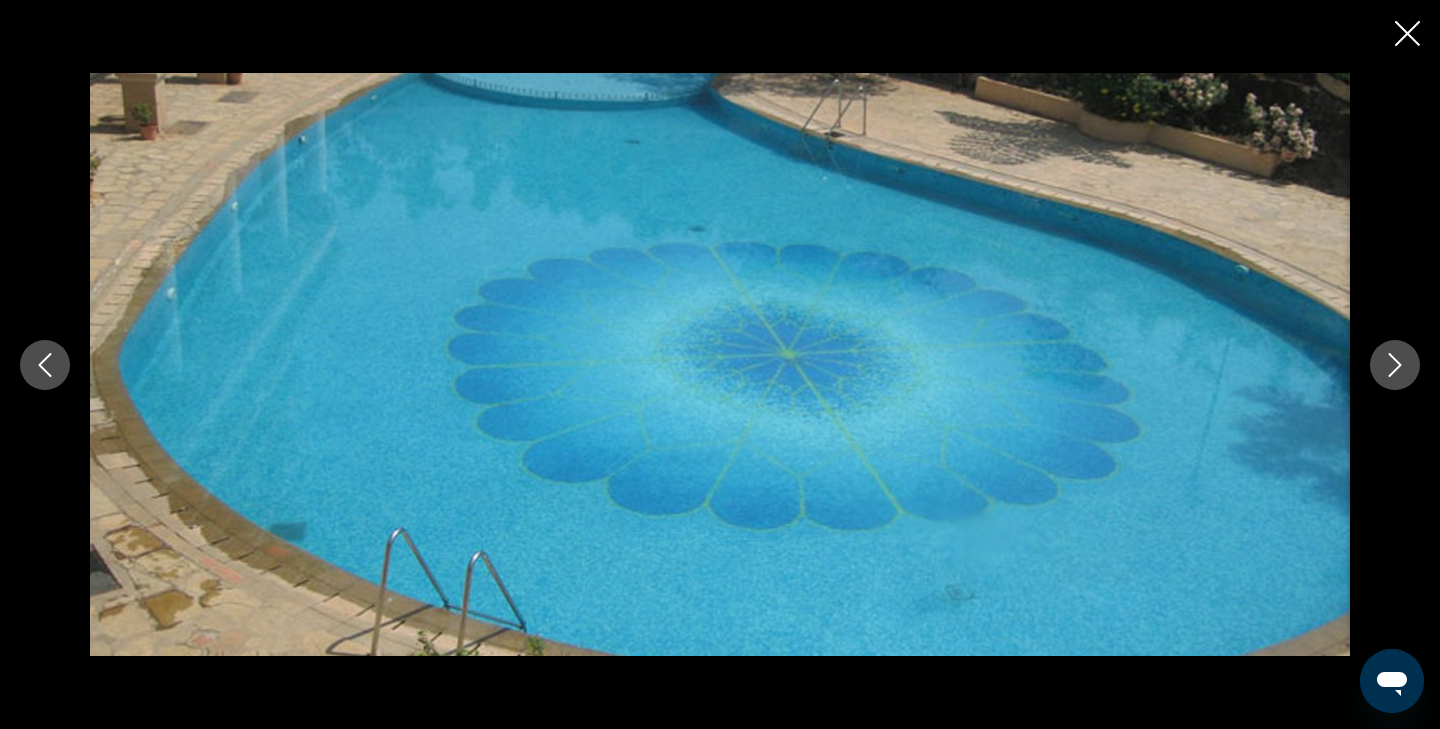 click at bounding box center [1395, 365] 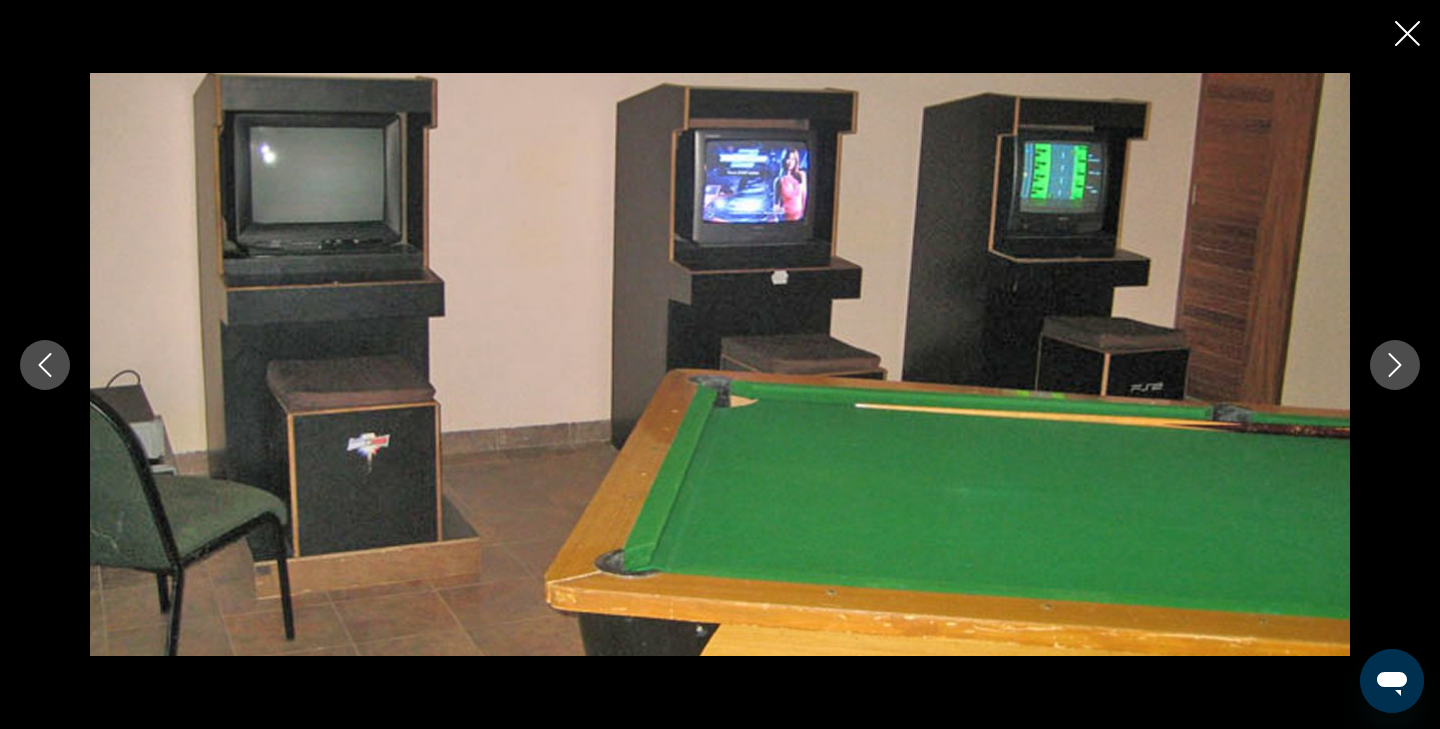 click at bounding box center [1395, 365] 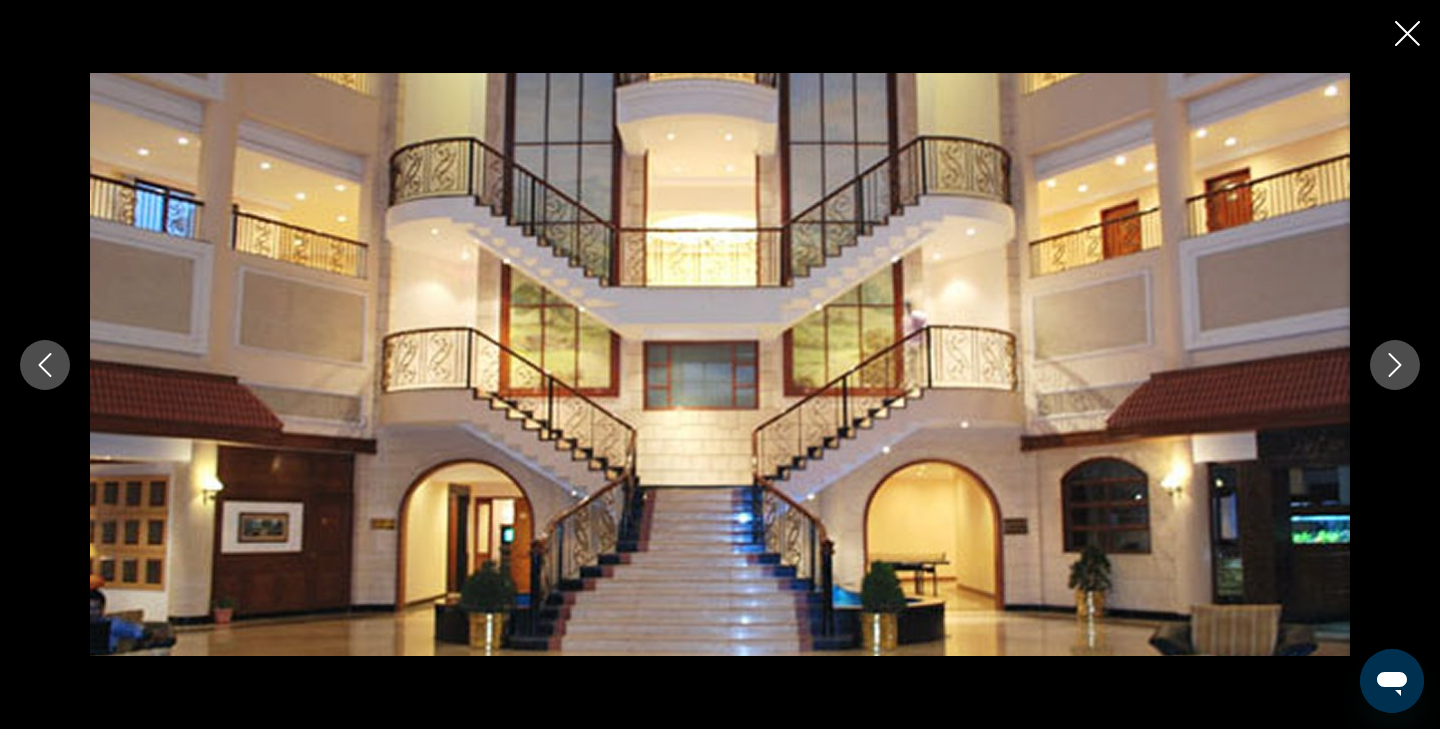 click at bounding box center (720, 364) 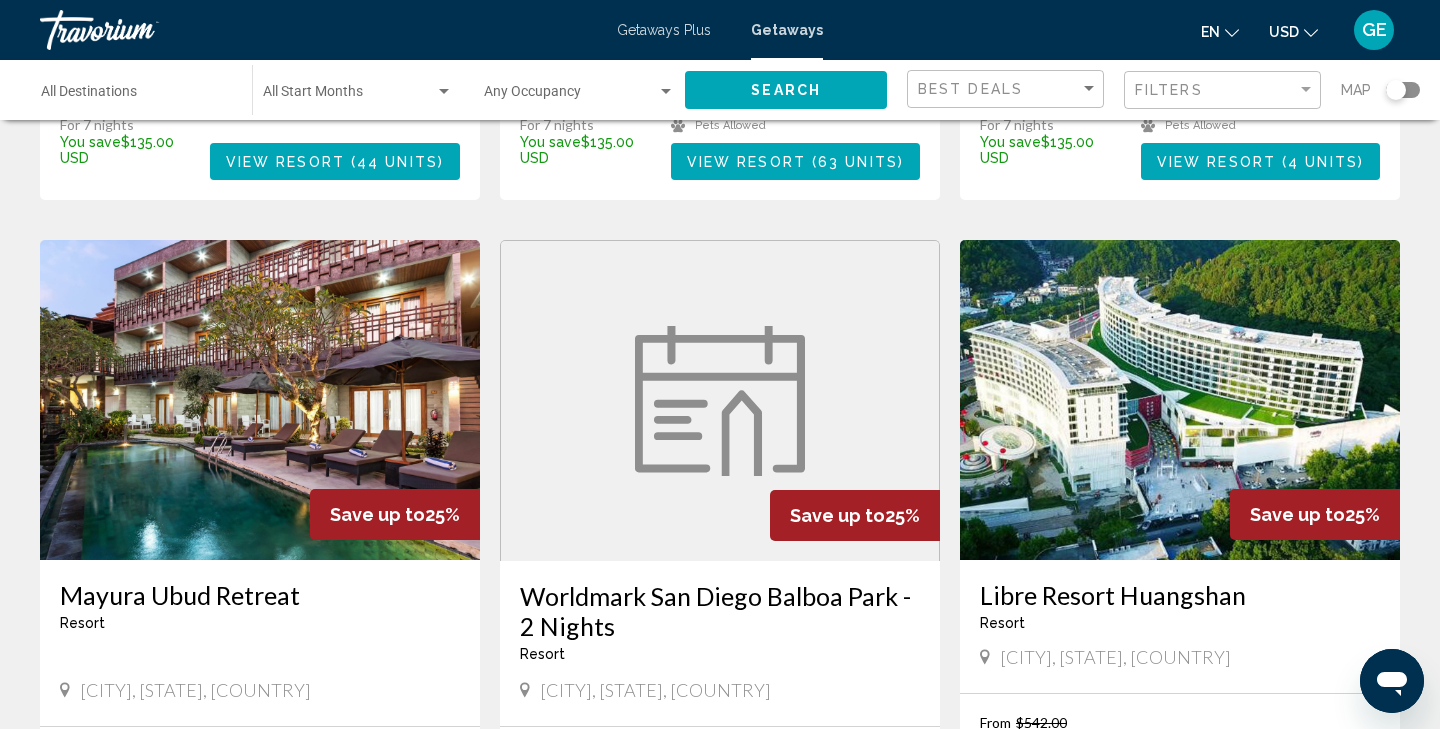 scroll, scrollTop: 2131, scrollLeft: 0, axis: vertical 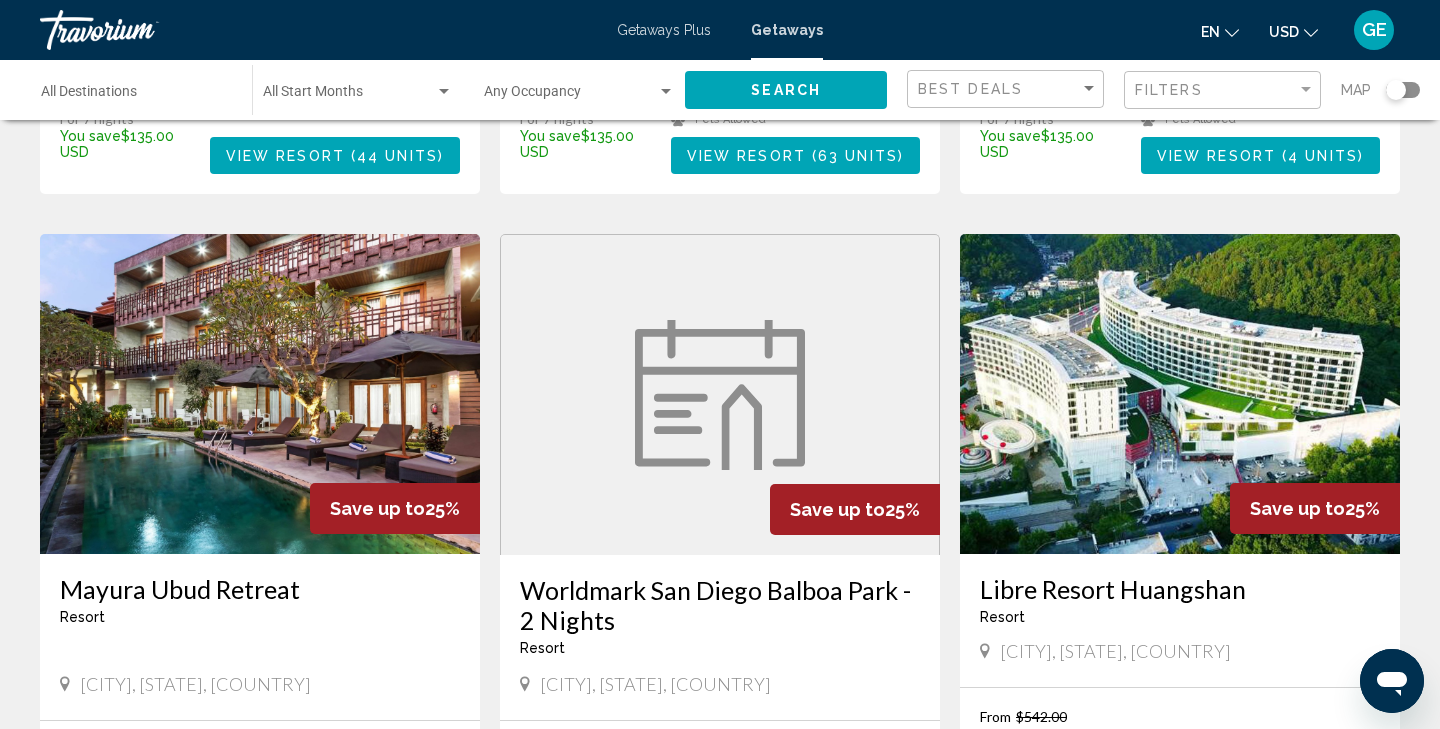 click at bounding box center (260, 394) 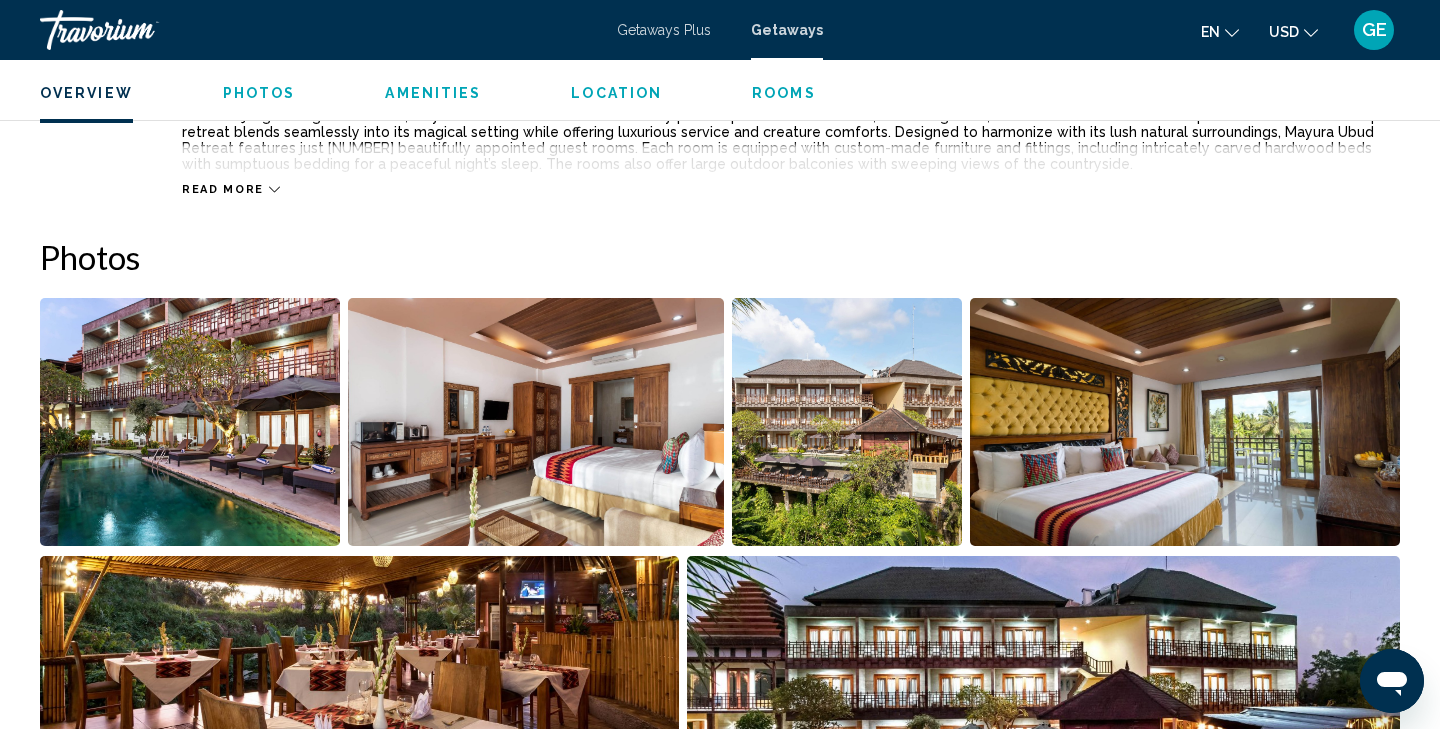 scroll, scrollTop: 833, scrollLeft: 0, axis: vertical 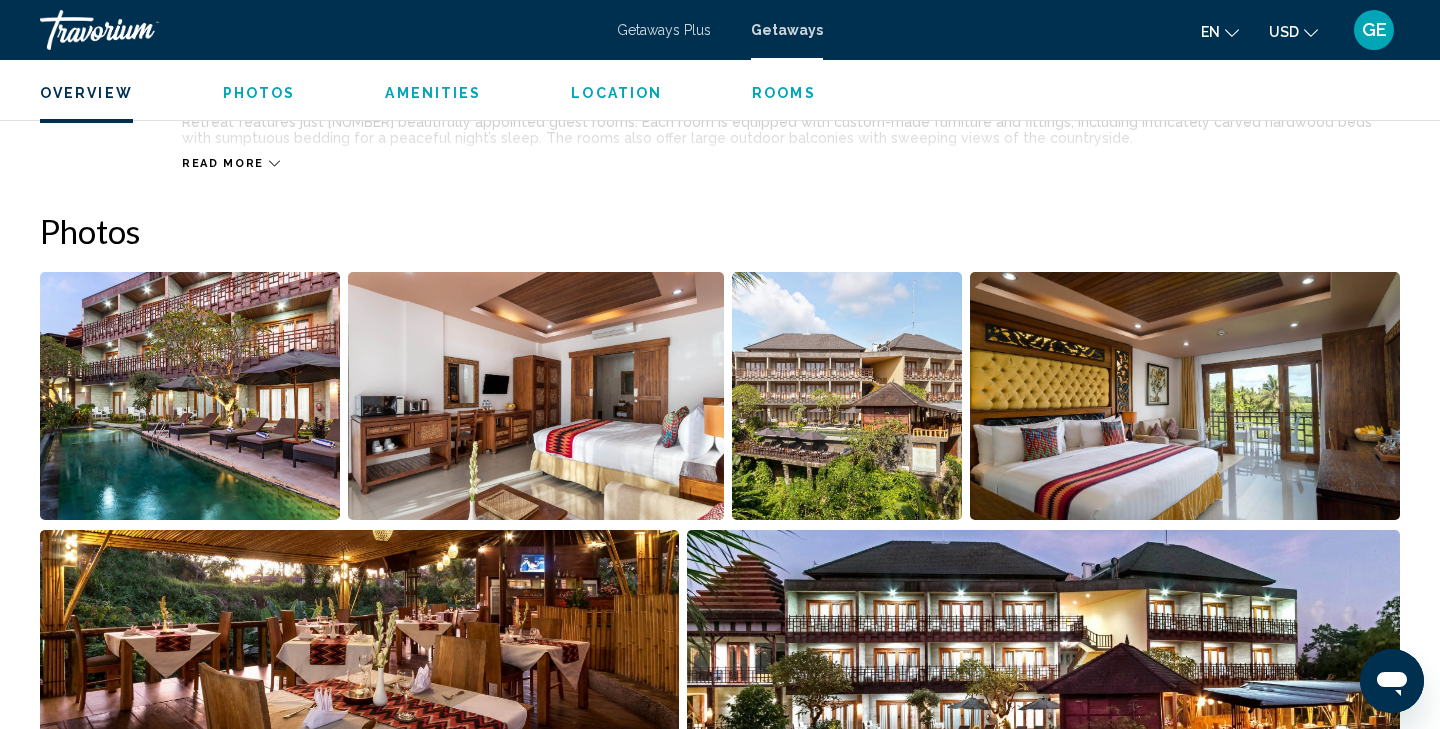 click at bounding box center (190, 396) 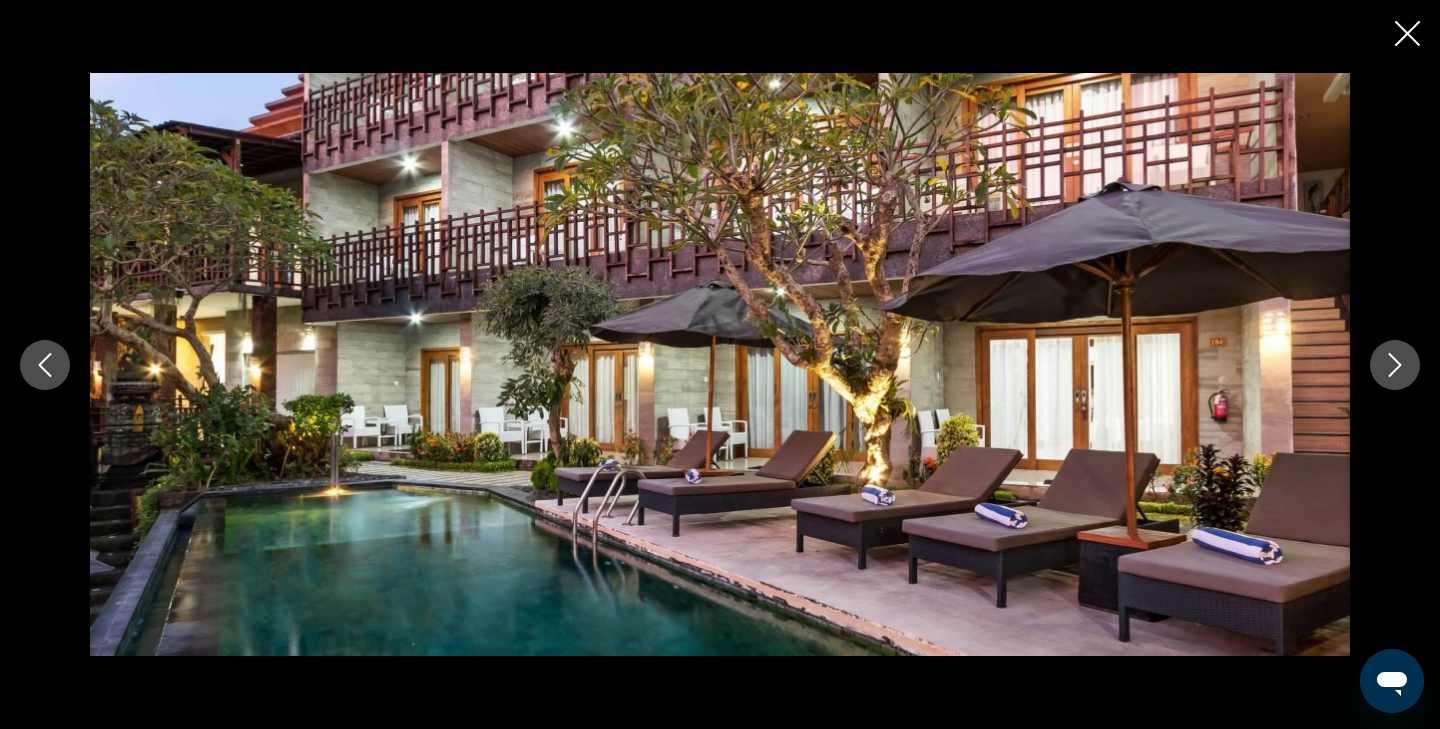 click at bounding box center (1395, 365) 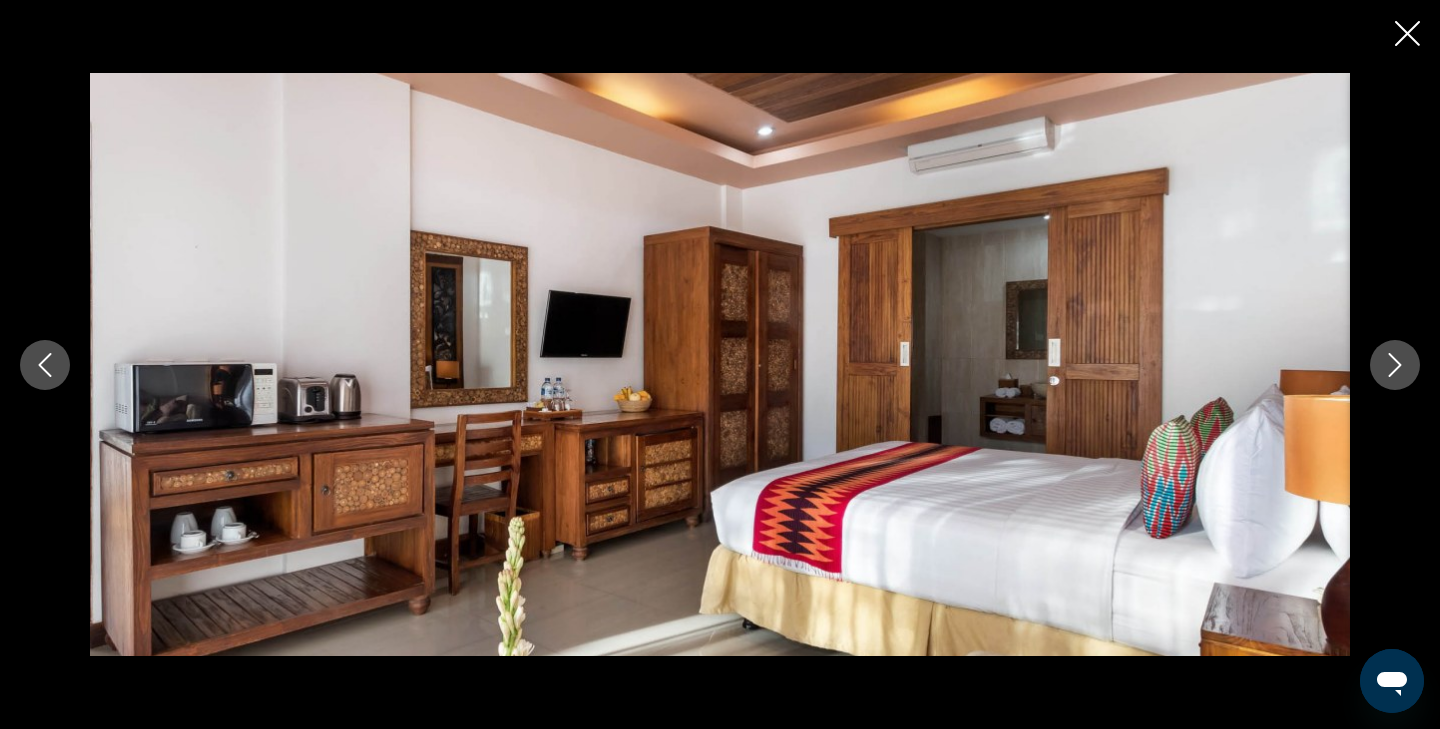 click at bounding box center (1395, 365) 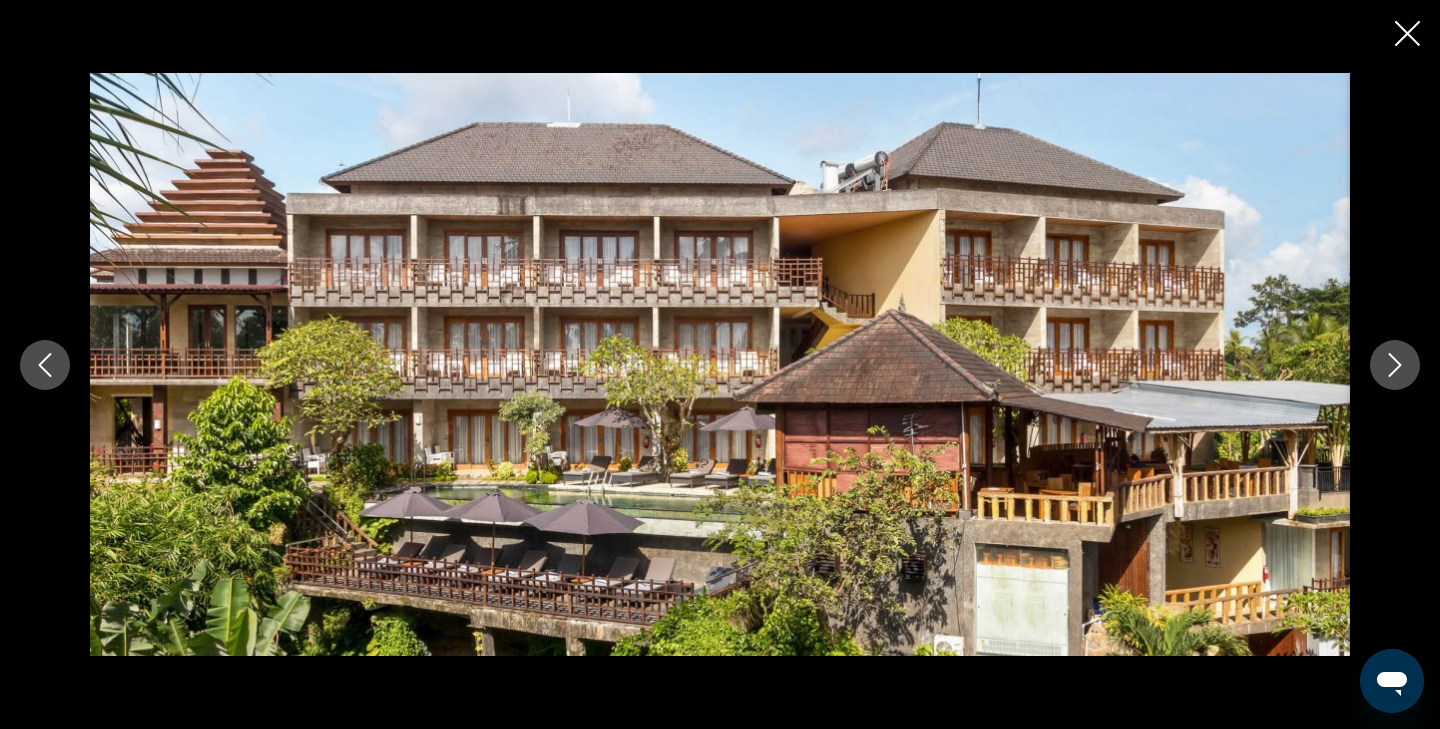 click at bounding box center (1395, 365) 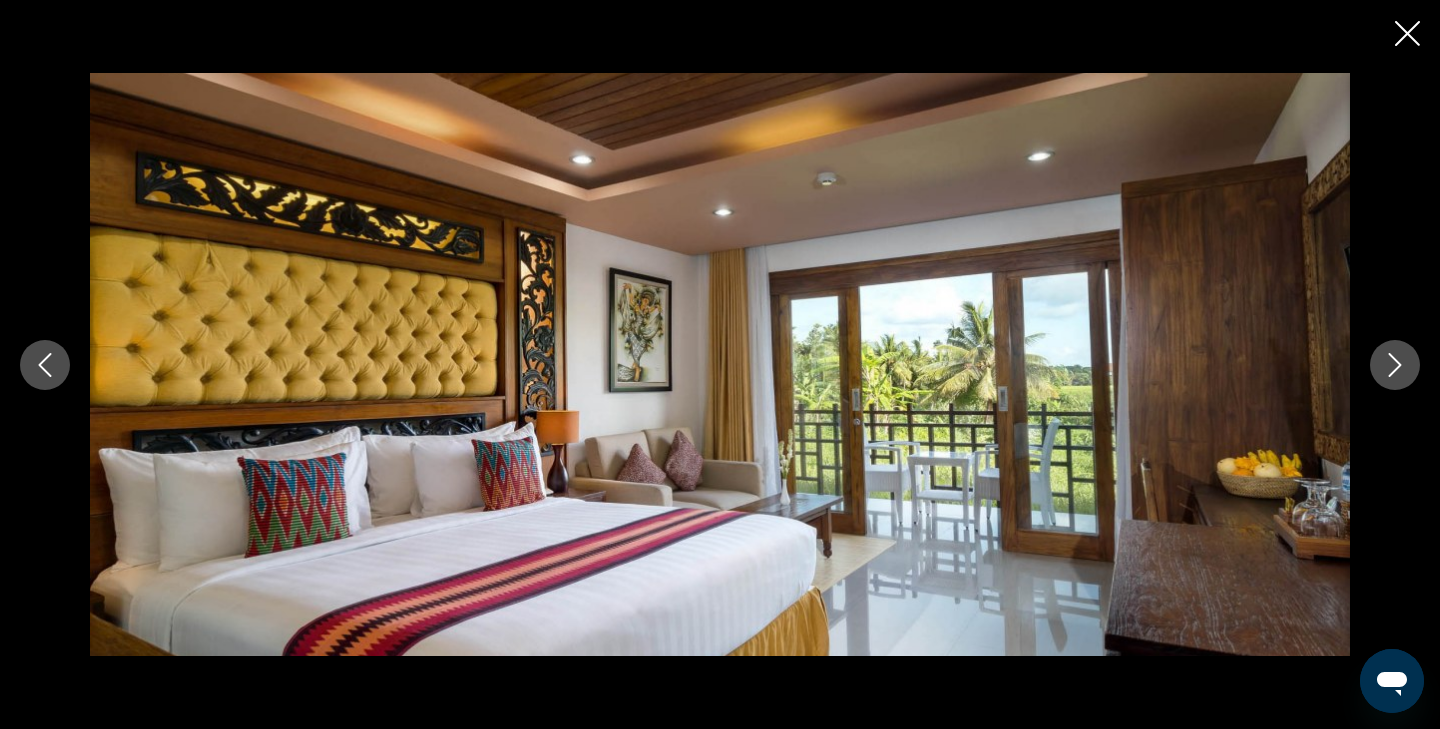 click at bounding box center (1395, 365) 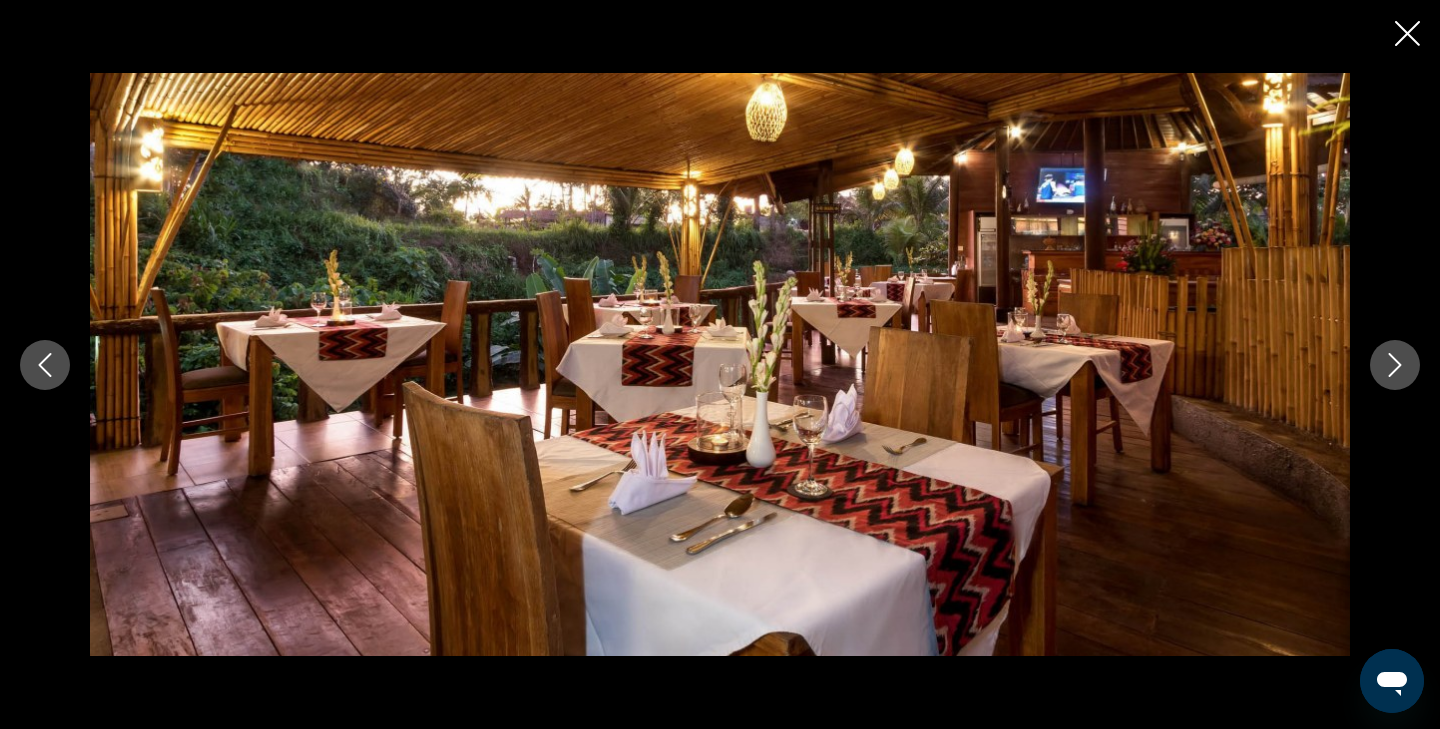 click at bounding box center [1395, 365] 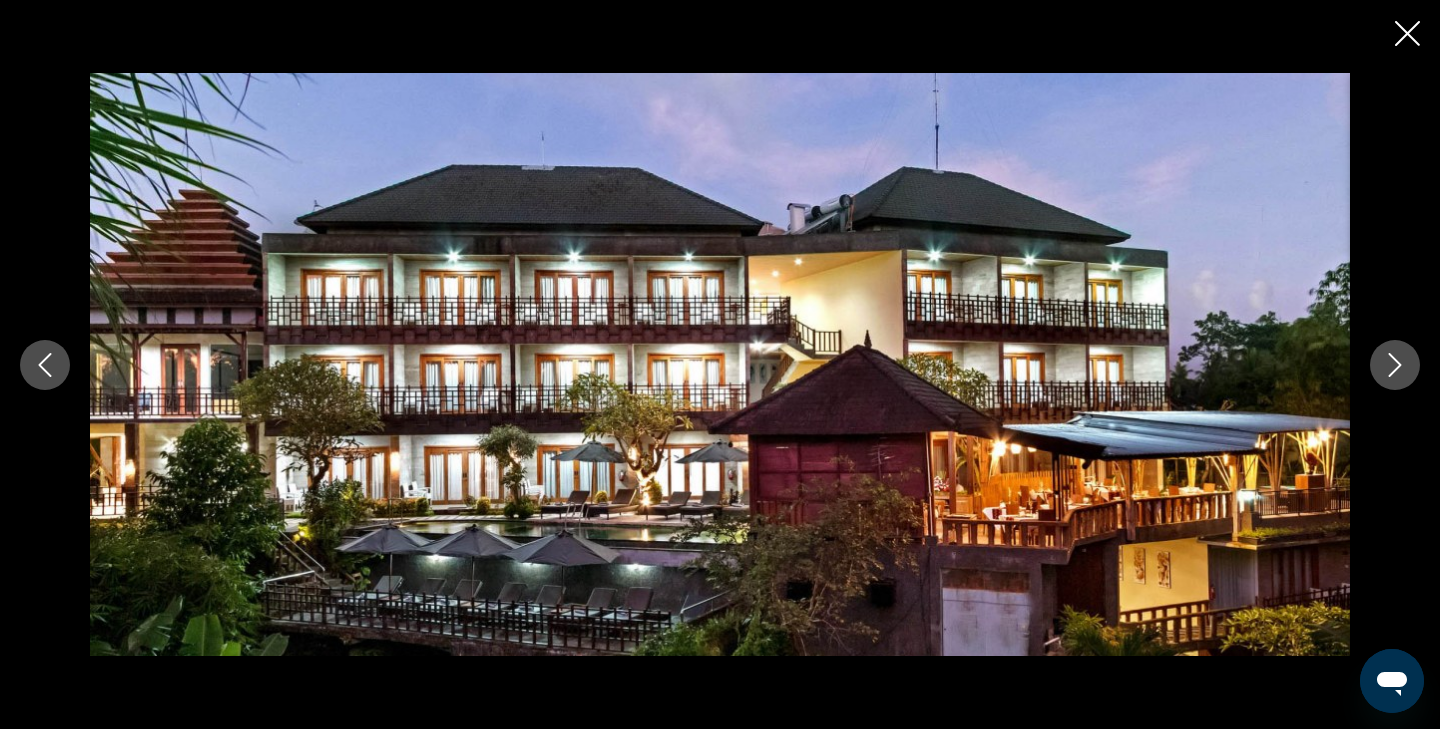 click at bounding box center (1395, 365) 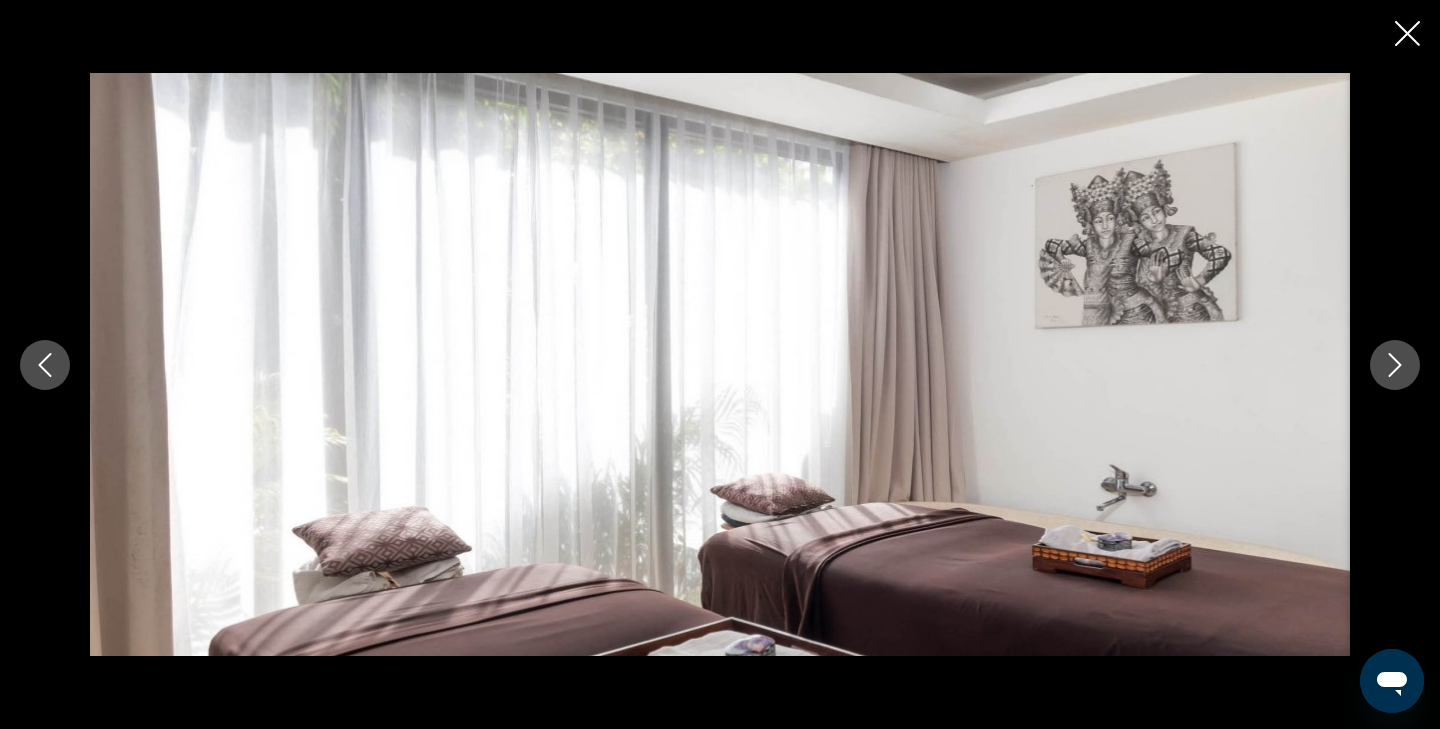 click at bounding box center [1395, 365] 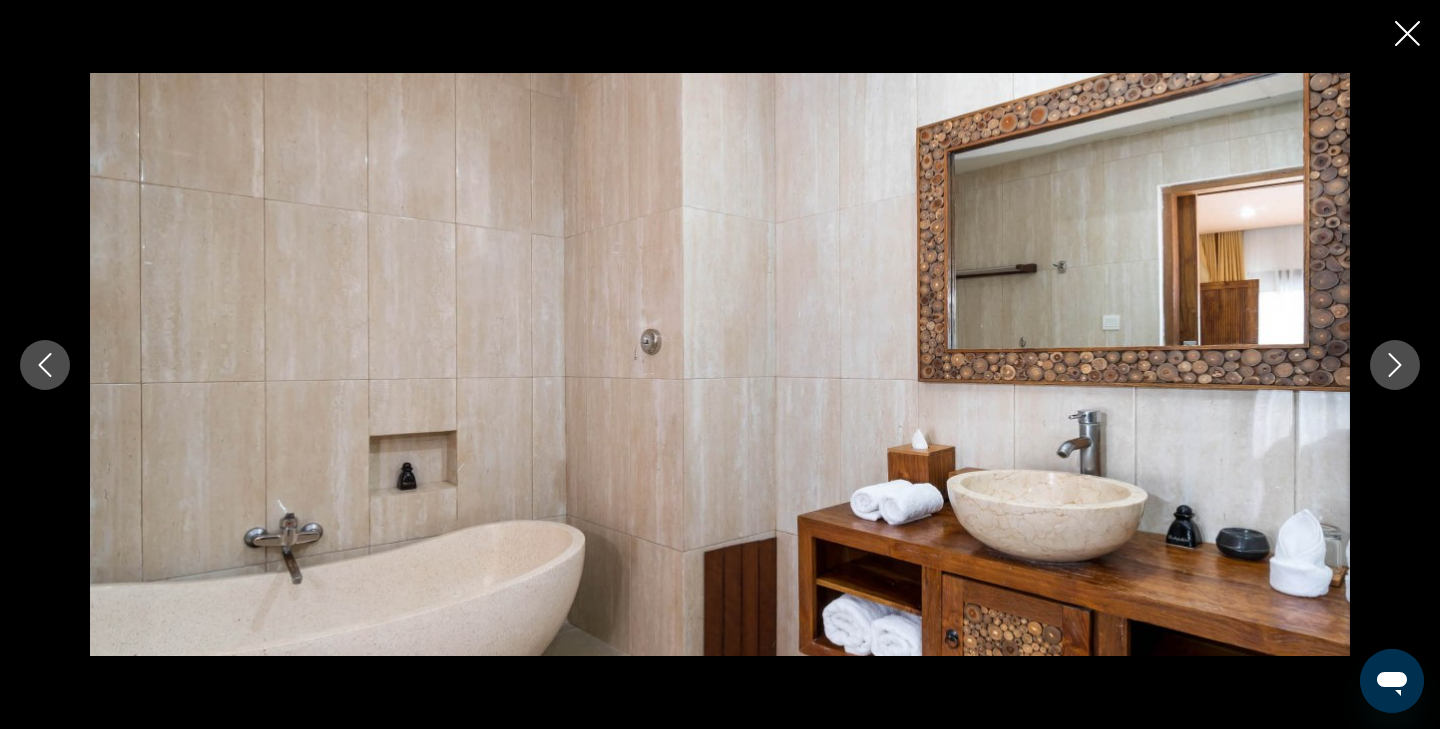 click at bounding box center [1395, 365] 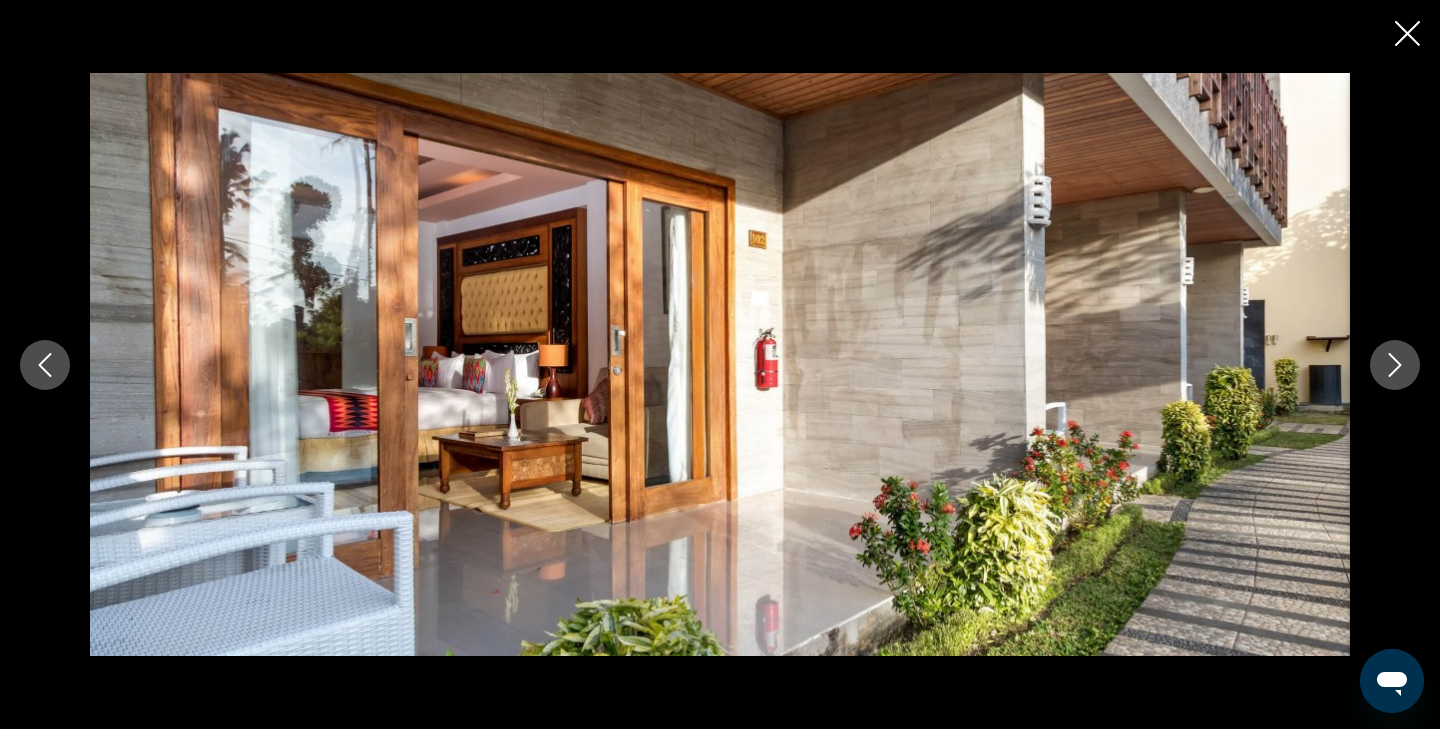 click at bounding box center [1395, 365] 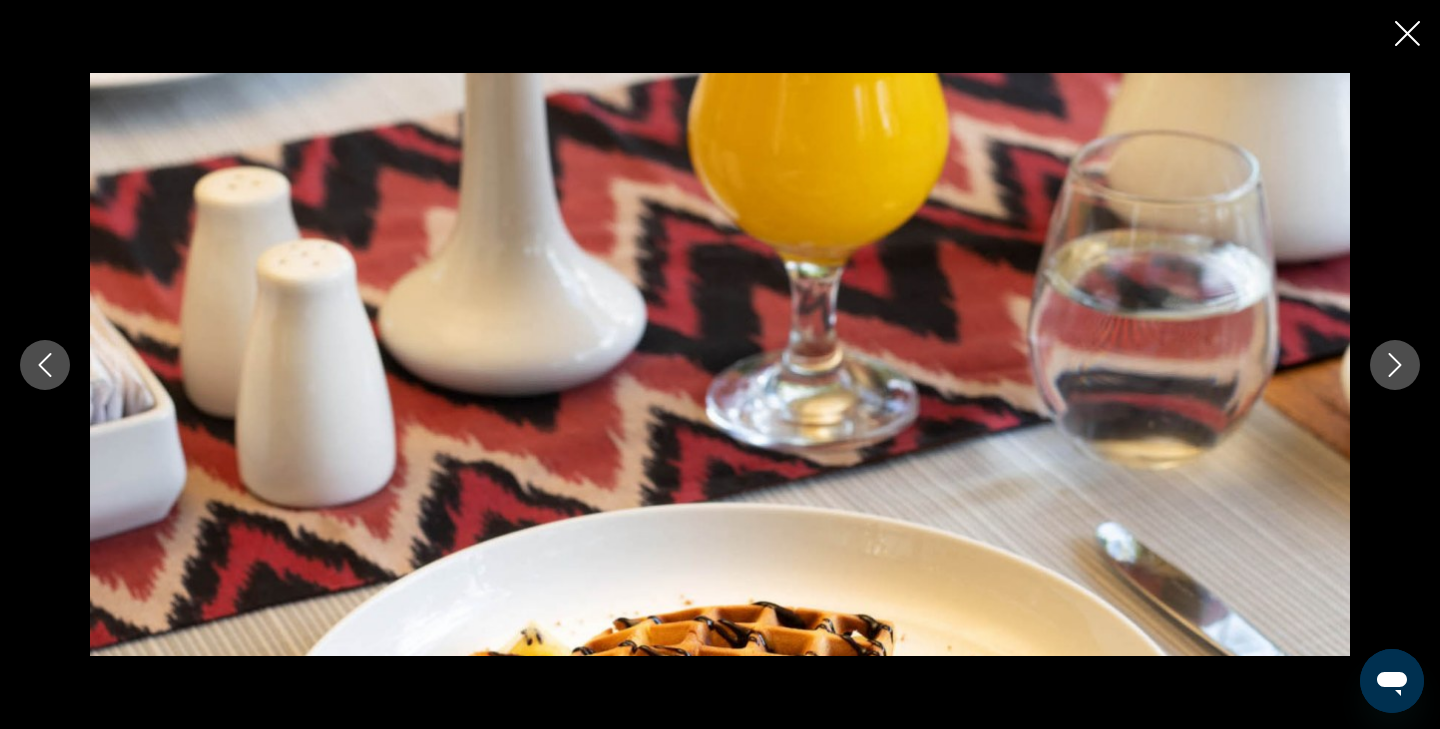 scroll, scrollTop: 823, scrollLeft: 0, axis: vertical 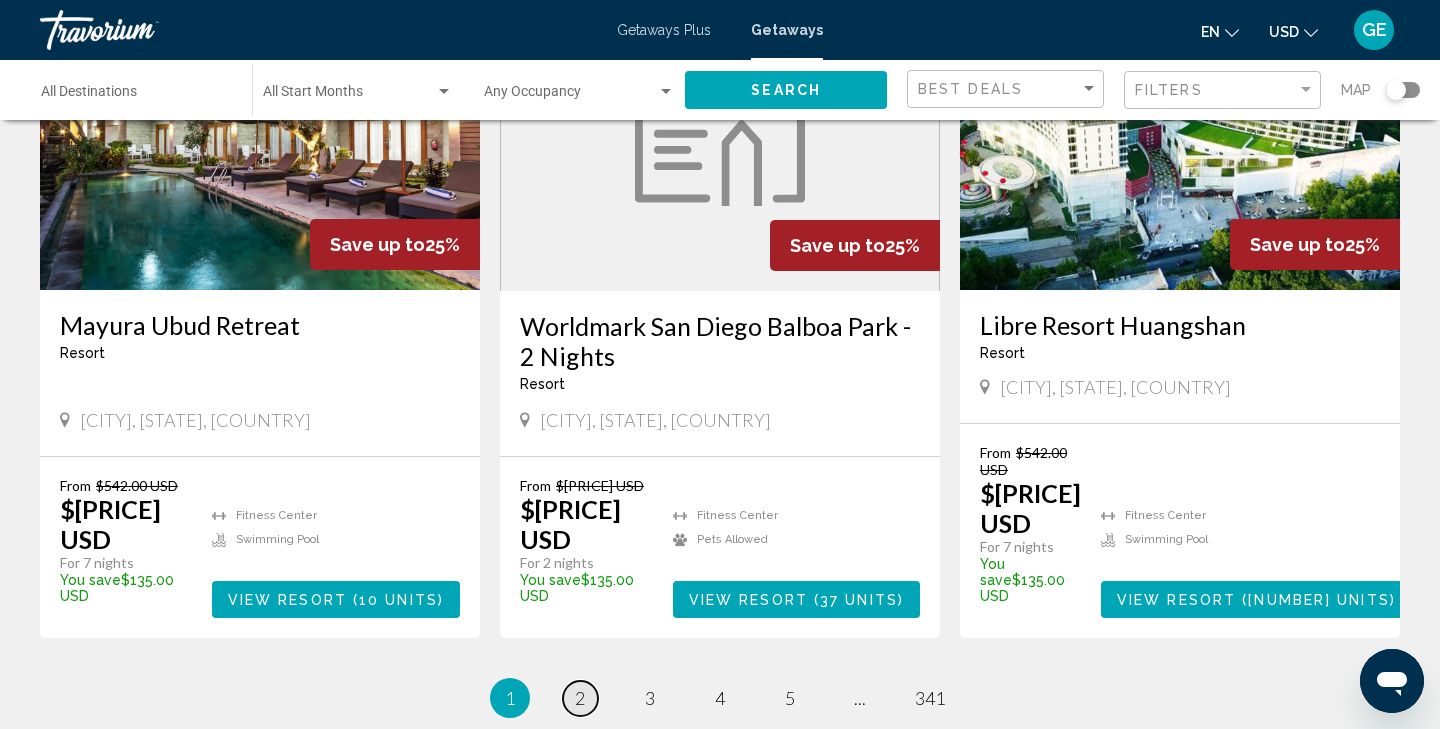 click on "2" at bounding box center [580, 698] 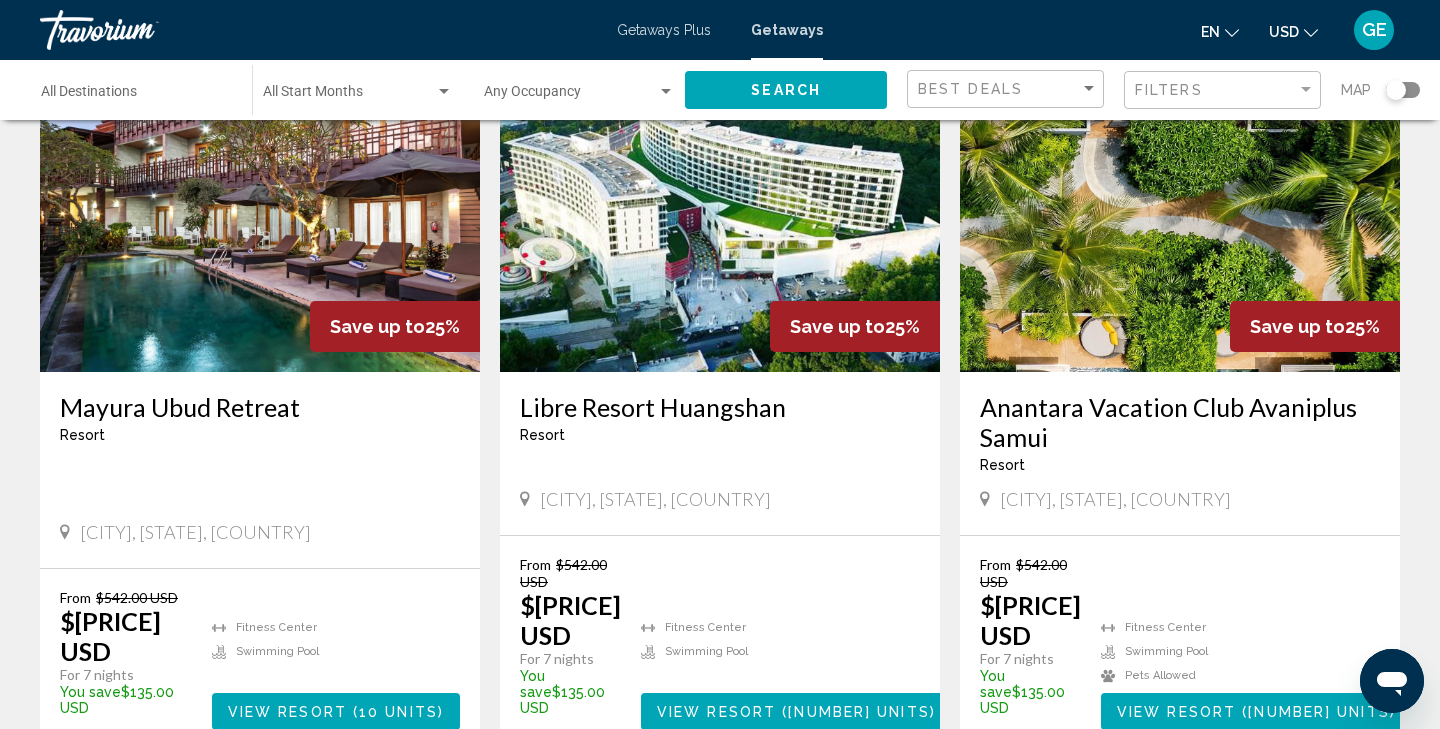 scroll, scrollTop: 165, scrollLeft: 0, axis: vertical 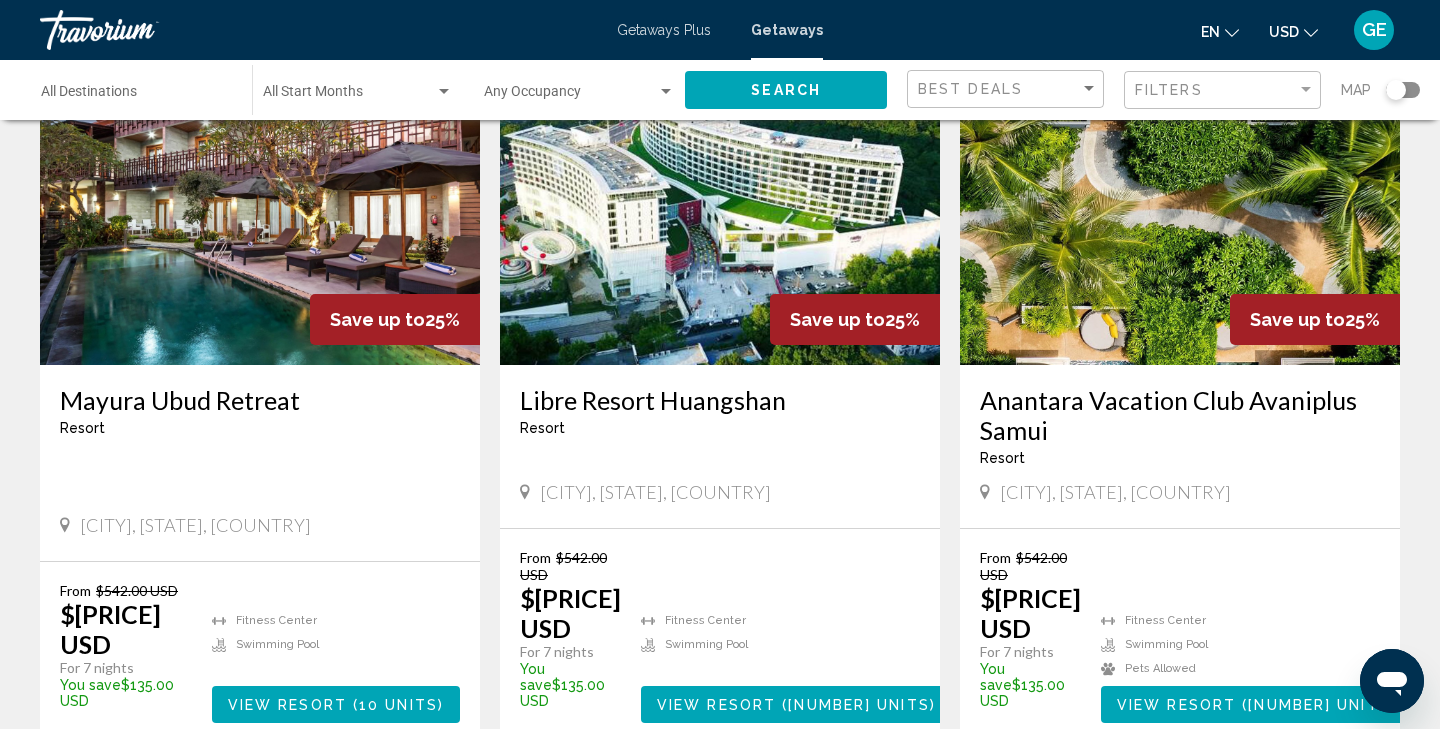 click at bounding box center [1180, 205] 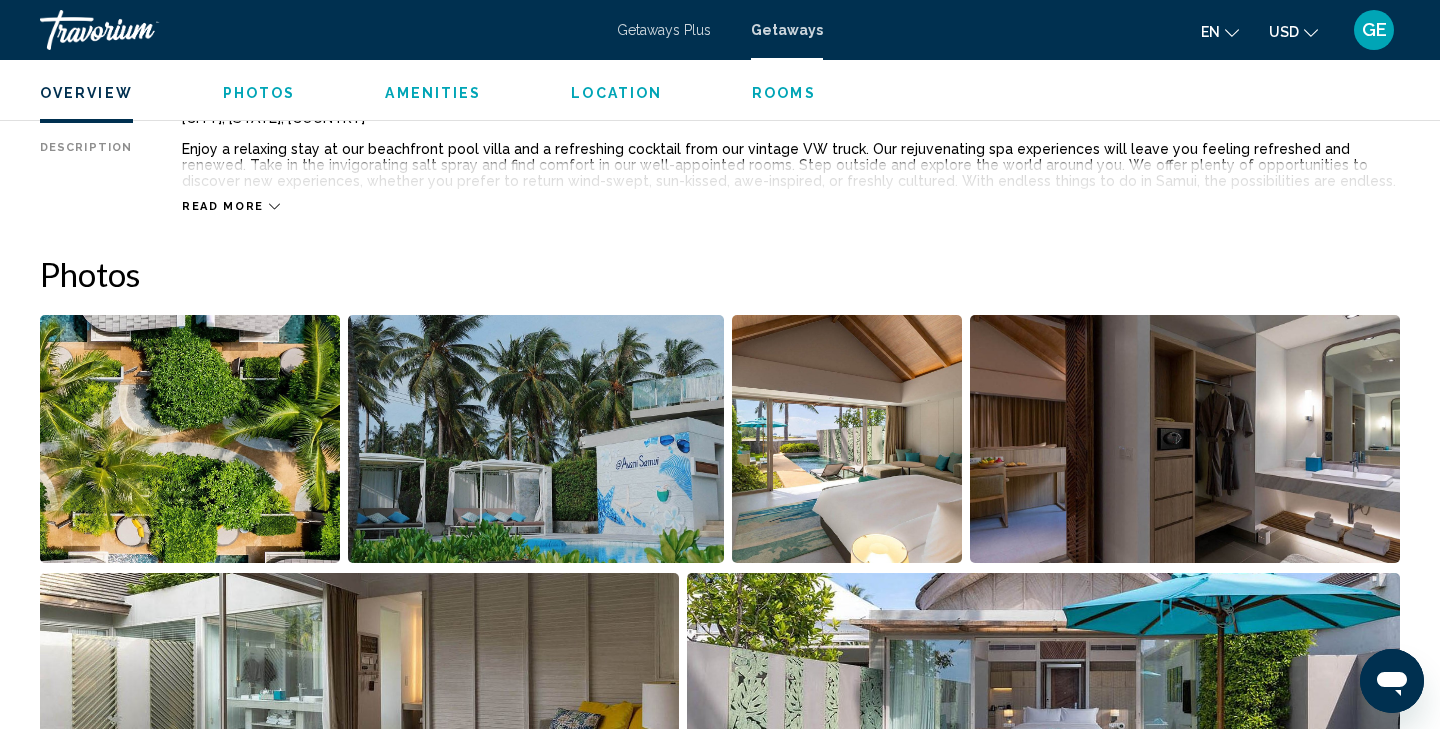 scroll, scrollTop: 776, scrollLeft: 0, axis: vertical 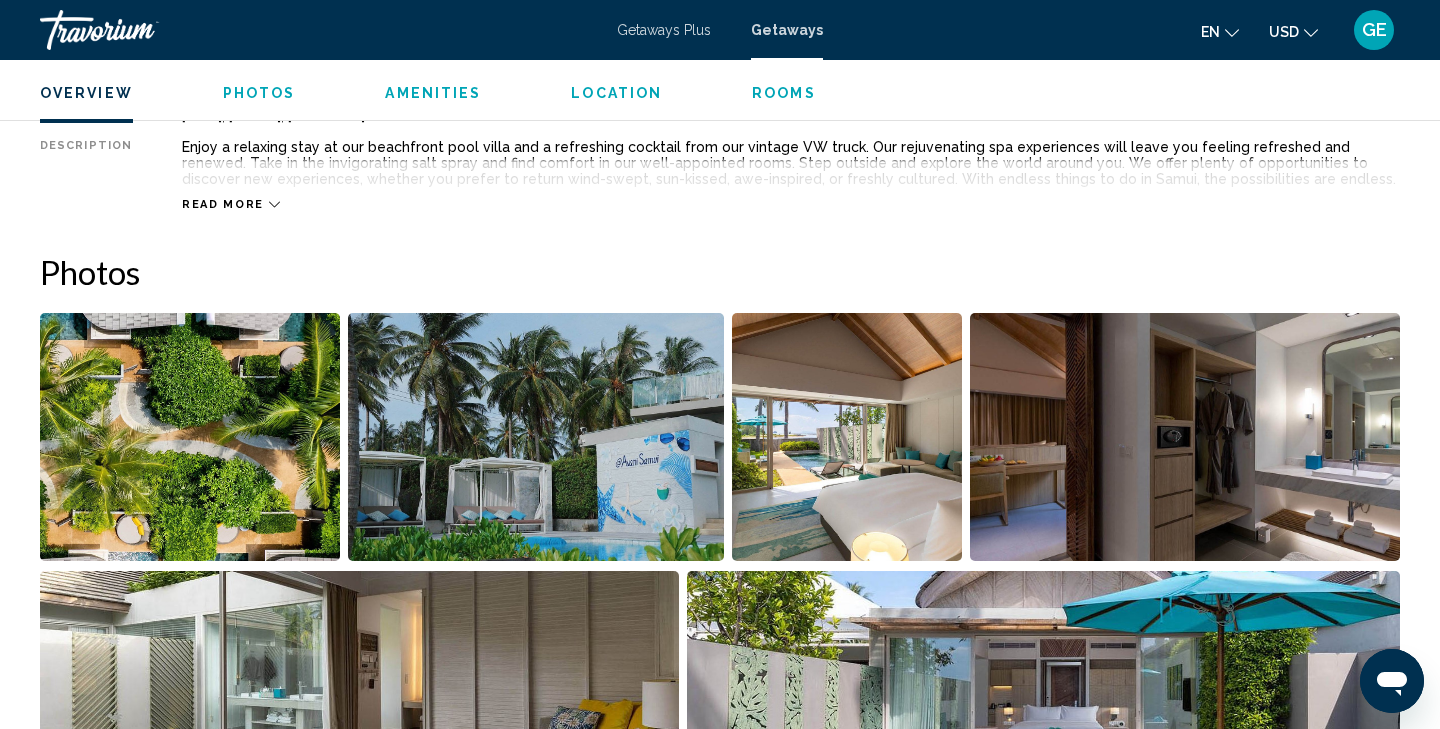 click at bounding box center (190, 437) 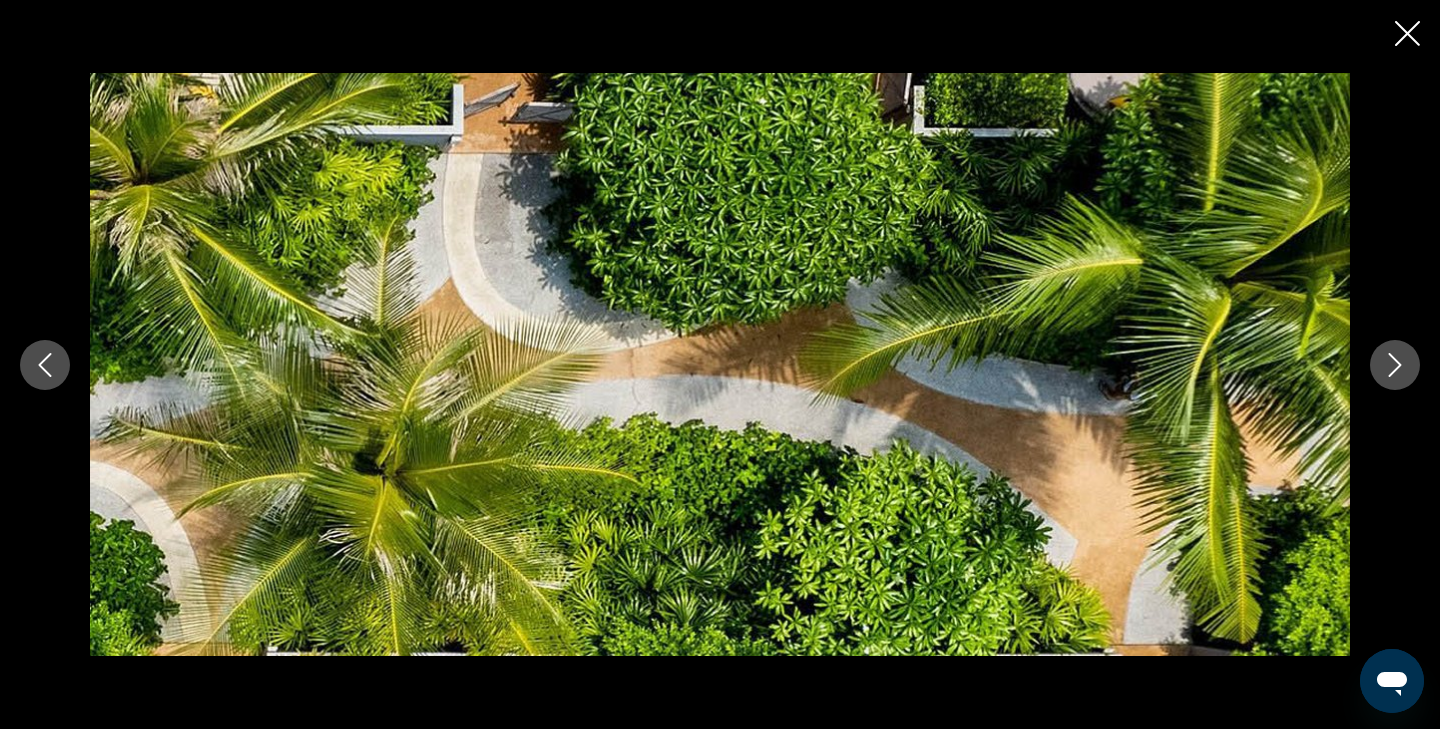 click at bounding box center [1395, 365] 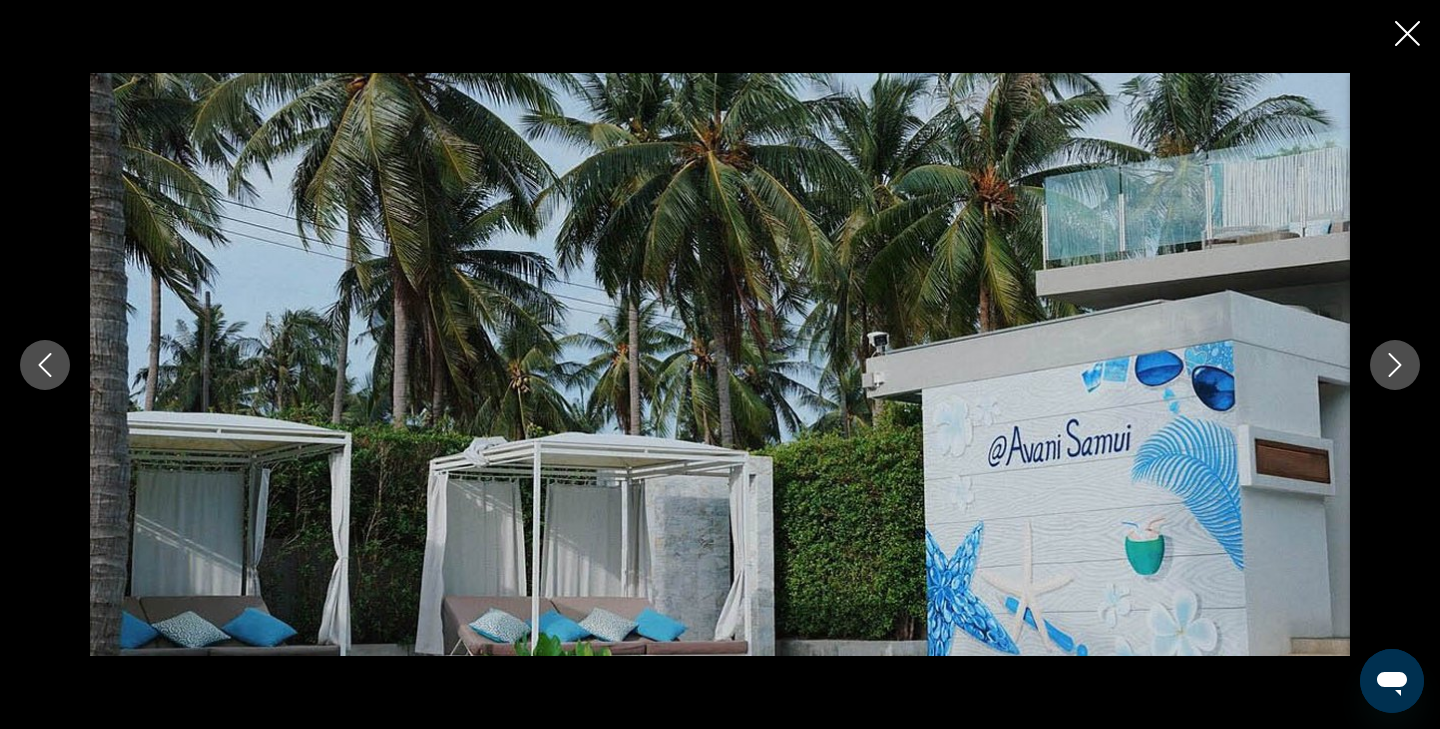 click at bounding box center (1395, 365) 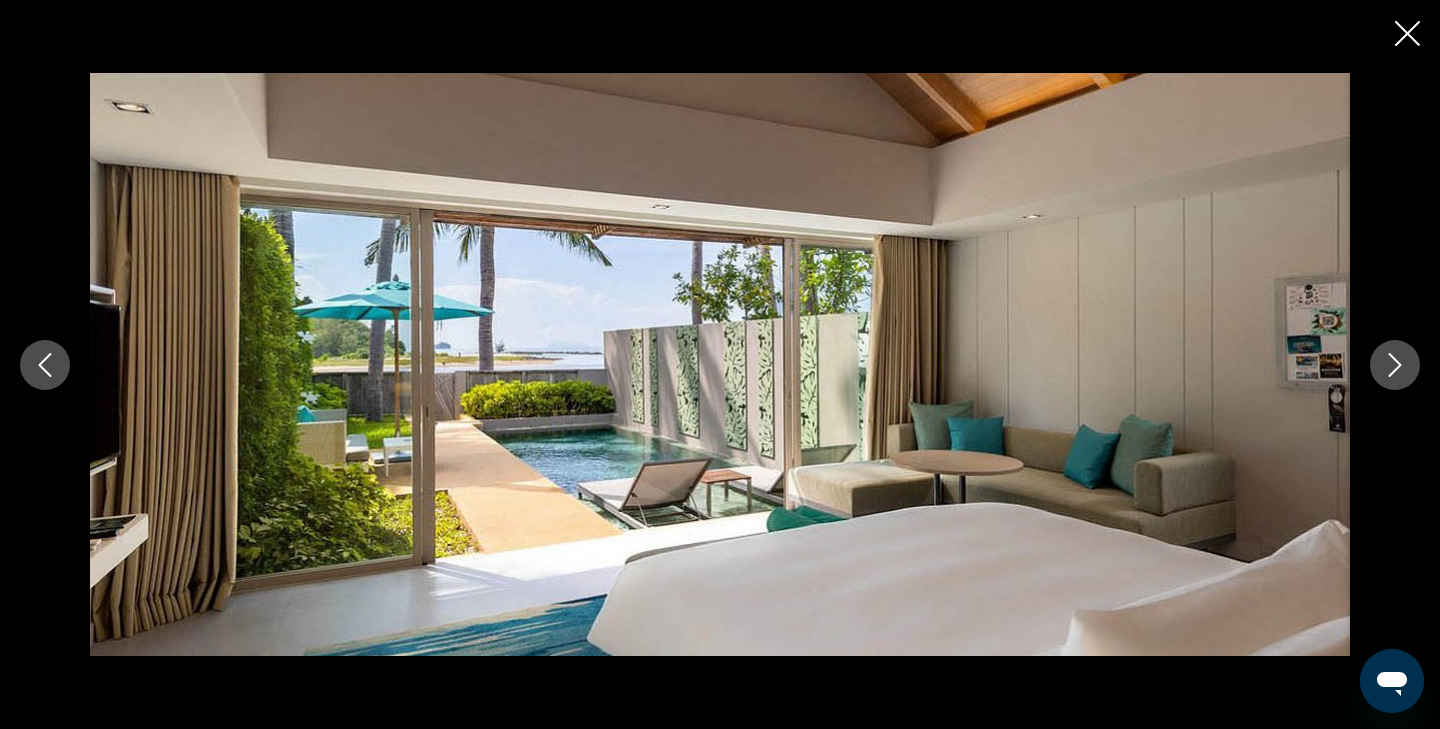 click at bounding box center (1395, 365) 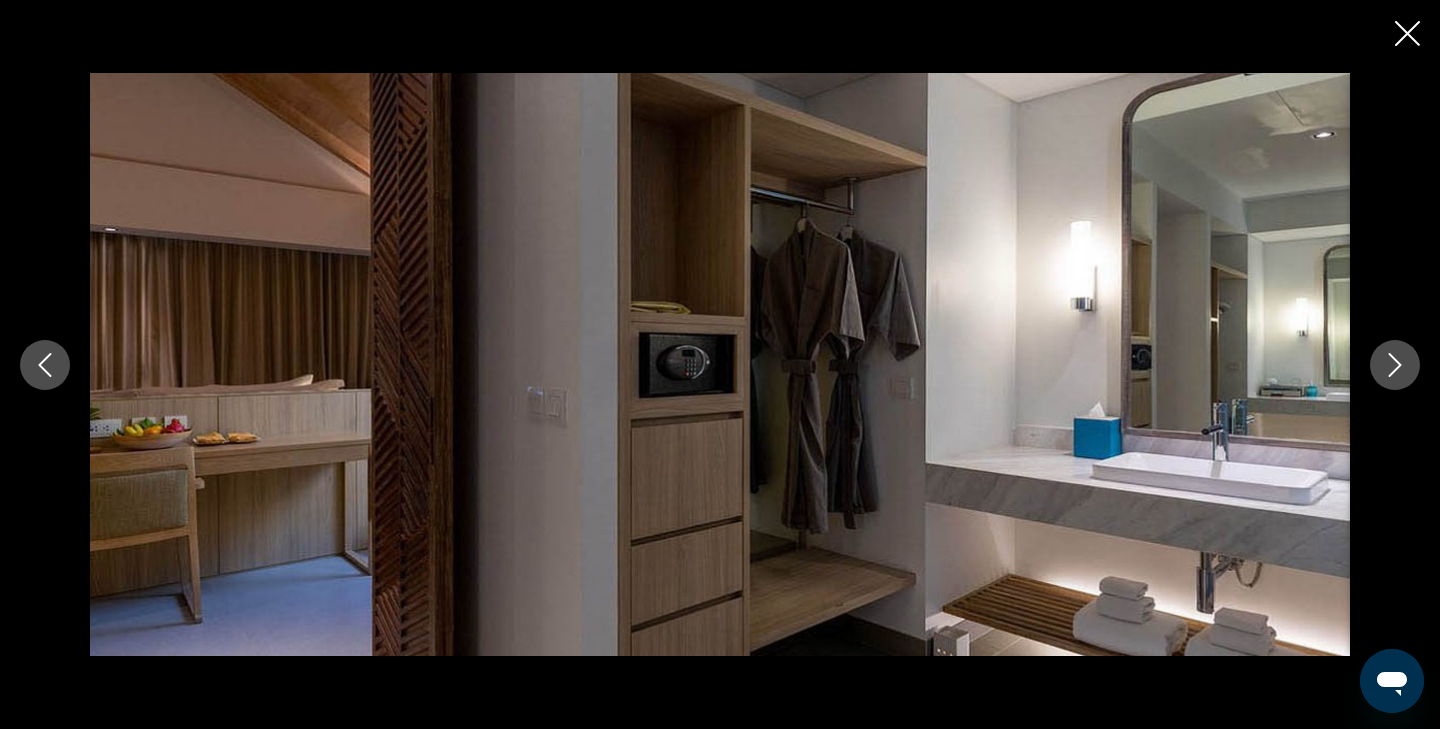 click at bounding box center (1395, 365) 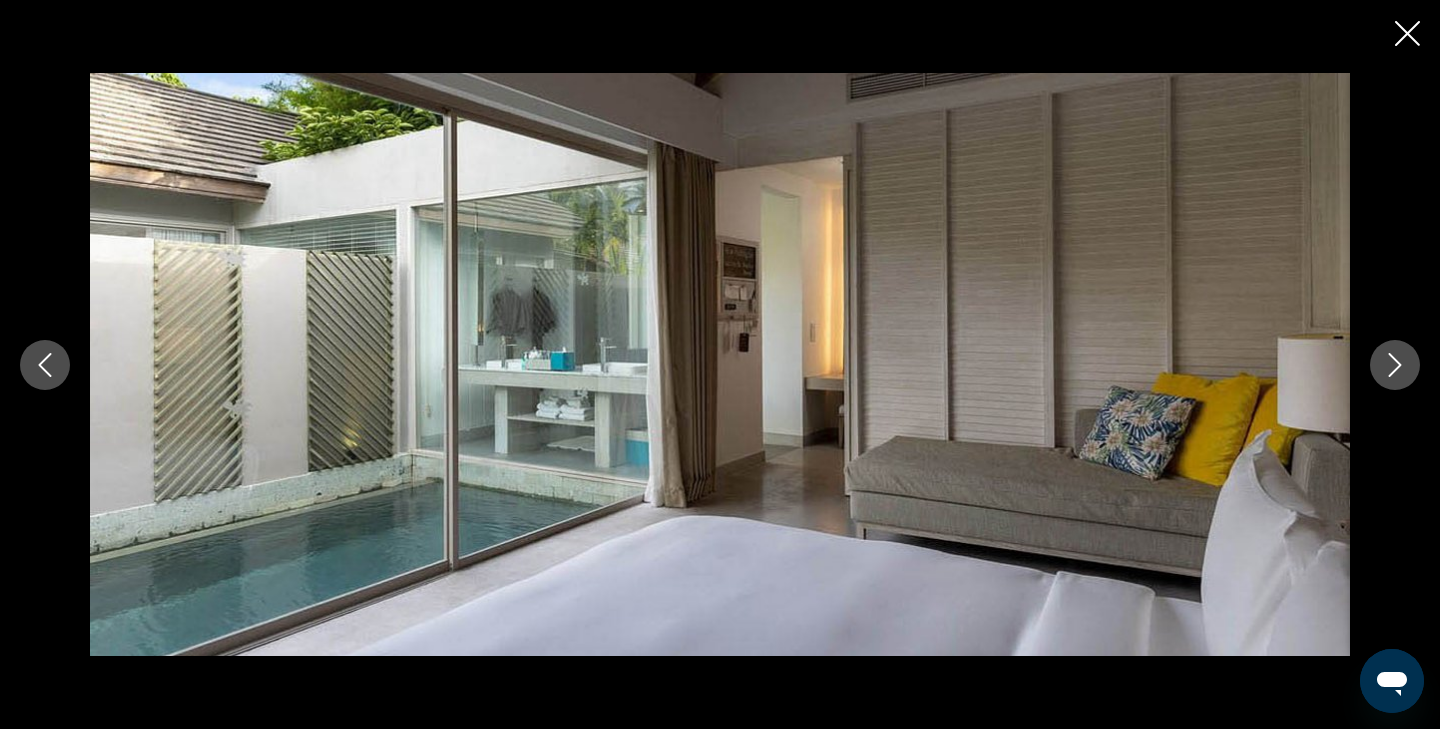 click at bounding box center [1395, 365] 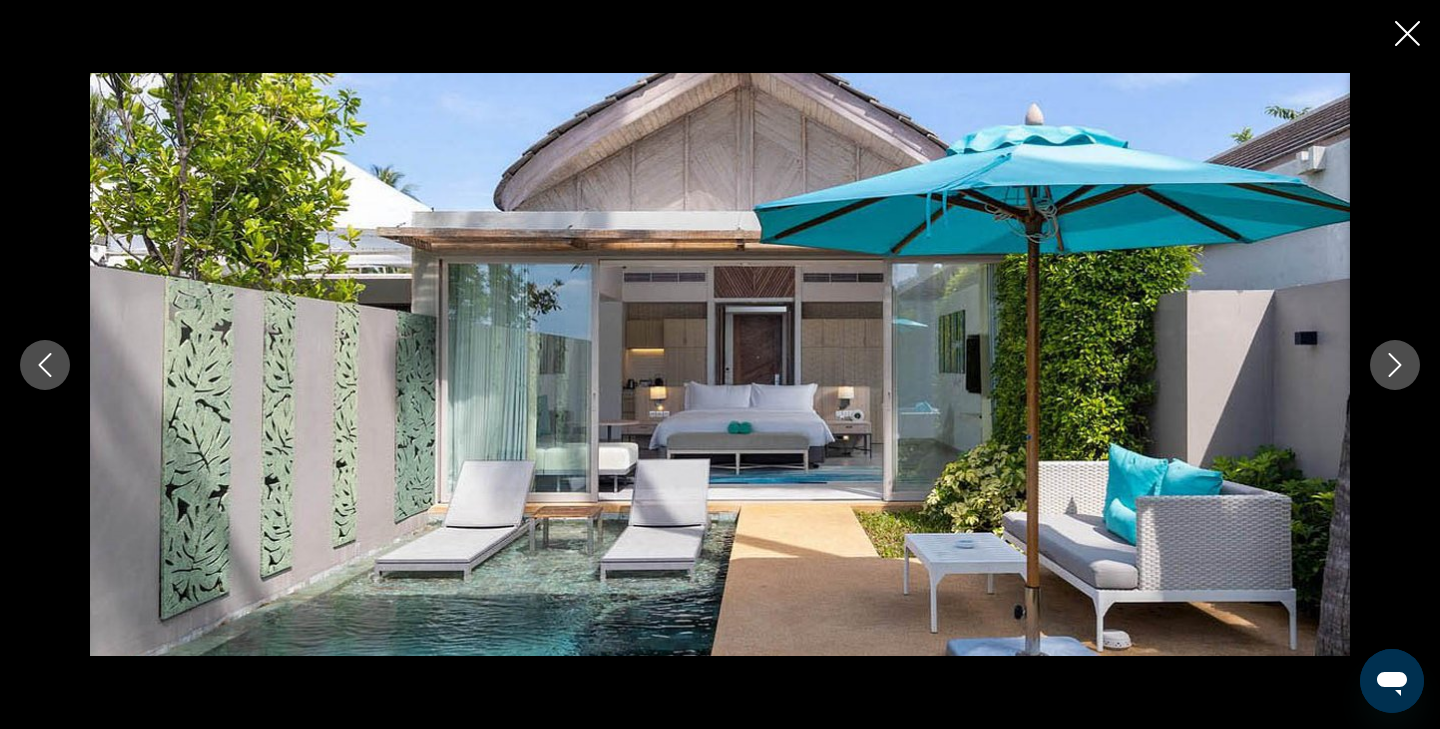 click at bounding box center [1395, 365] 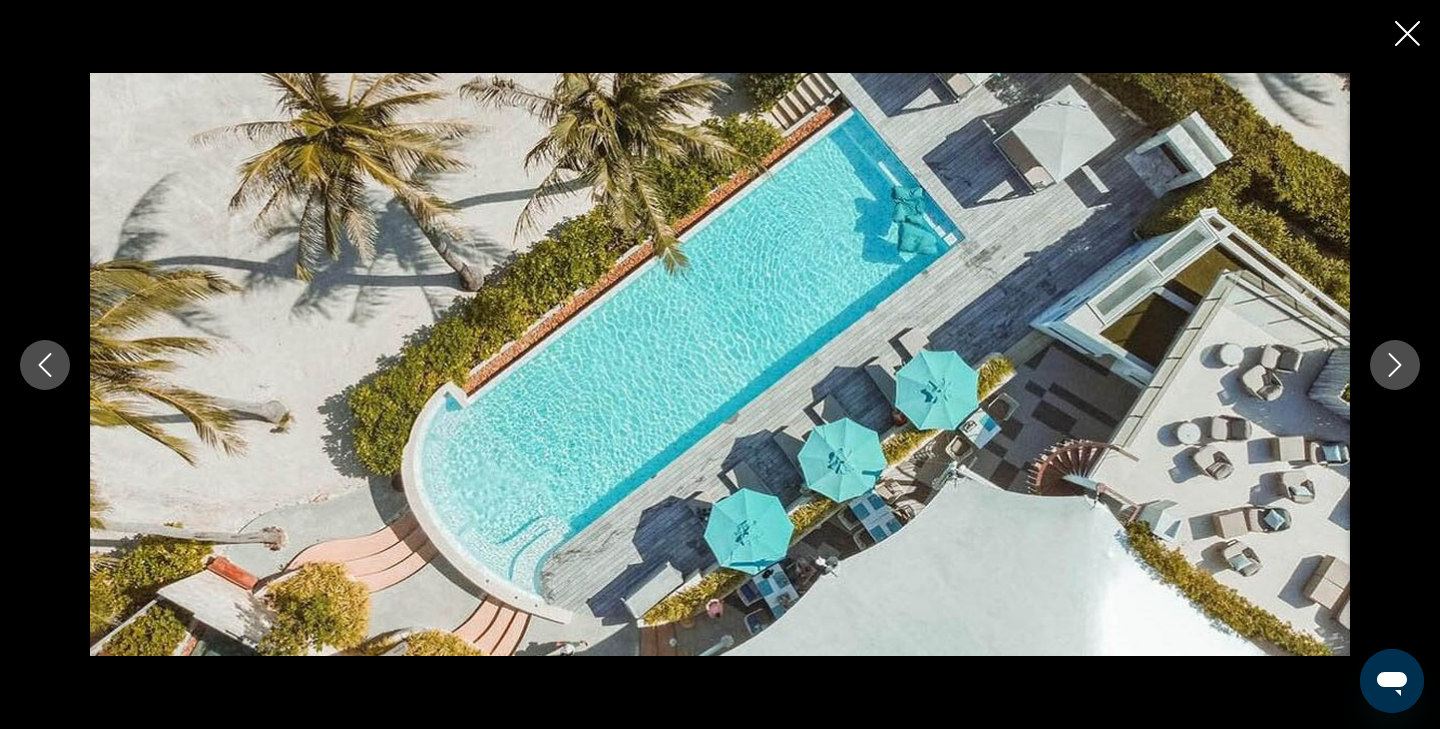 click at bounding box center [1395, 365] 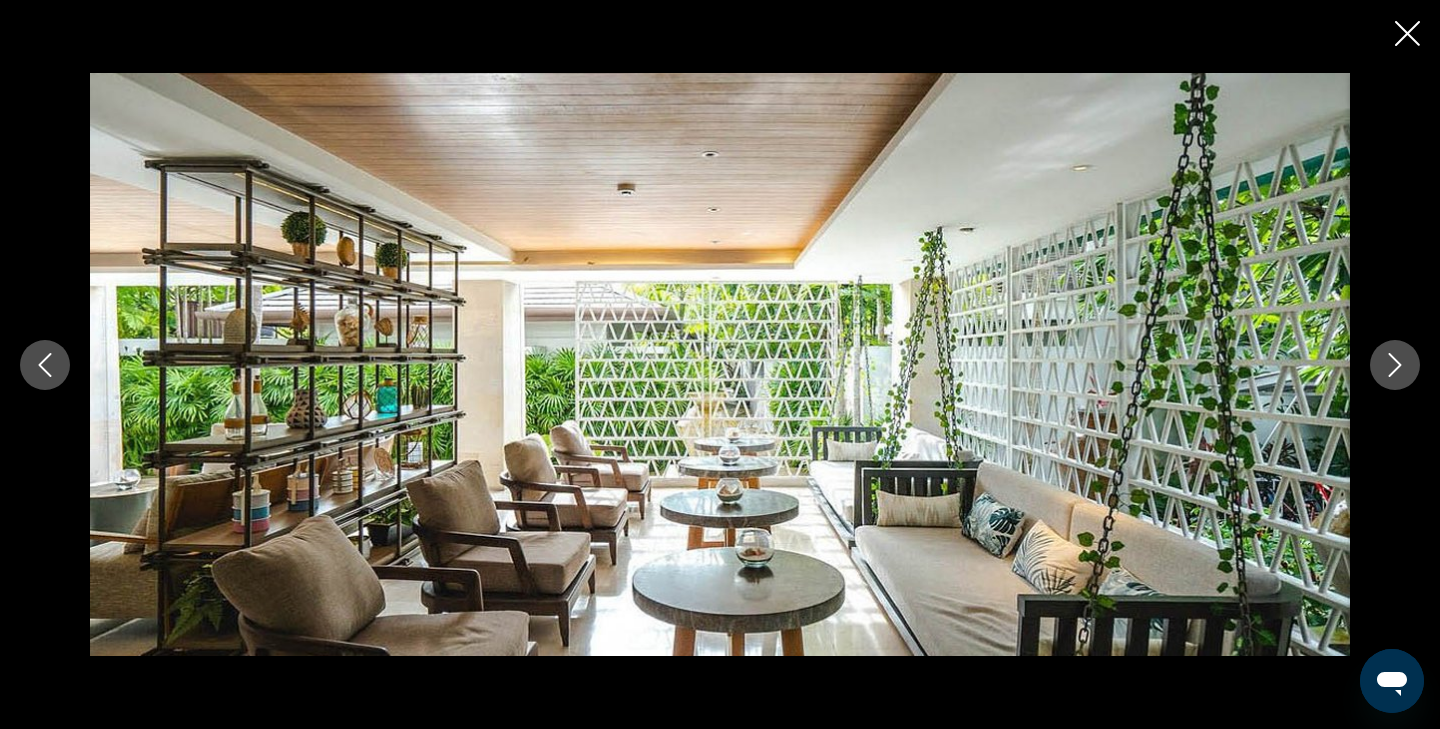 click at bounding box center [1395, 365] 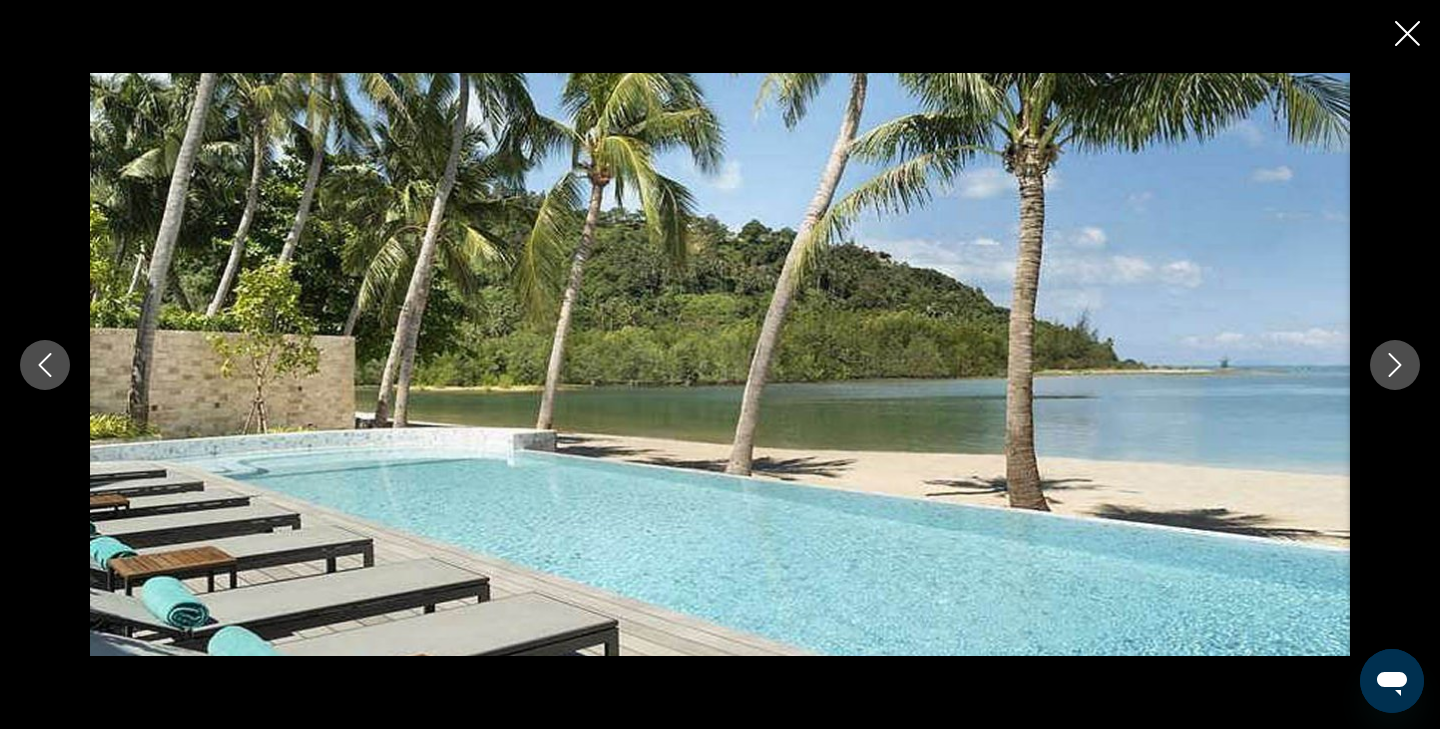 click at bounding box center [1395, 365] 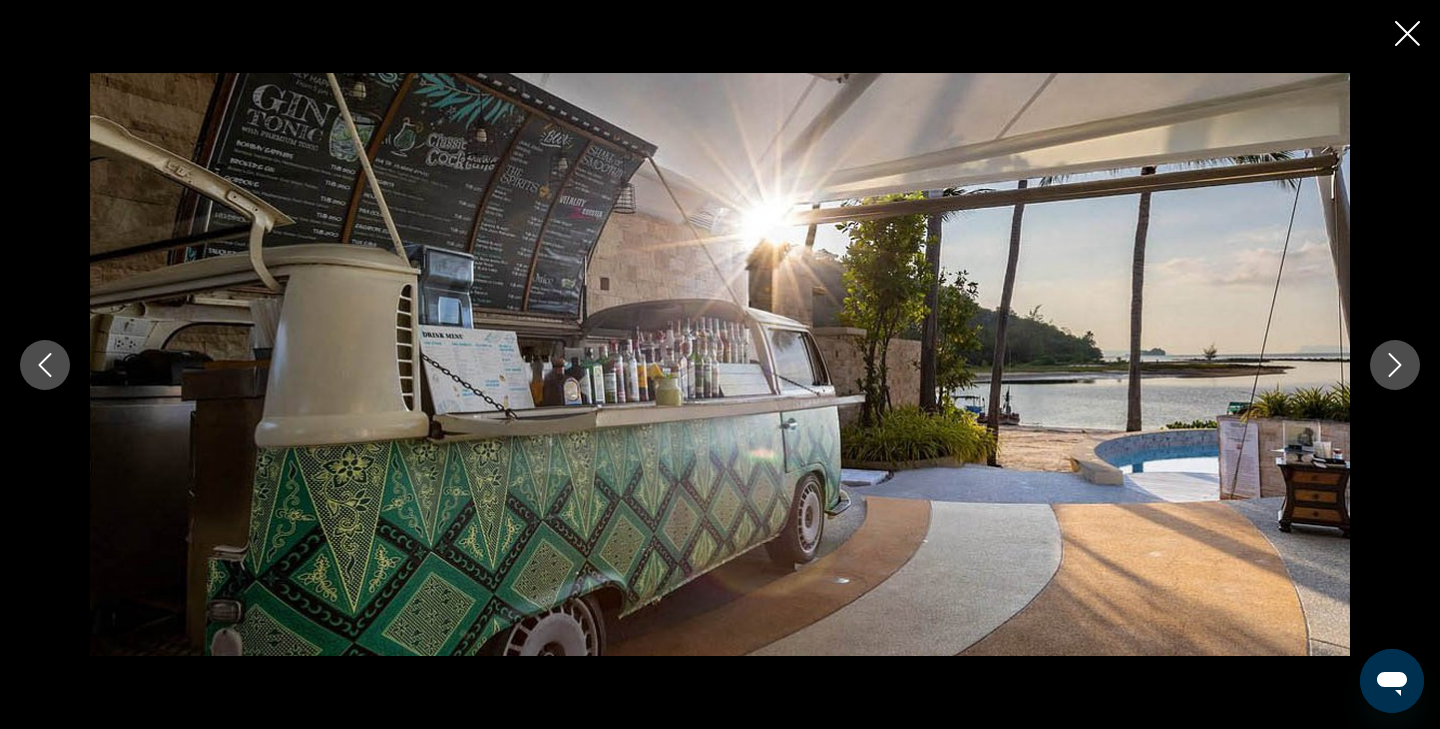 click at bounding box center [1395, 365] 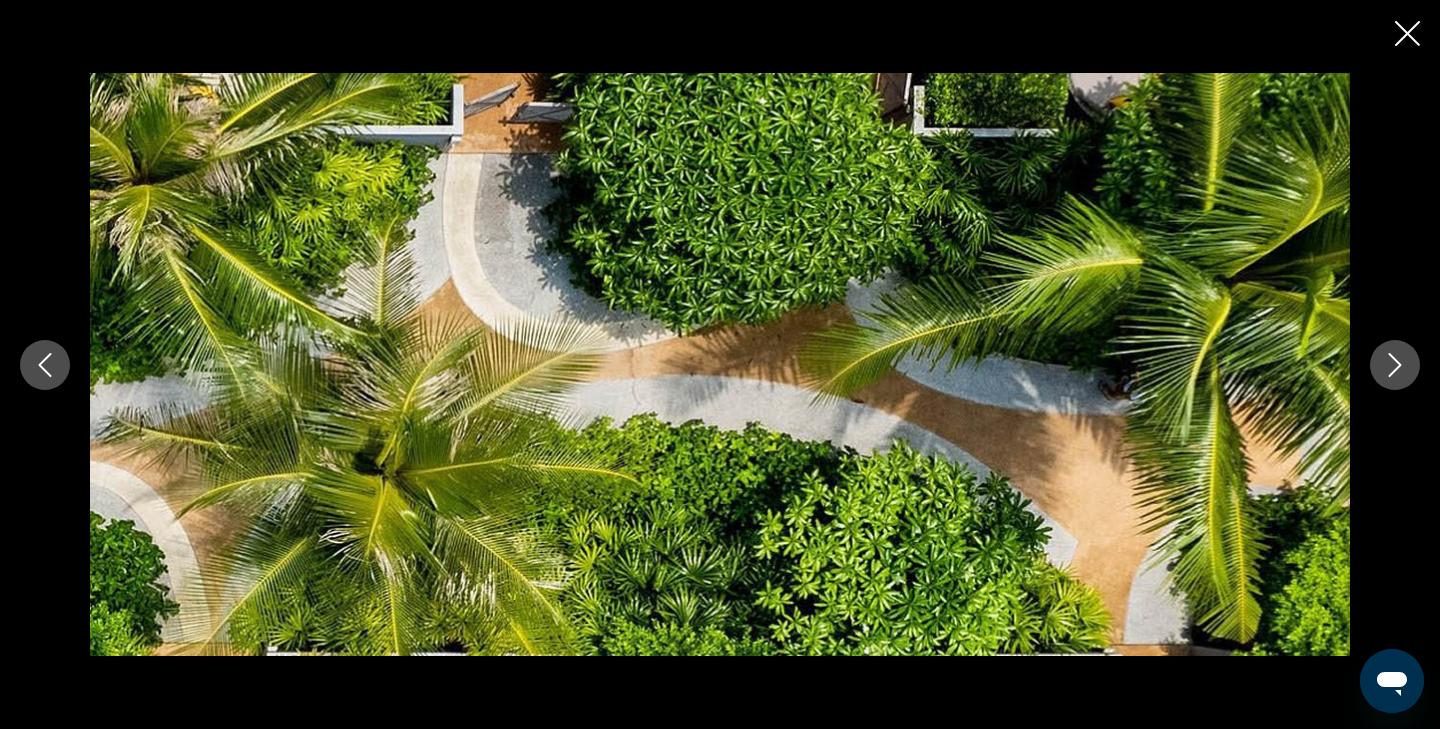 click at bounding box center (720, 364) 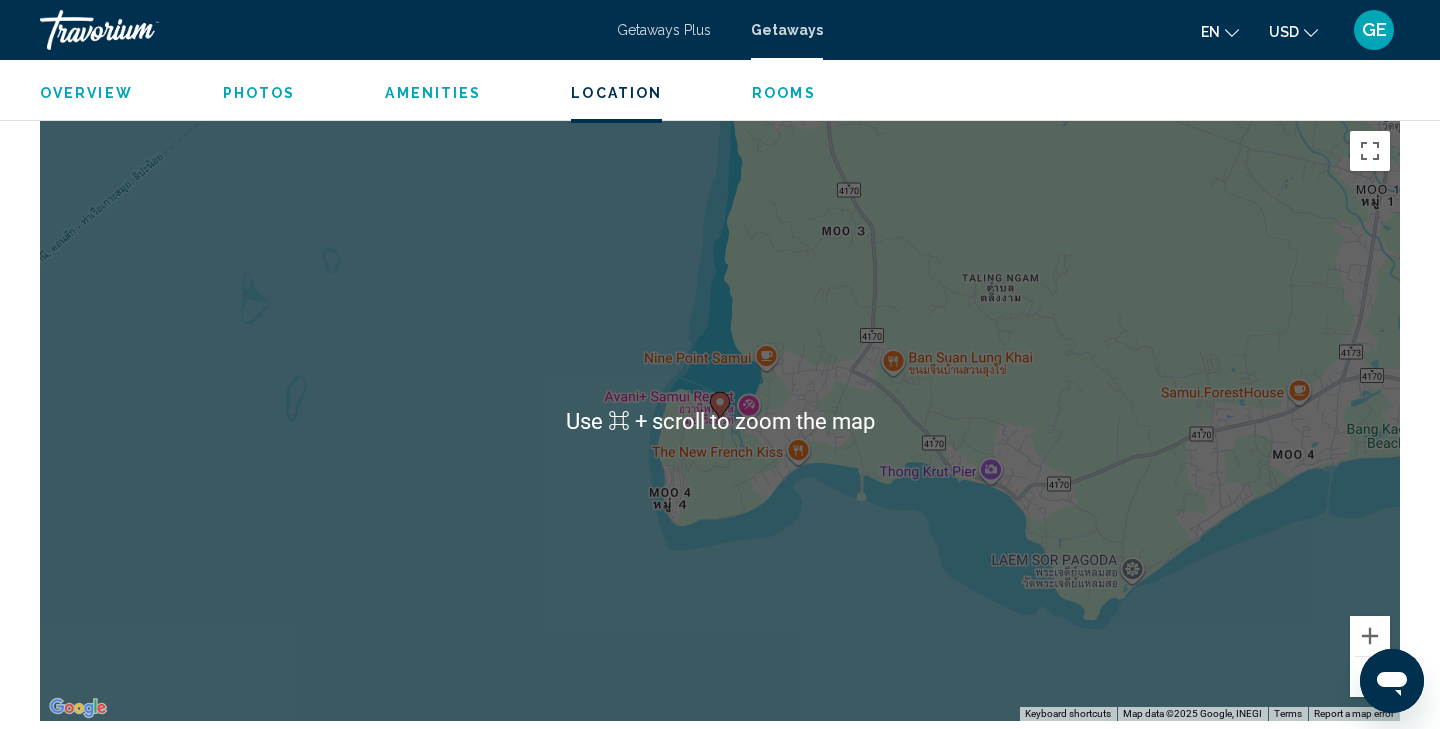 scroll, scrollTop: 2279, scrollLeft: 0, axis: vertical 